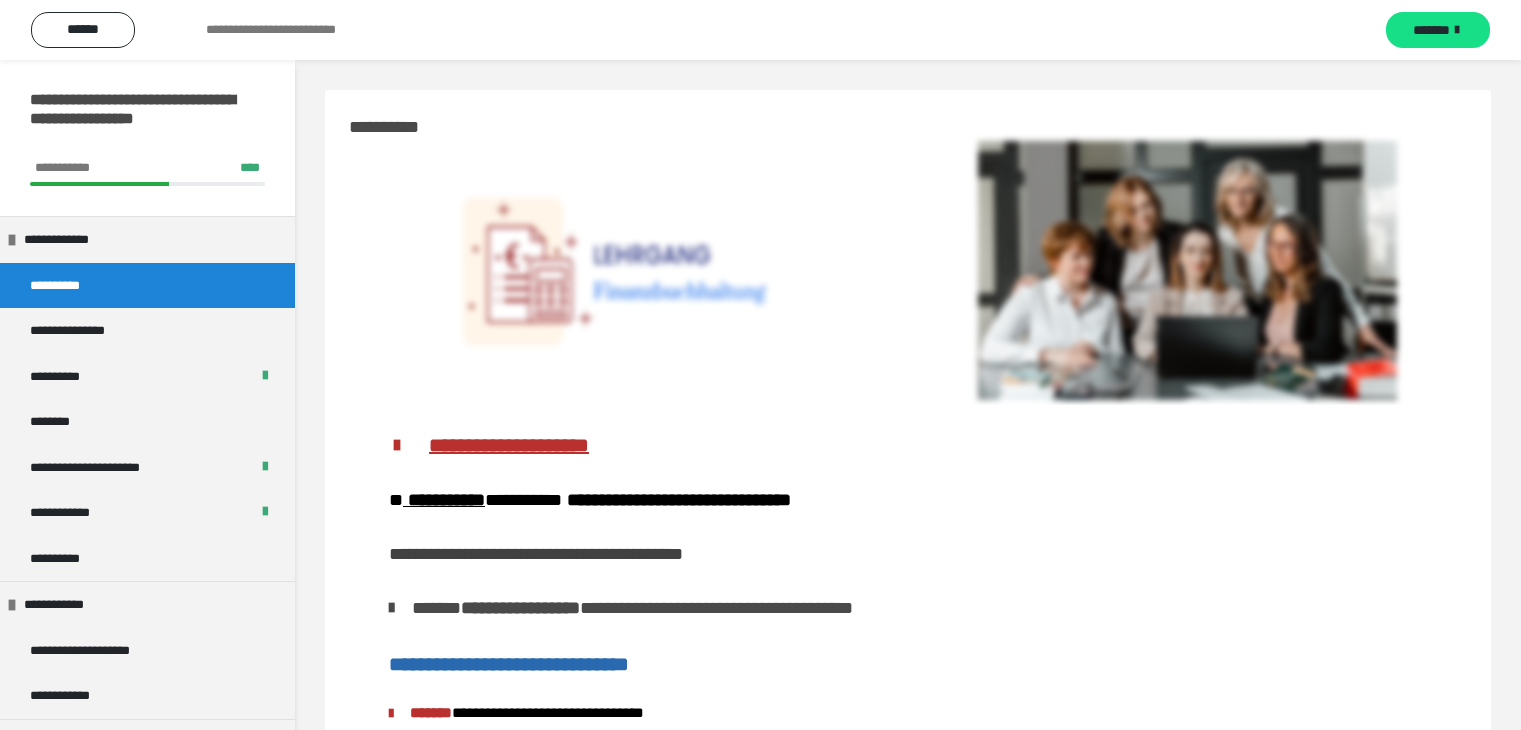 scroll, scrollTop: 0, scrollLeft: 0, axis: both 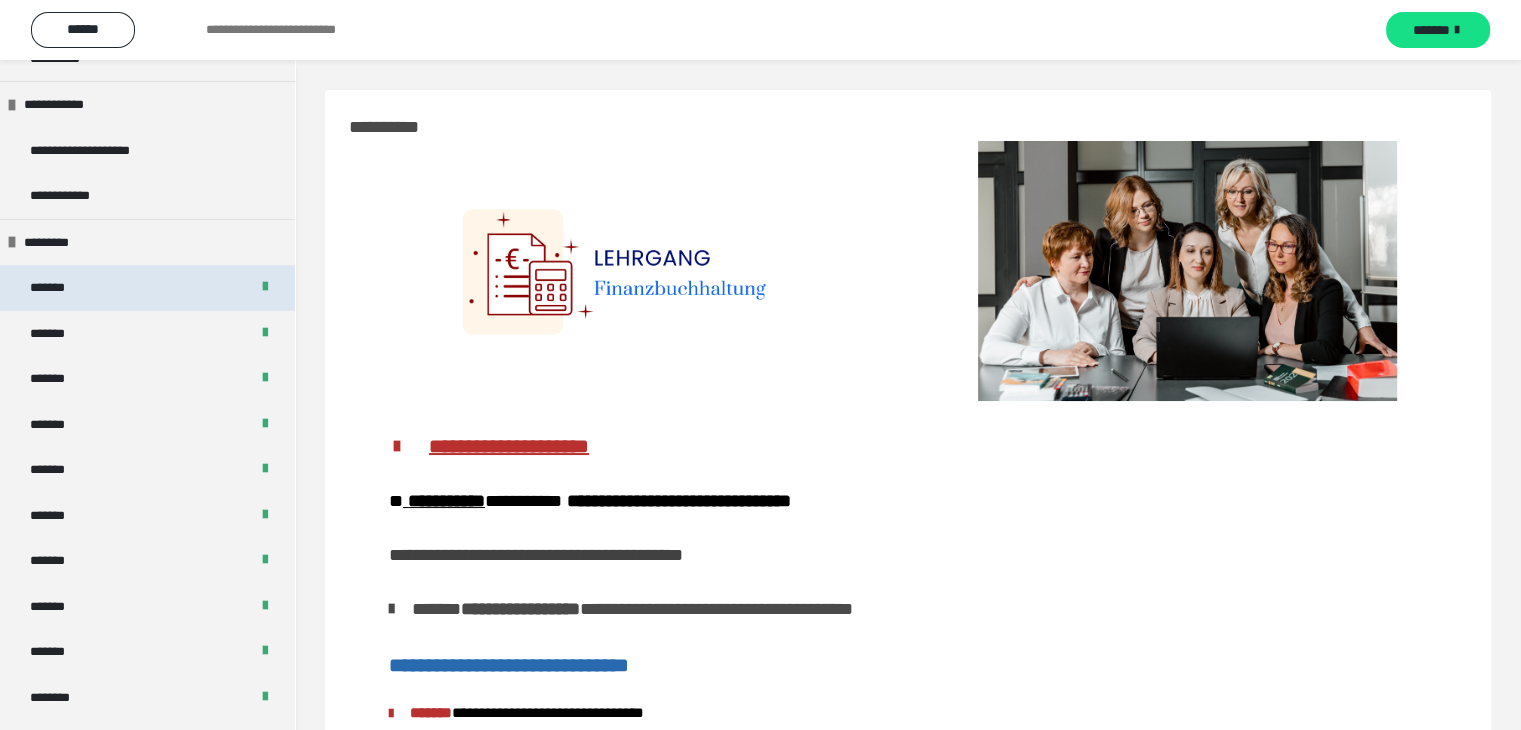 click on "*******" at bounding box center [57, 288] 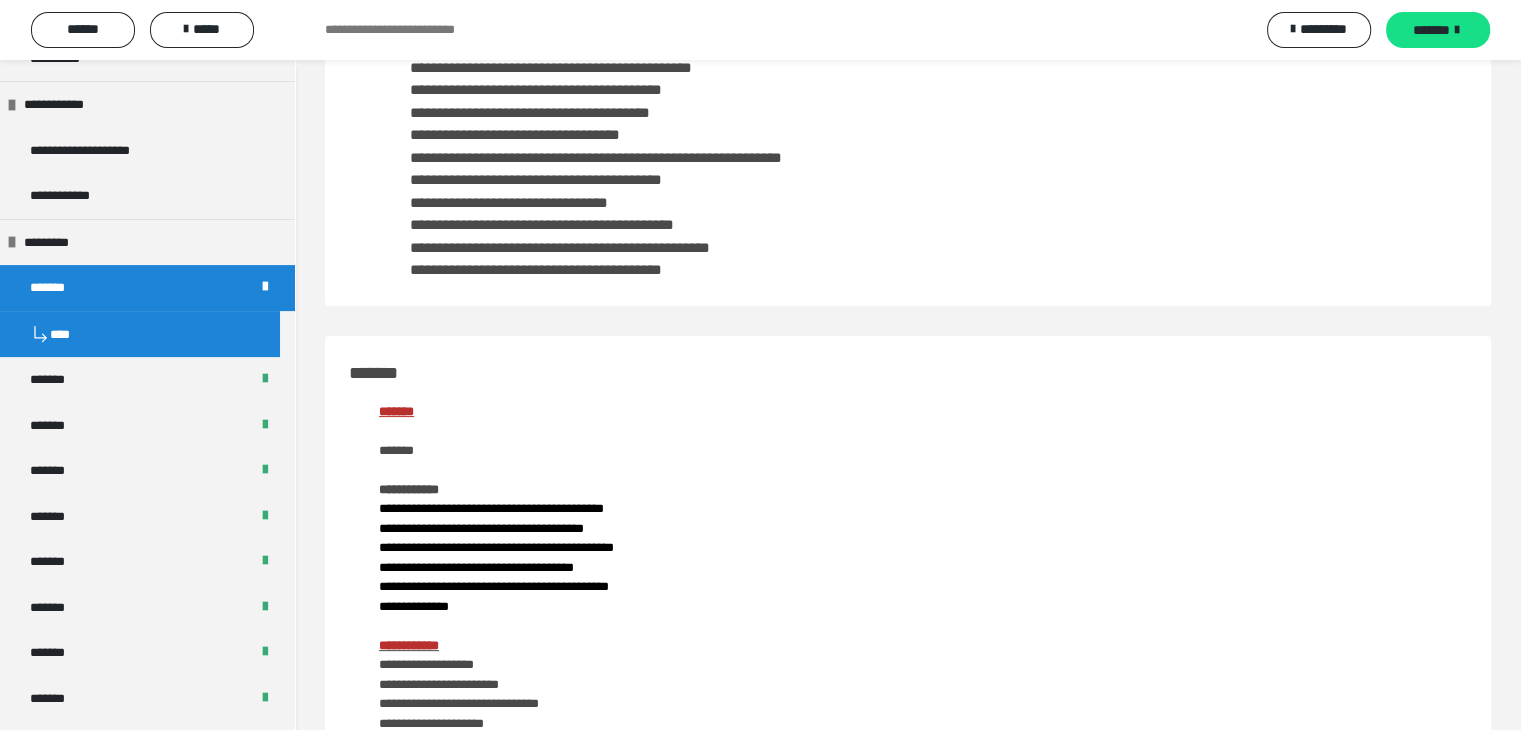 scroll, scrollTop: 0, scrollLeft: 0, axis: both 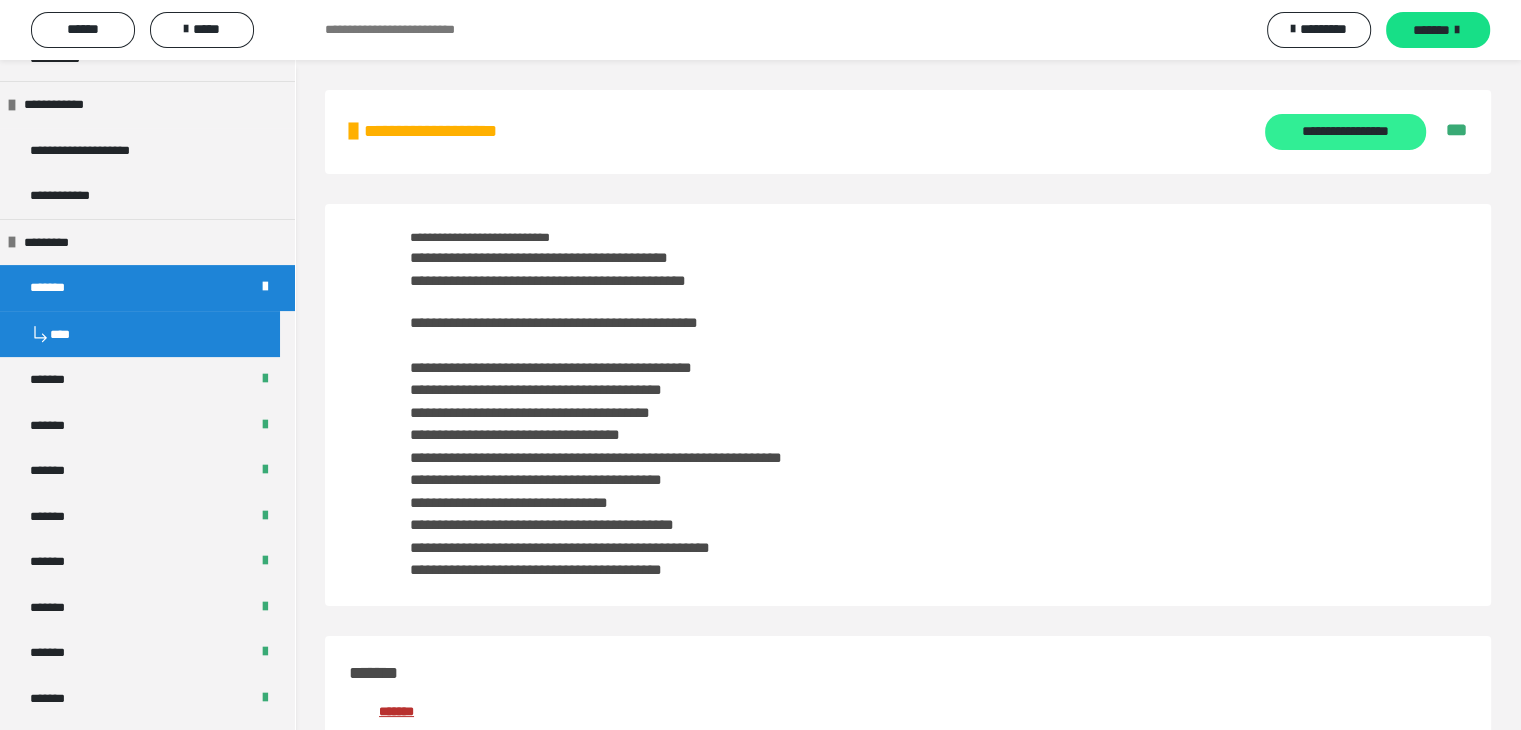 click on "**********" at bounding box center (1345, 132) 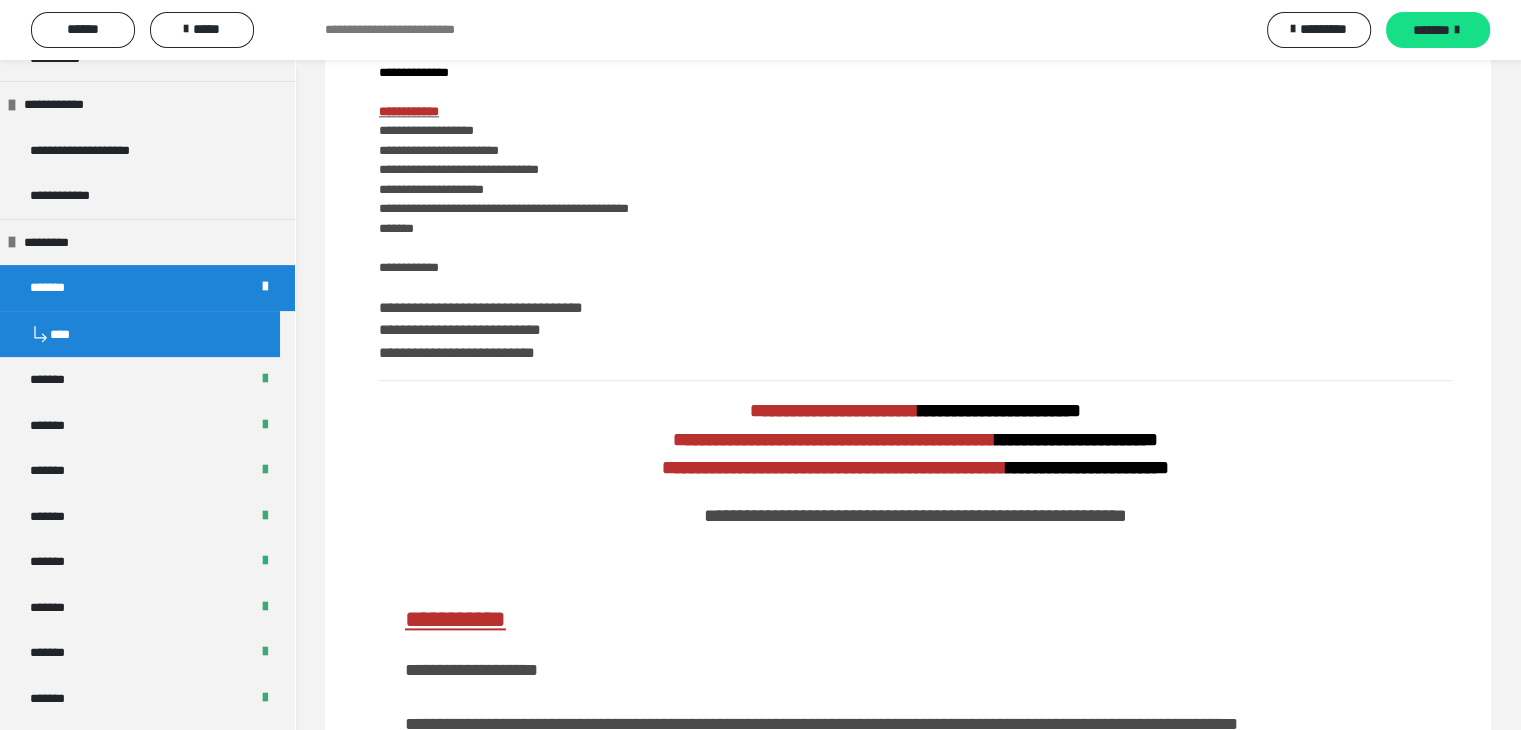 scroll, scrollTop: 2400, scrollLeft: 0, axis: vertical 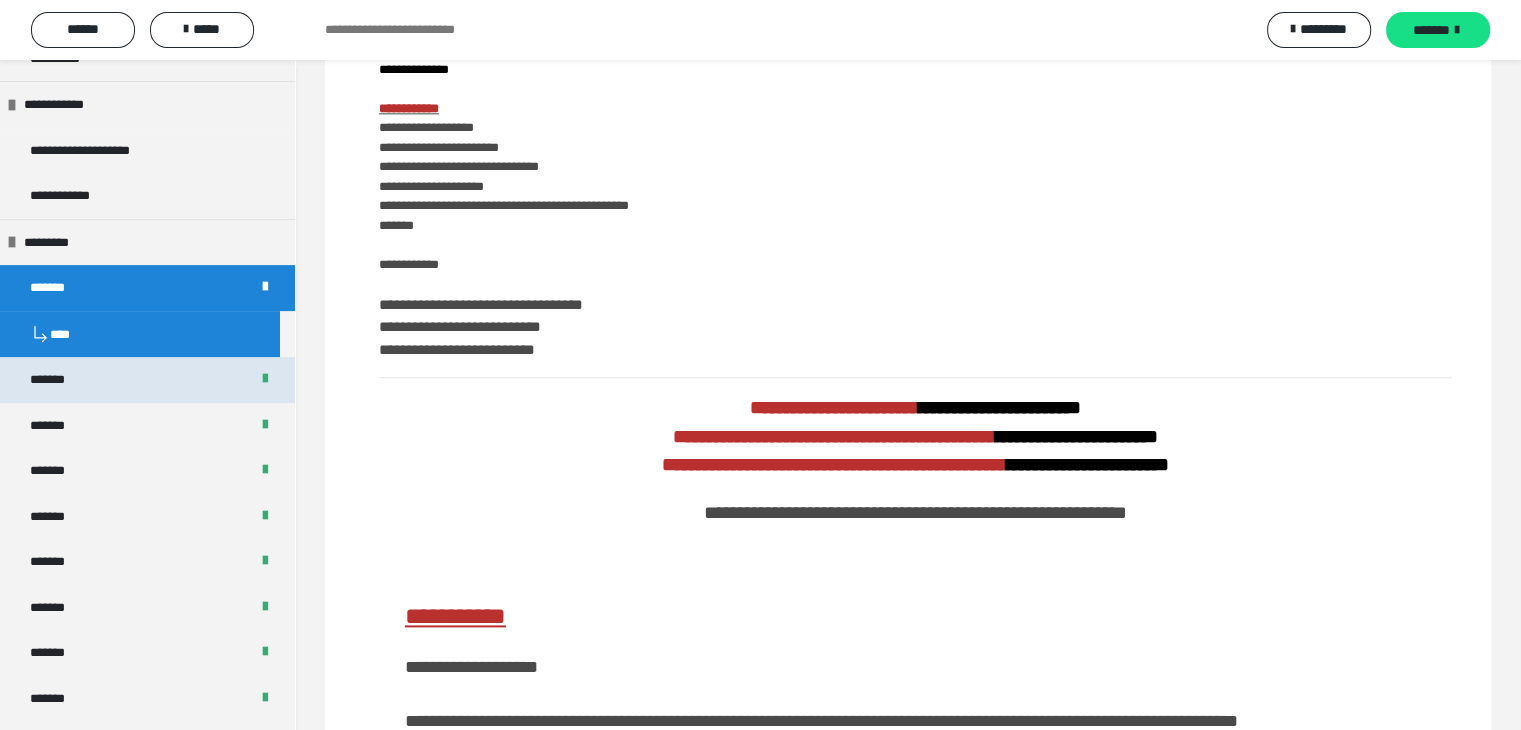click on "*******" at bounding box center (147, 380) 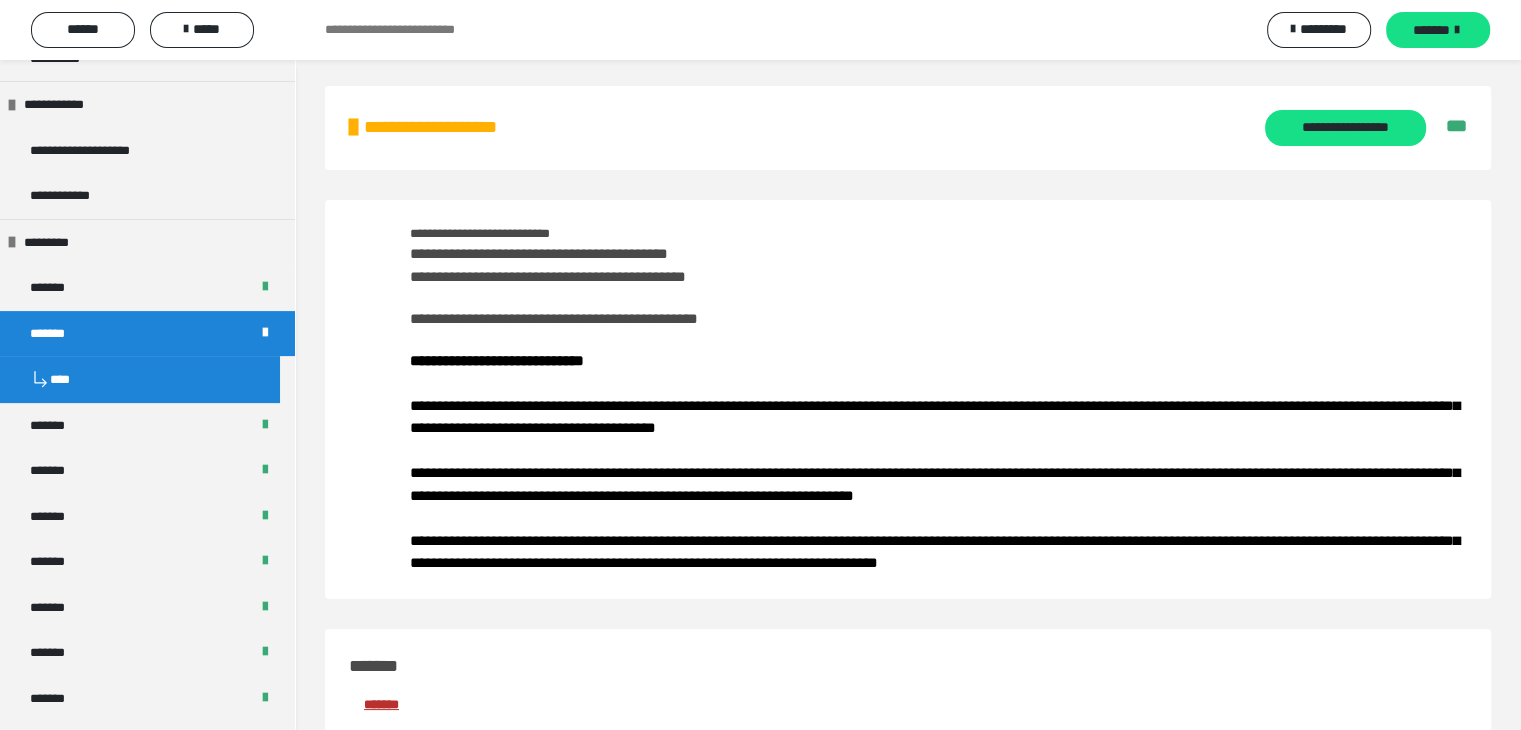 scroll, scrollTop: 0, scrollLeft: 0, axis: both 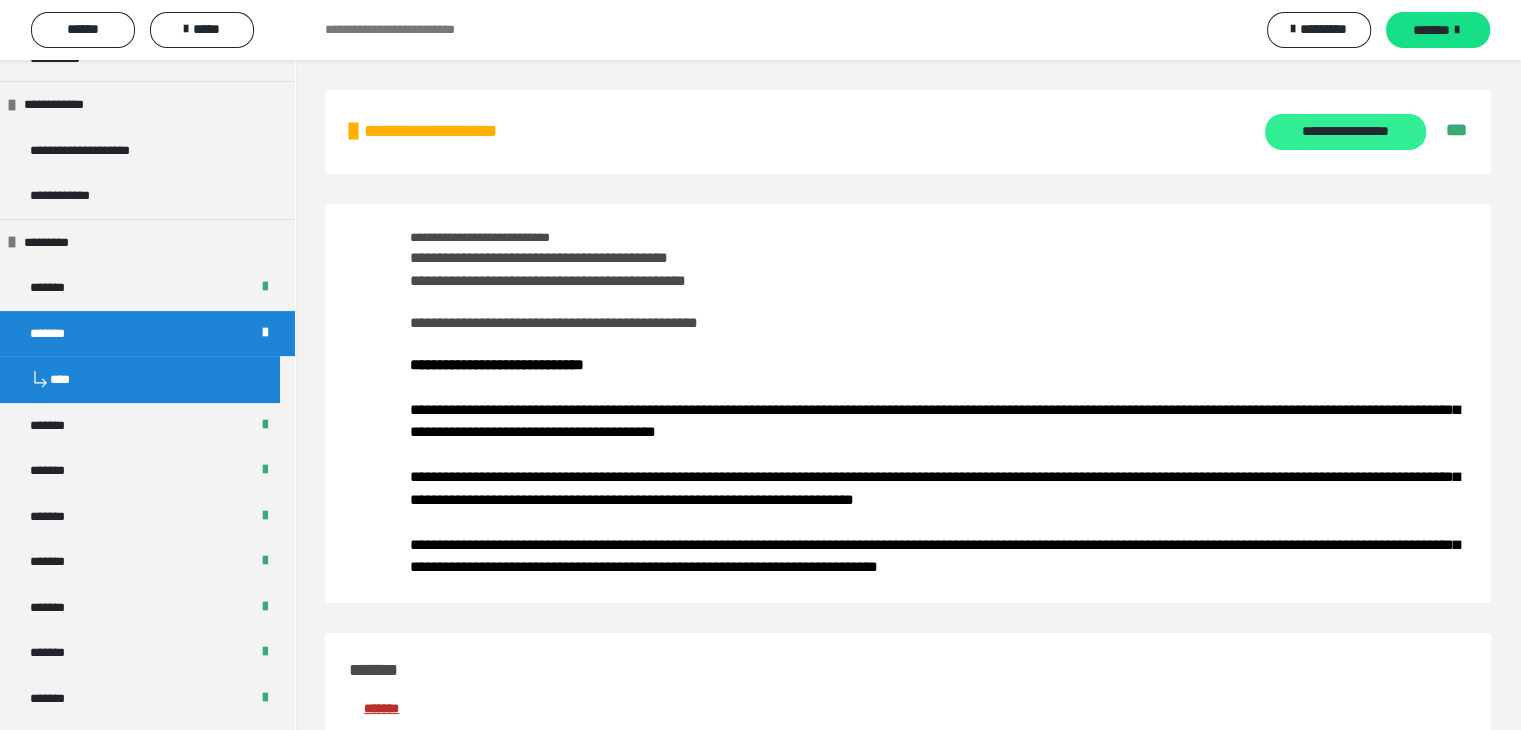click on "**********" at bounding box center (1345, 132) 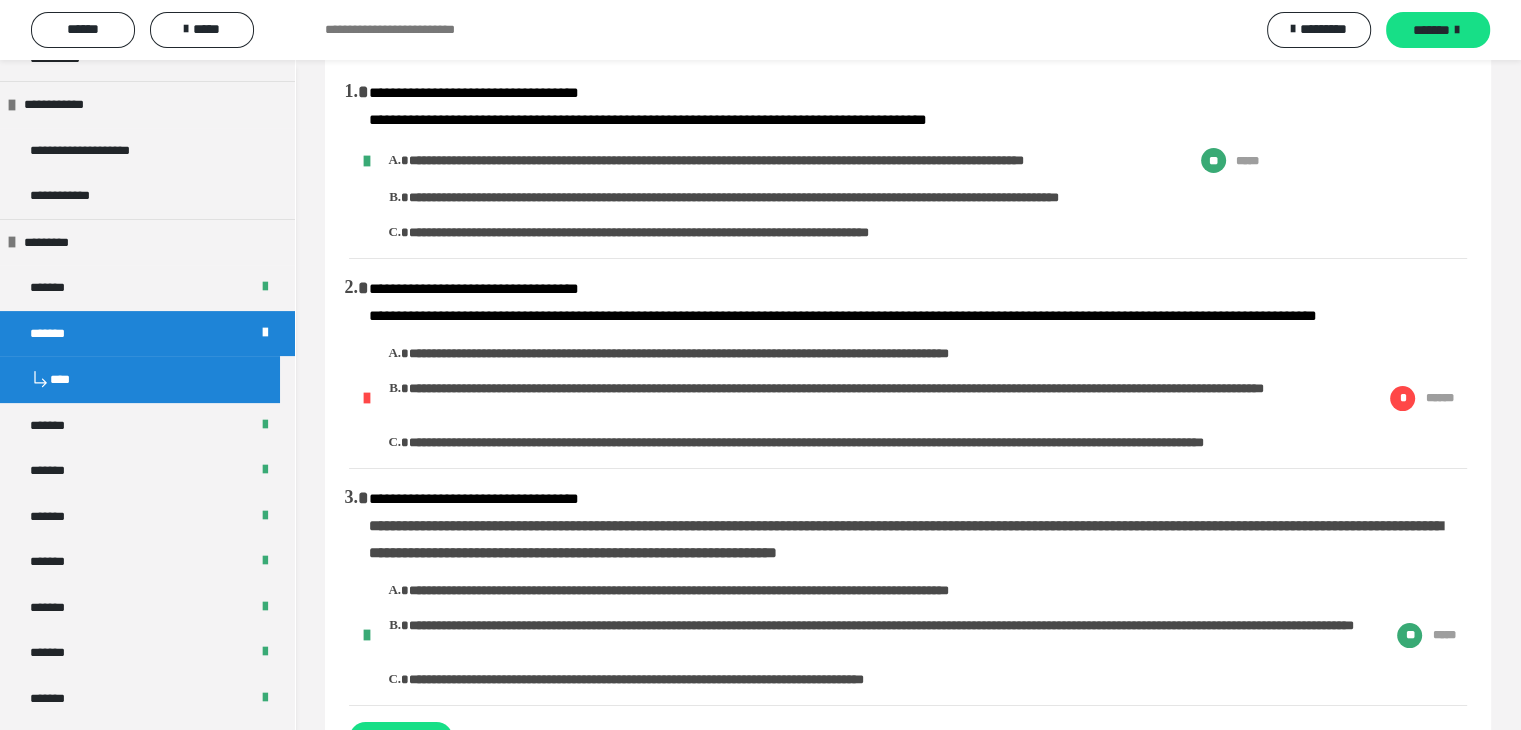 scroll, scrollTop: 0, scrollLeft: 0, axis: both 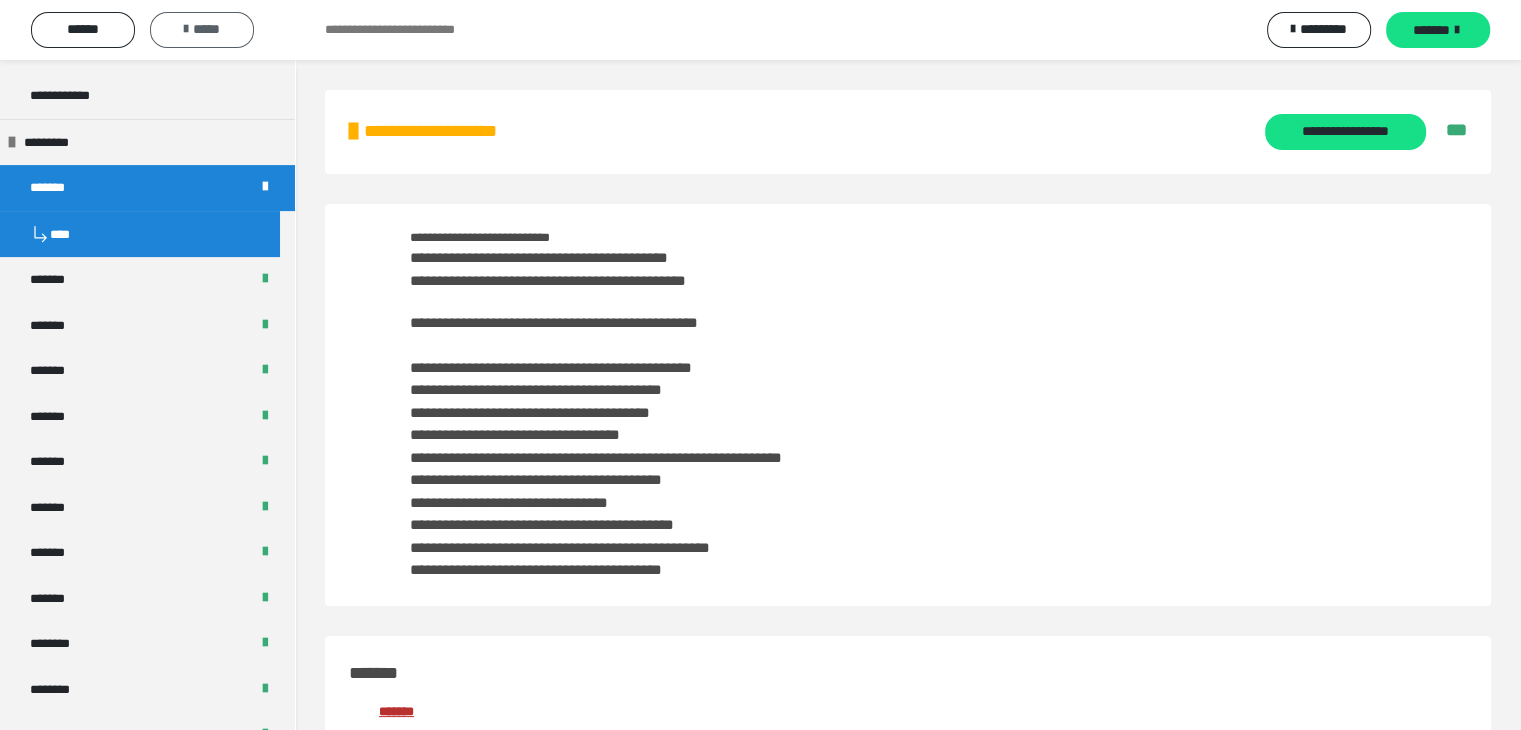 click on "*****" at bounding box center (202, 29) 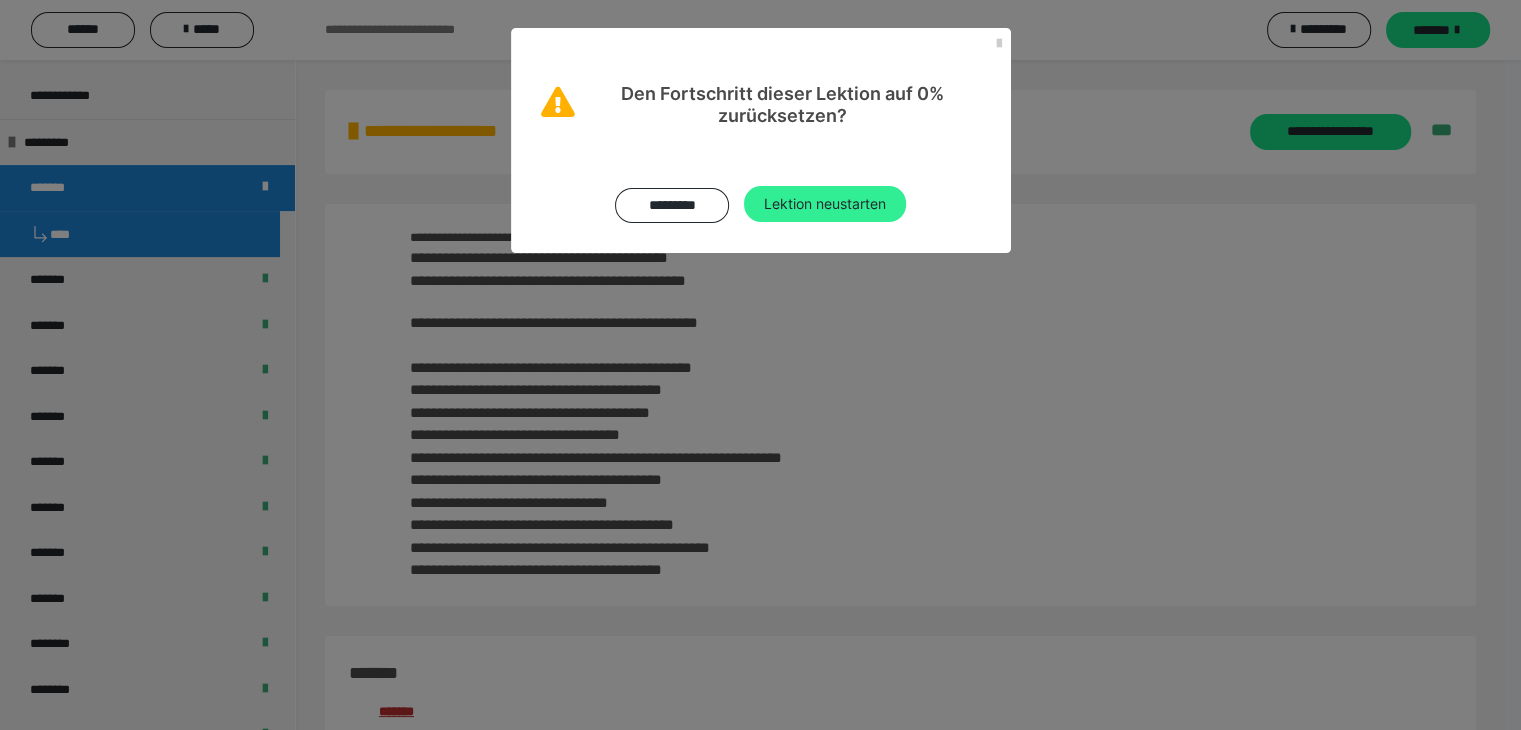click on "Lektion neustarten" at bounding box center (825, 204) 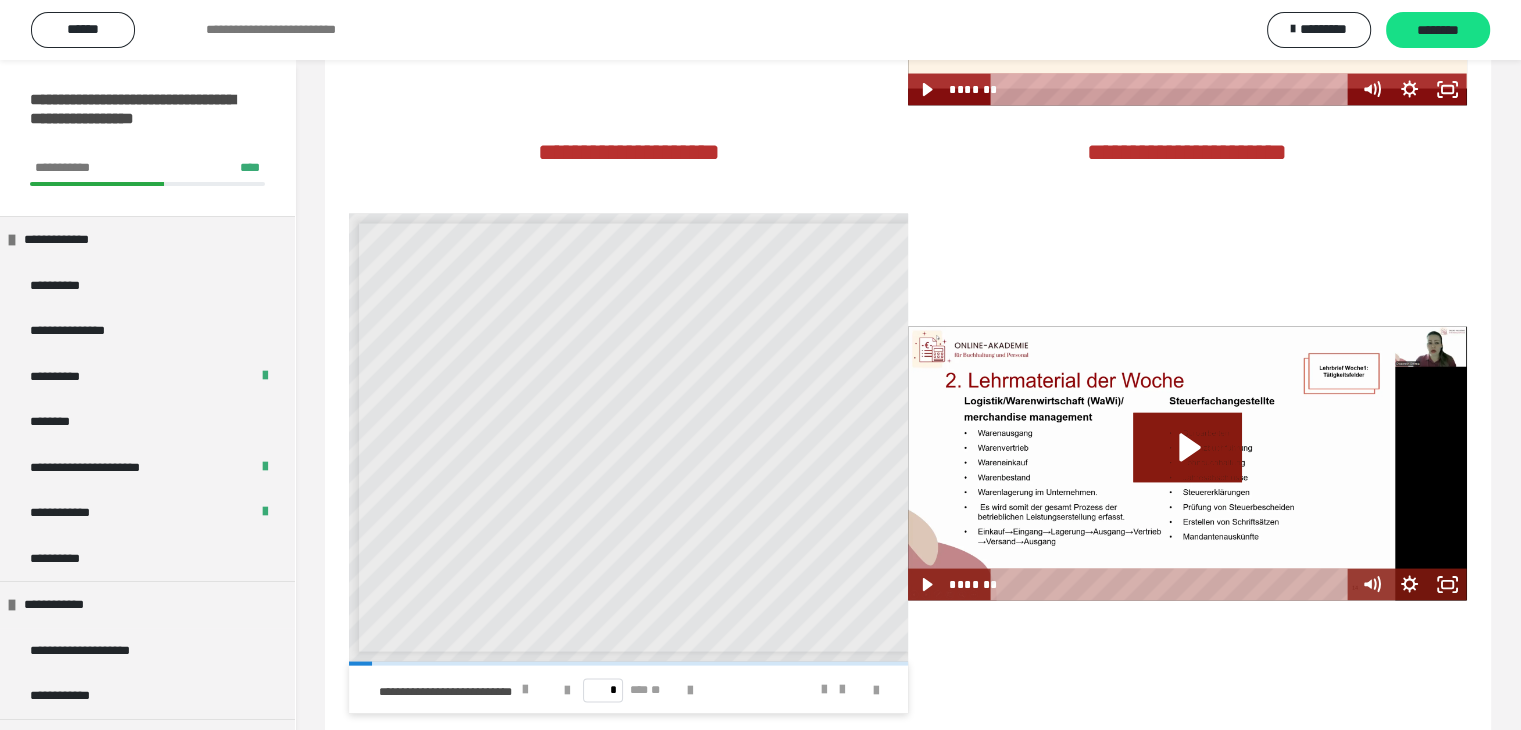 scroll, scrollTop: 3999, scrollLeft: 0, axis: vertical 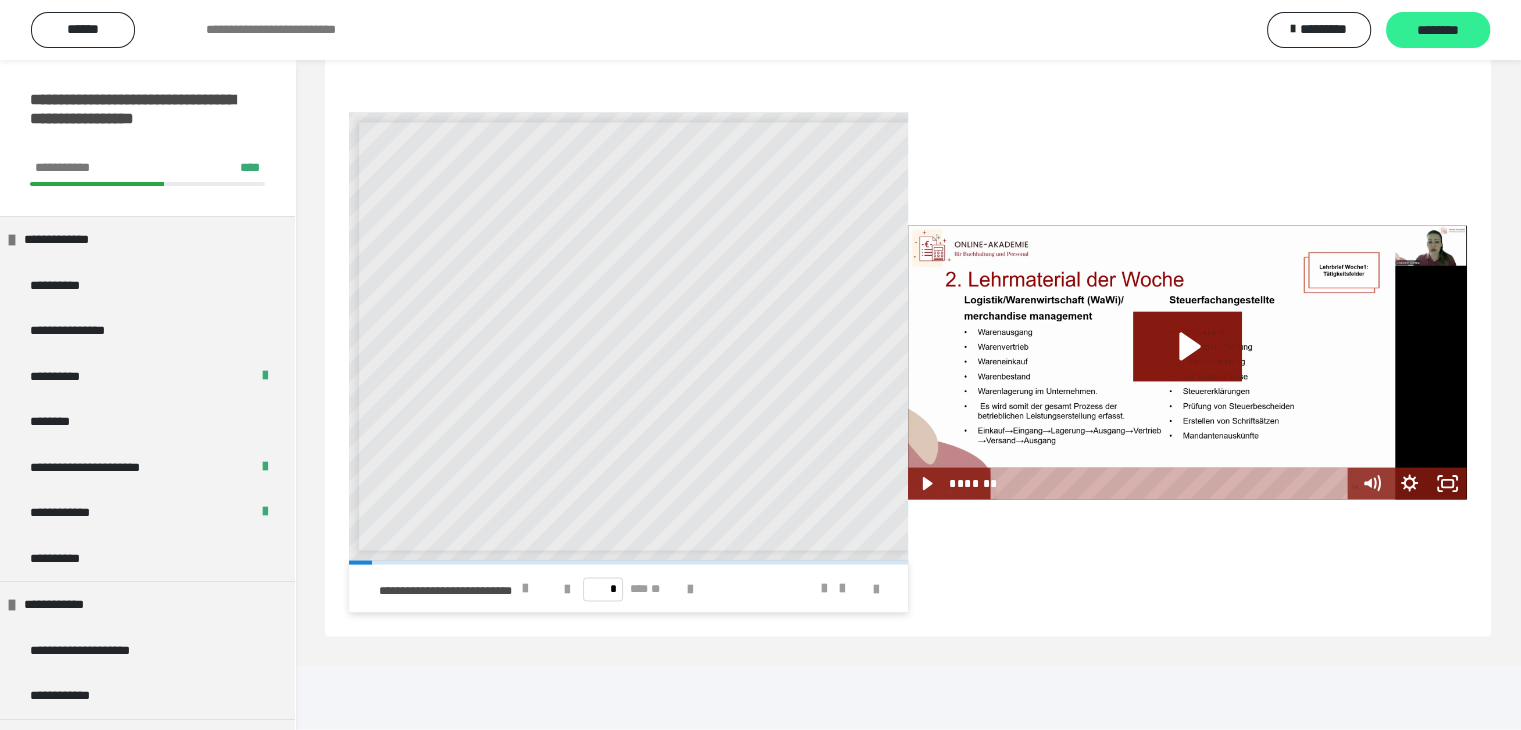 click on "********" at bounding box center (1438, 31) 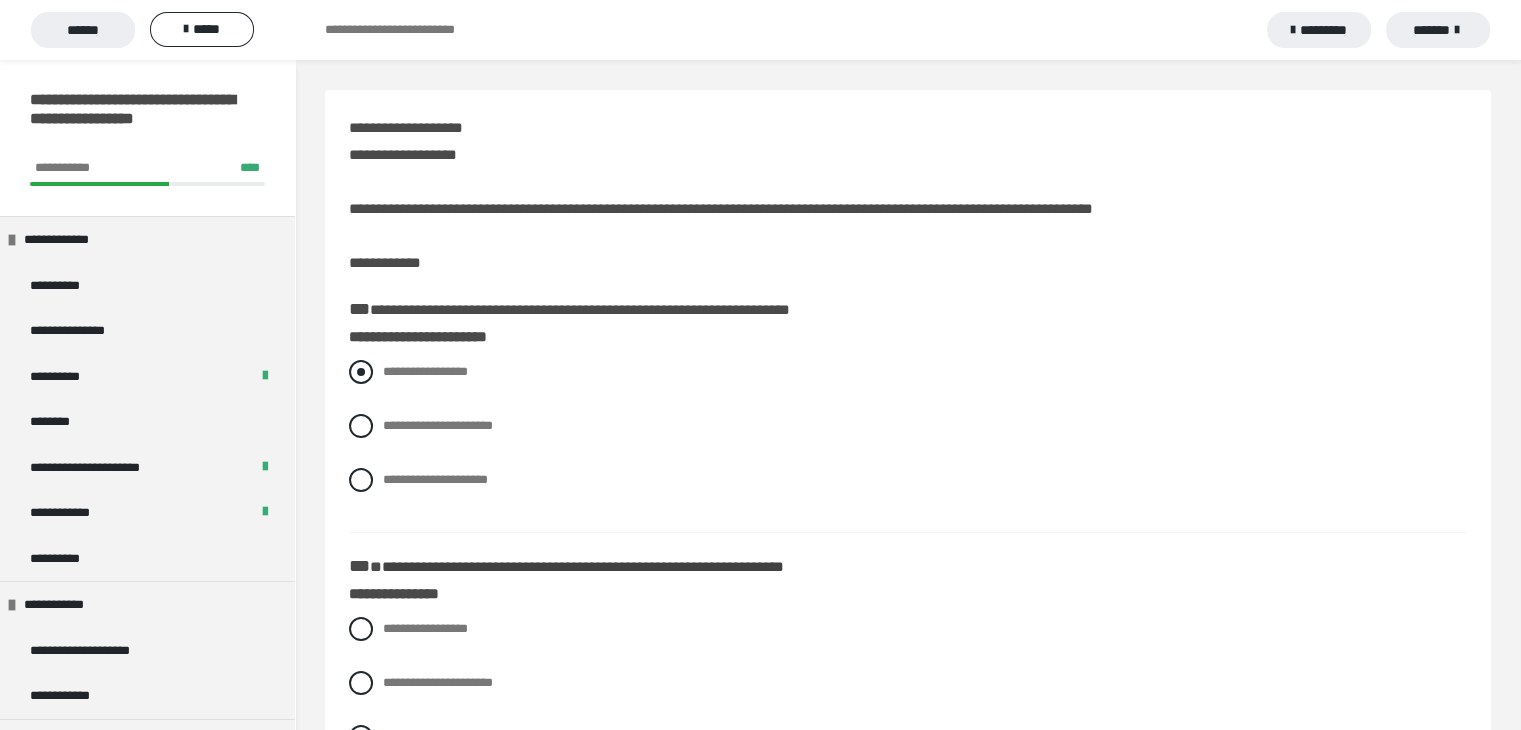 click at bounding box center [361, 372] 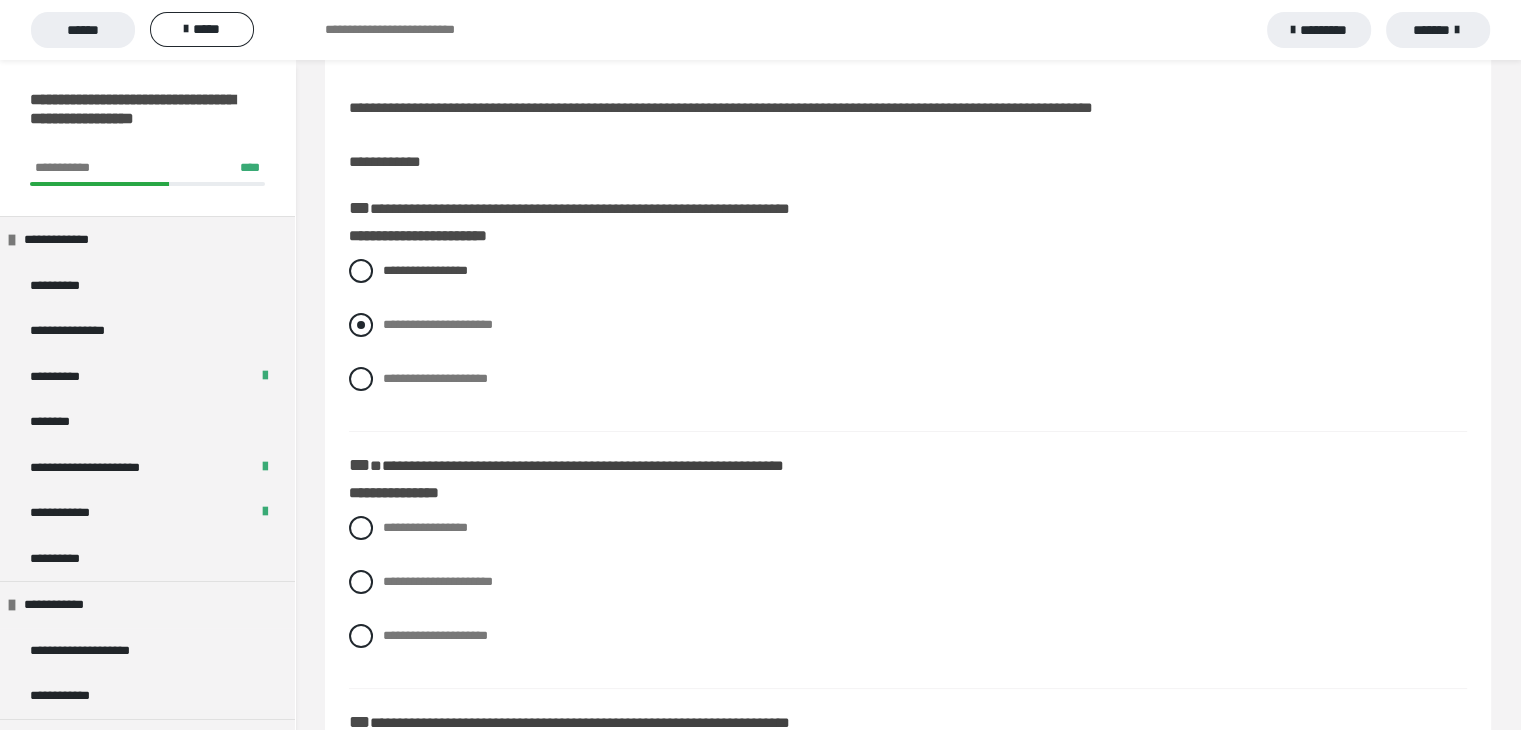 scroll, scrollTop: 200, scrollLeft: 0, axis: vertical 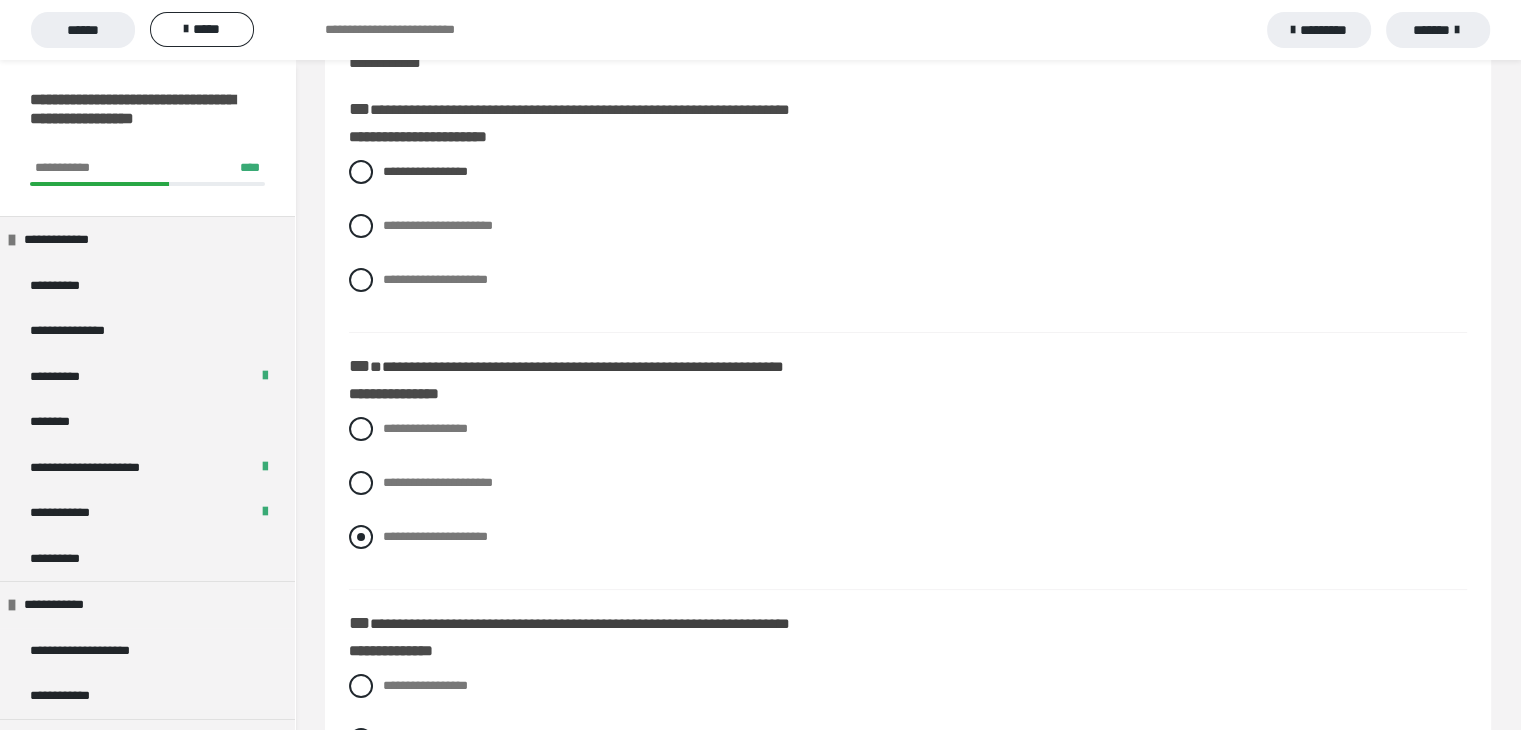 click at bounding box center (361, 537) 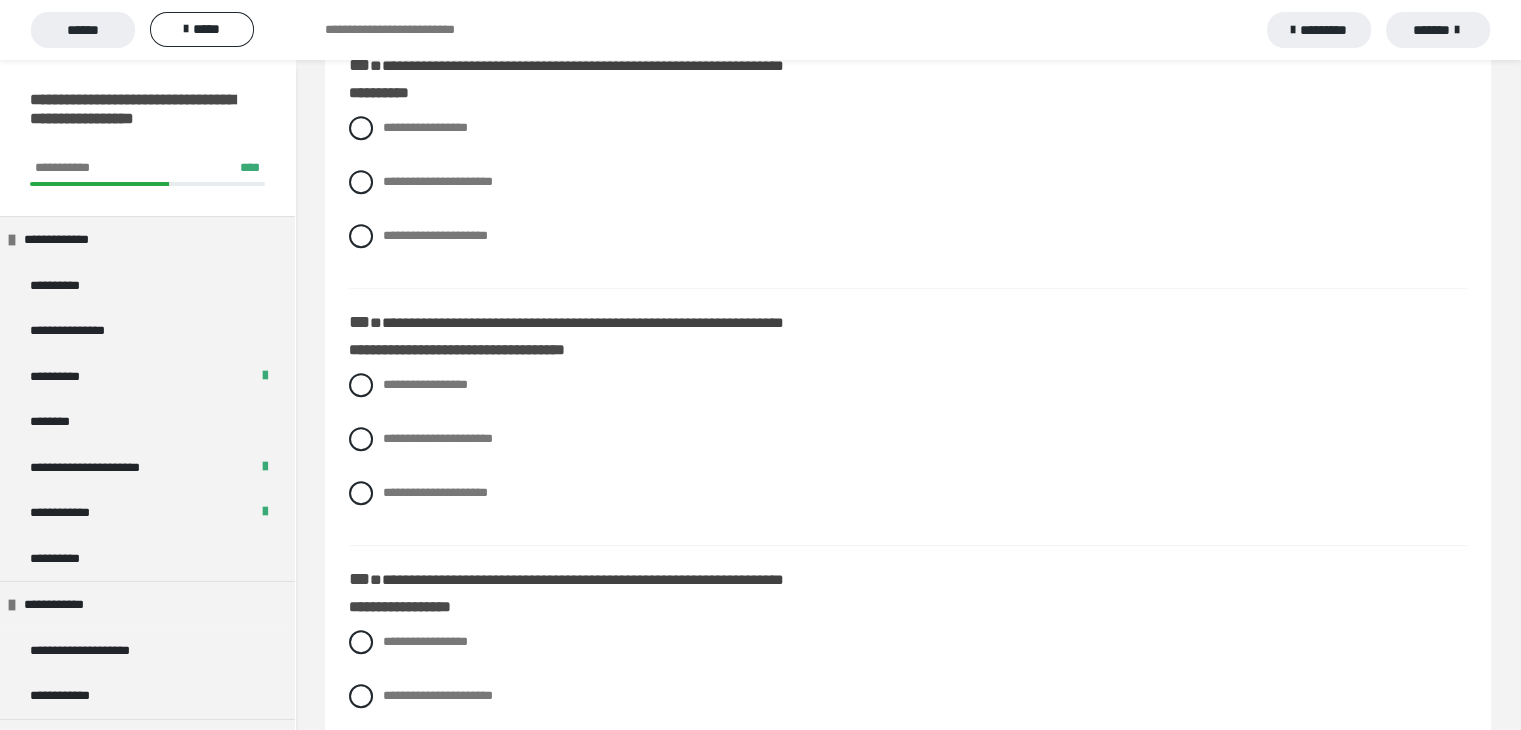 scroll, scrollTop: 1100, scrollLeft: 0, axis: vertical 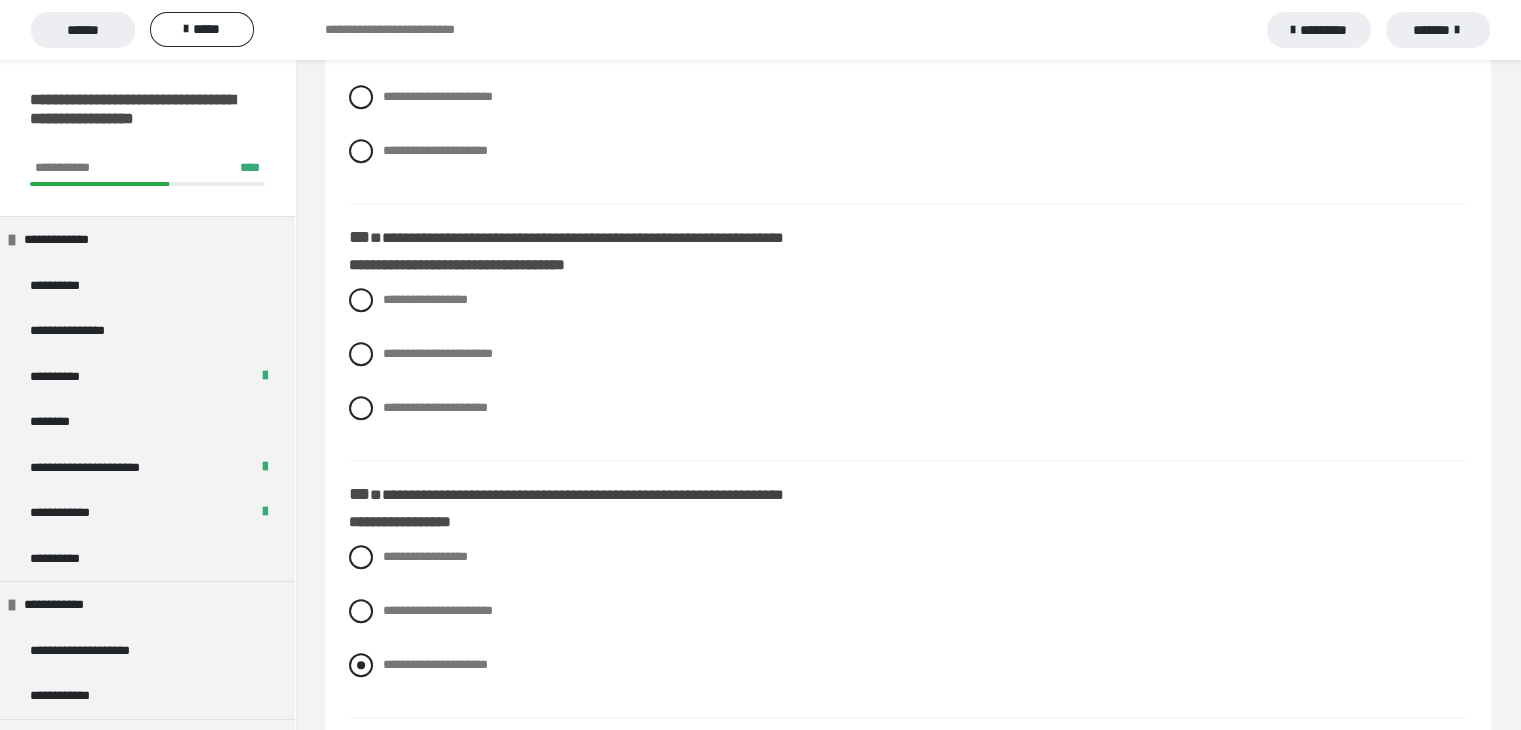 click on "**********" at bounding box center [435, 664] 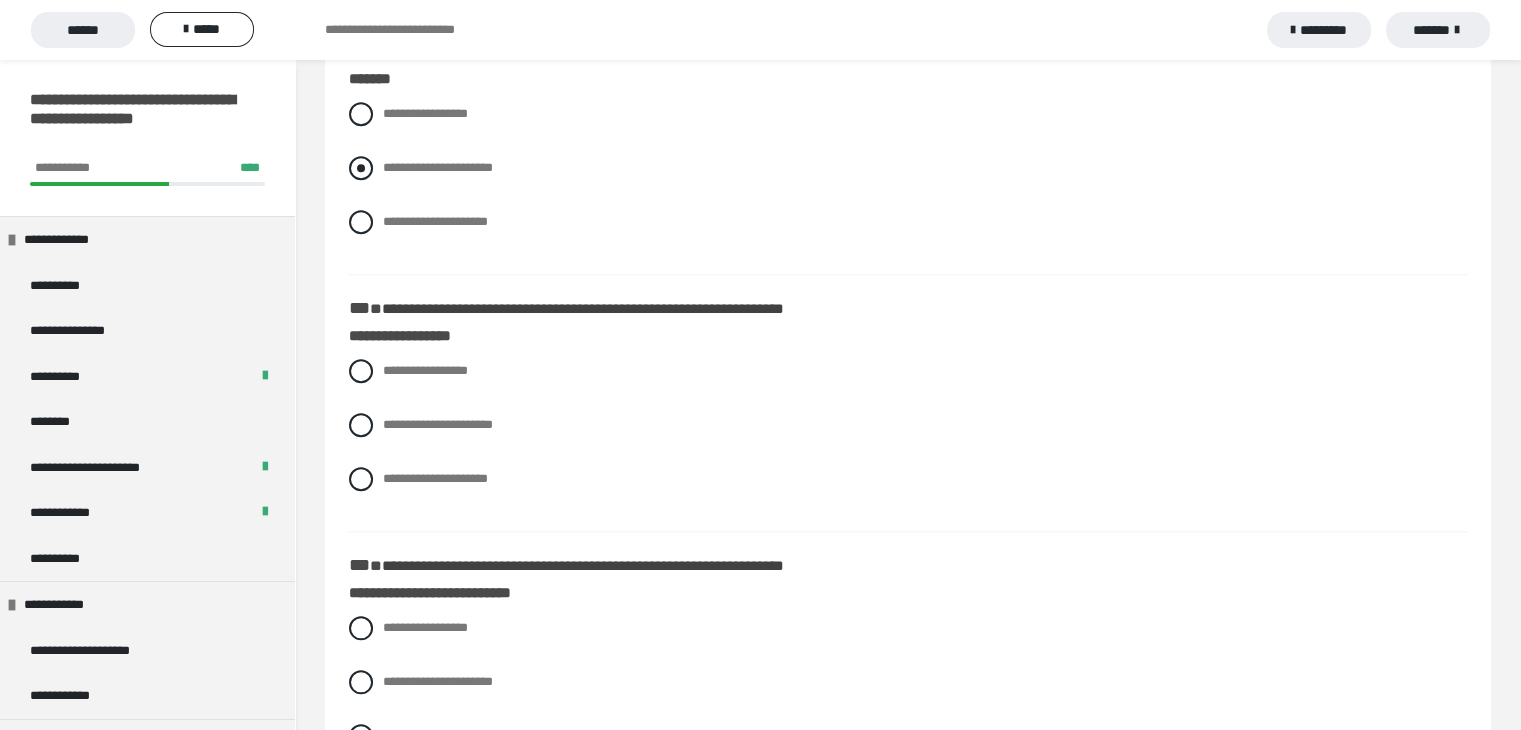 scroll, scrollTop: 2000, scrollLeft: 0, axis: vertical 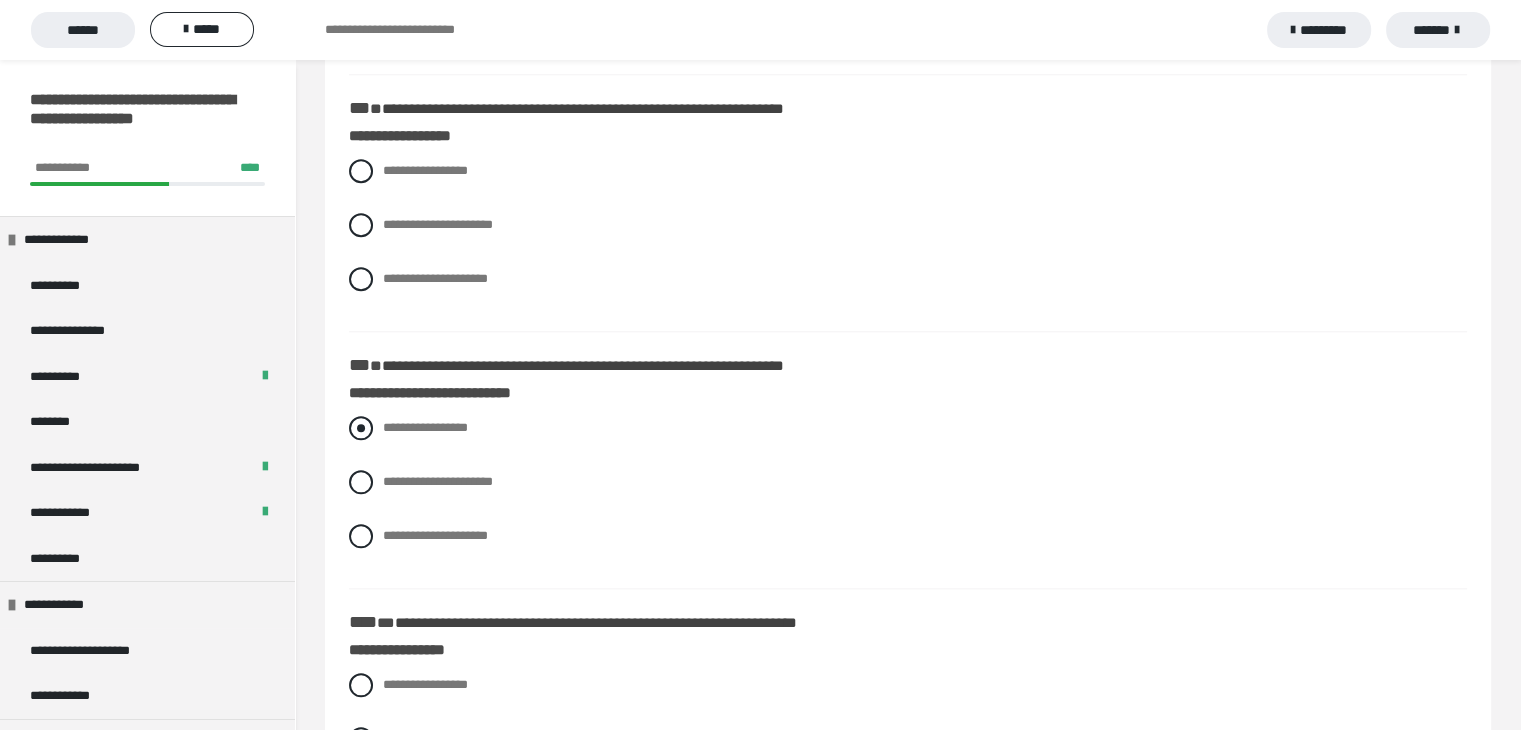 click at bounding box center [361, 428] 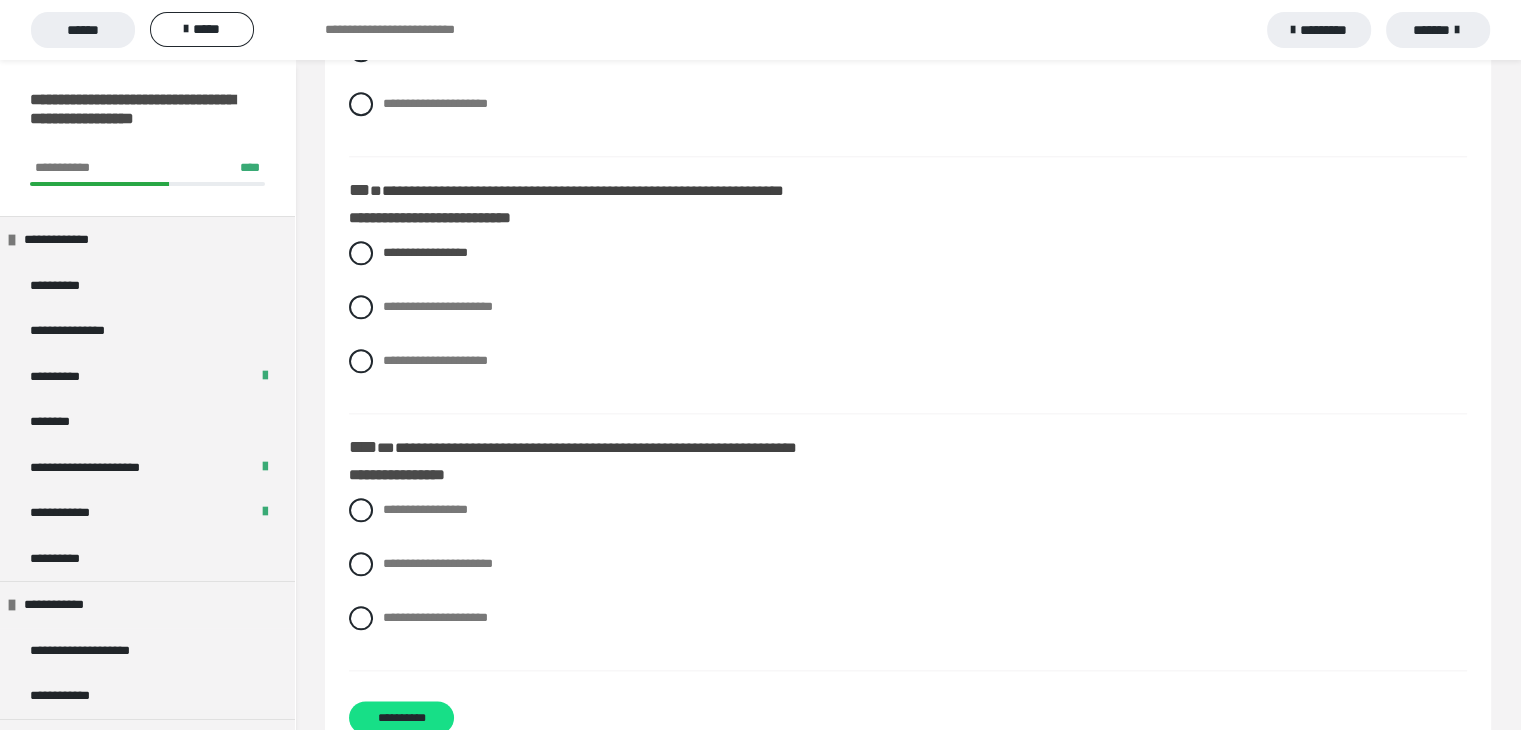 scroll, scrollTop: 2200, scrollLeft: 0, axis: vertical 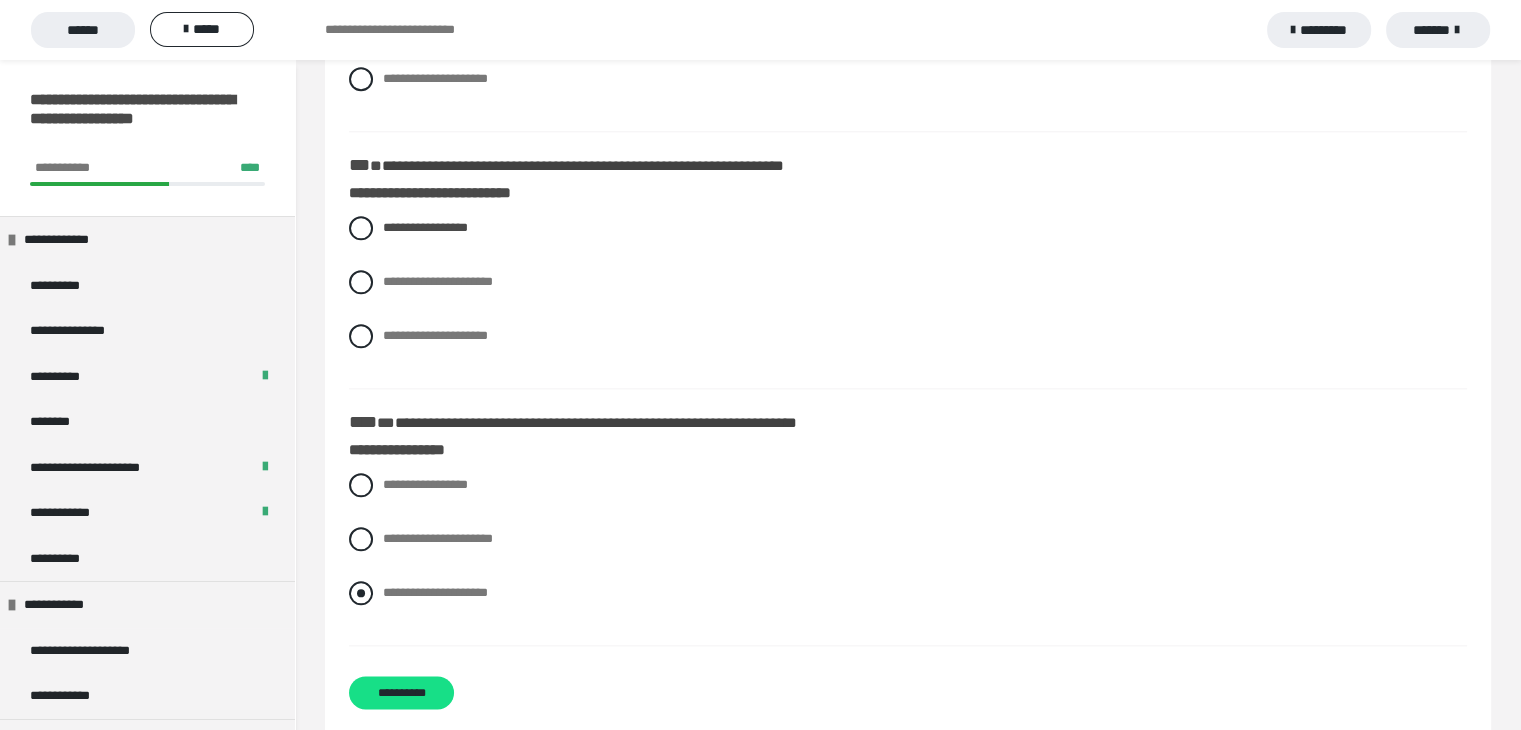 click at bounding box center (361, 593) 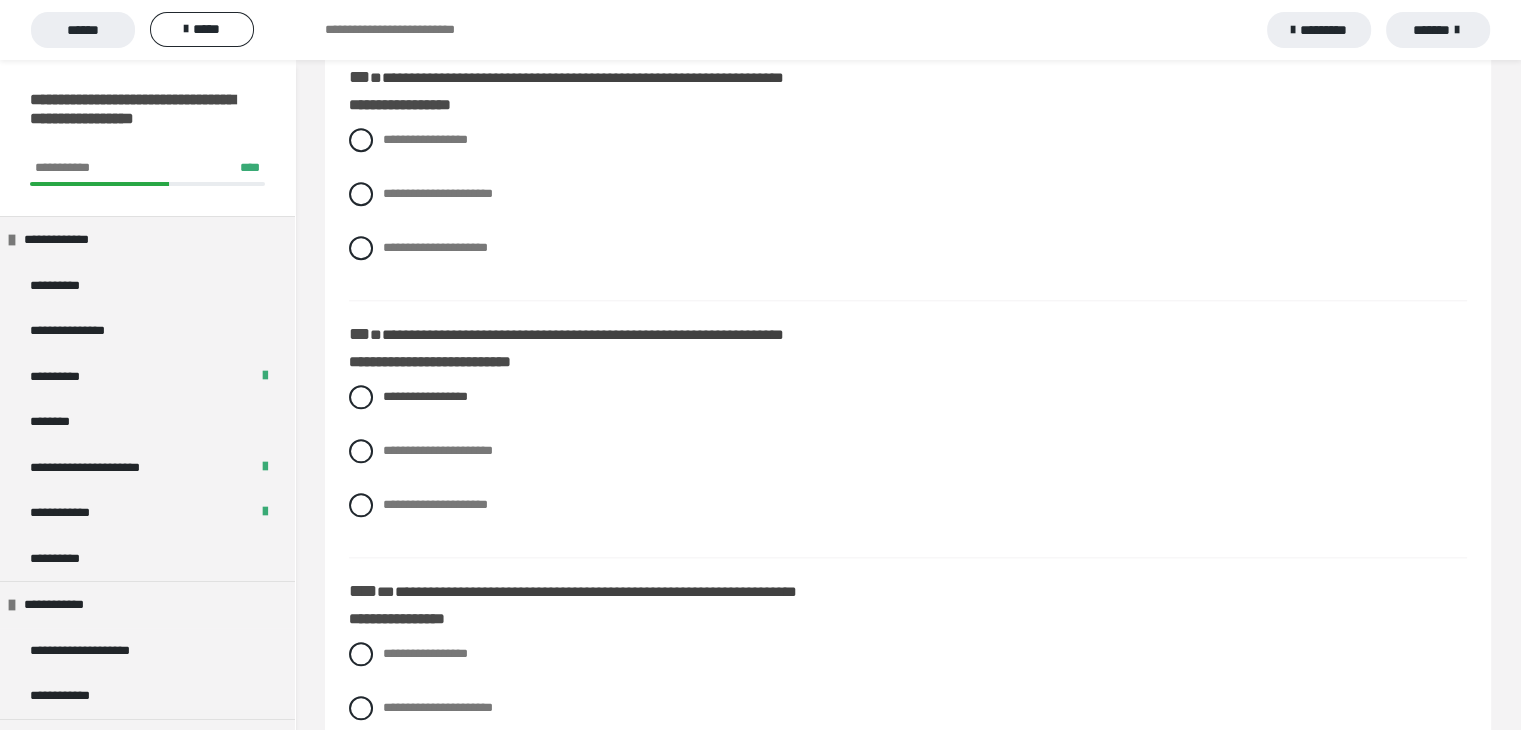 scroll, scrollTop: 1931, scrollLeft: 0, axis: vertical 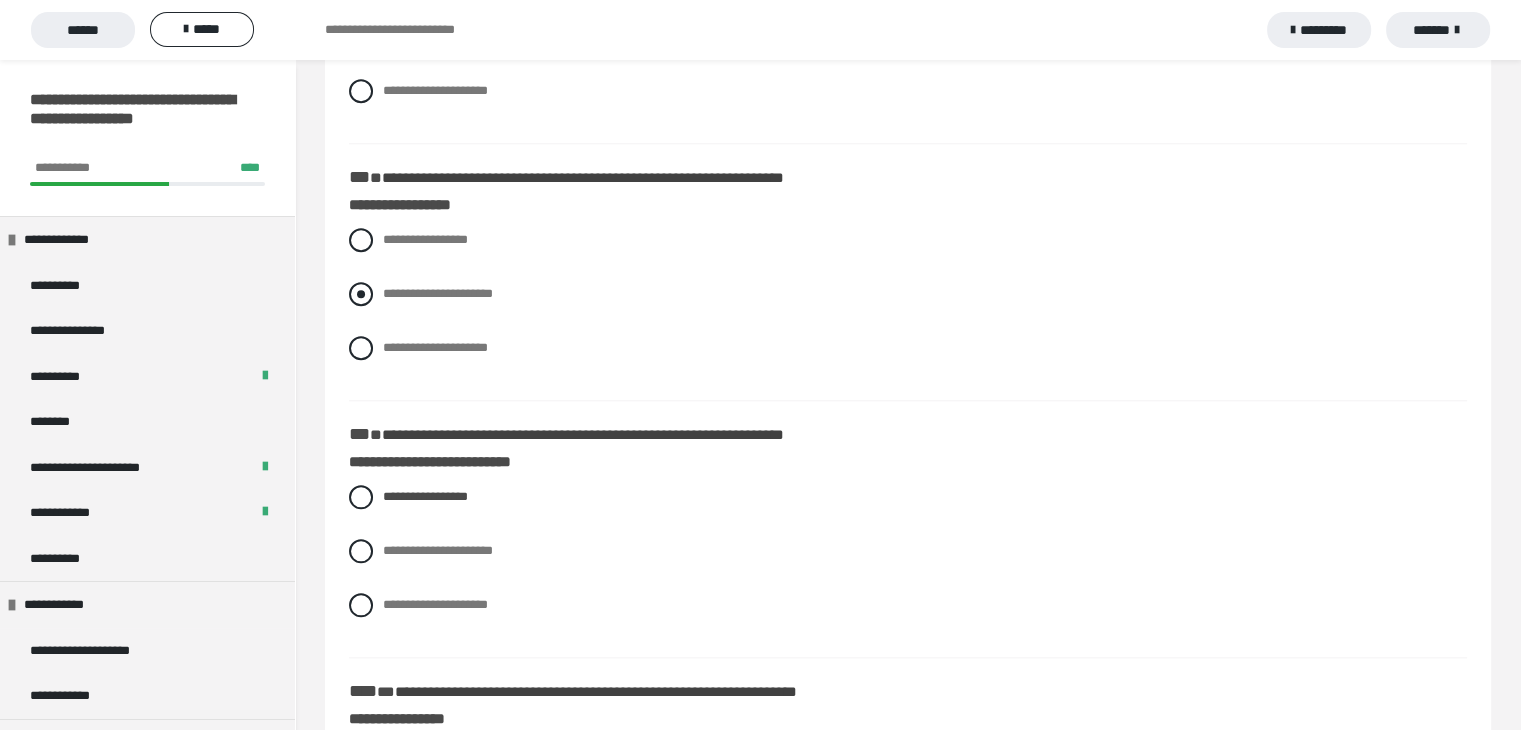 click on "**********" at bounding box center (438, 293) 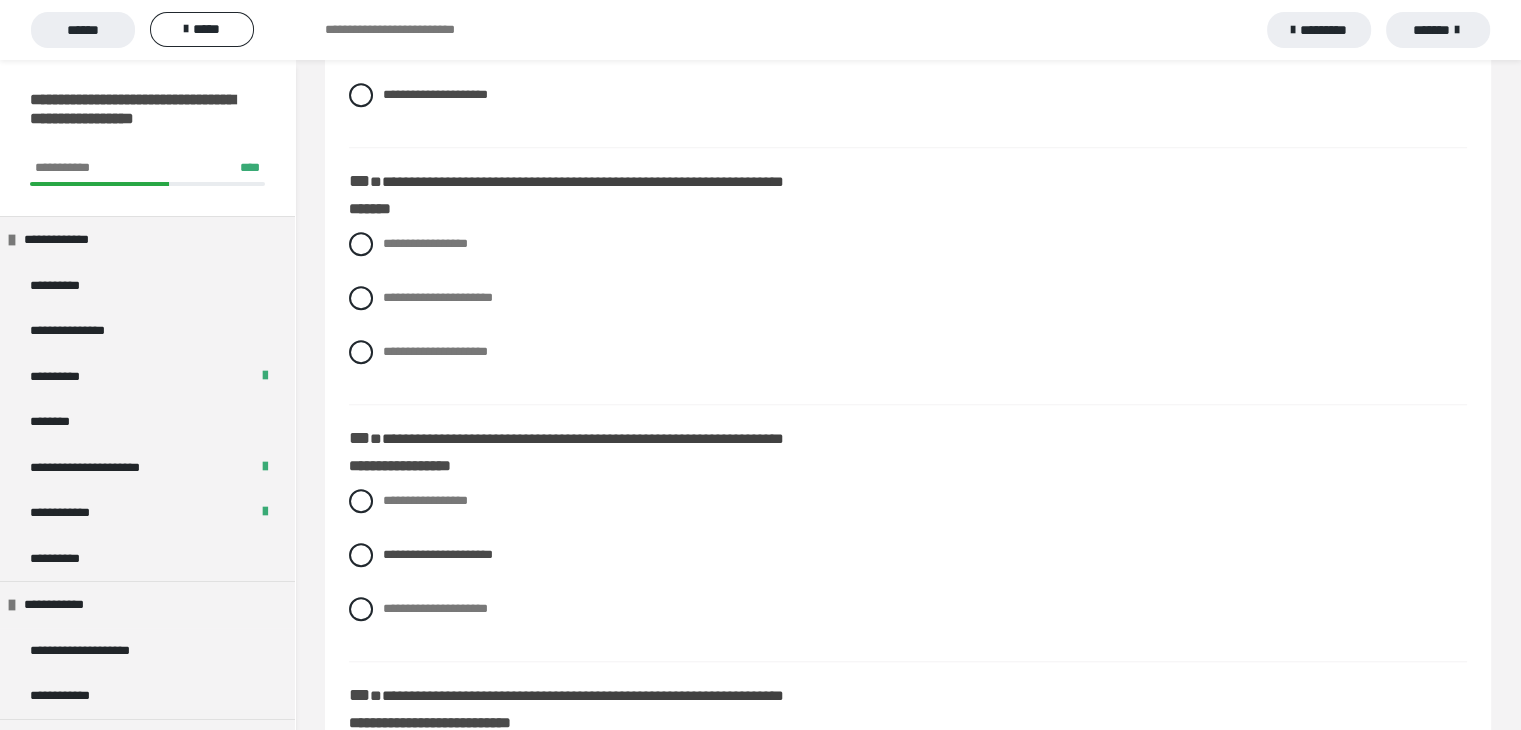 scroll, scrollTop: 1631, scrollLeft: 0, axis: vertical 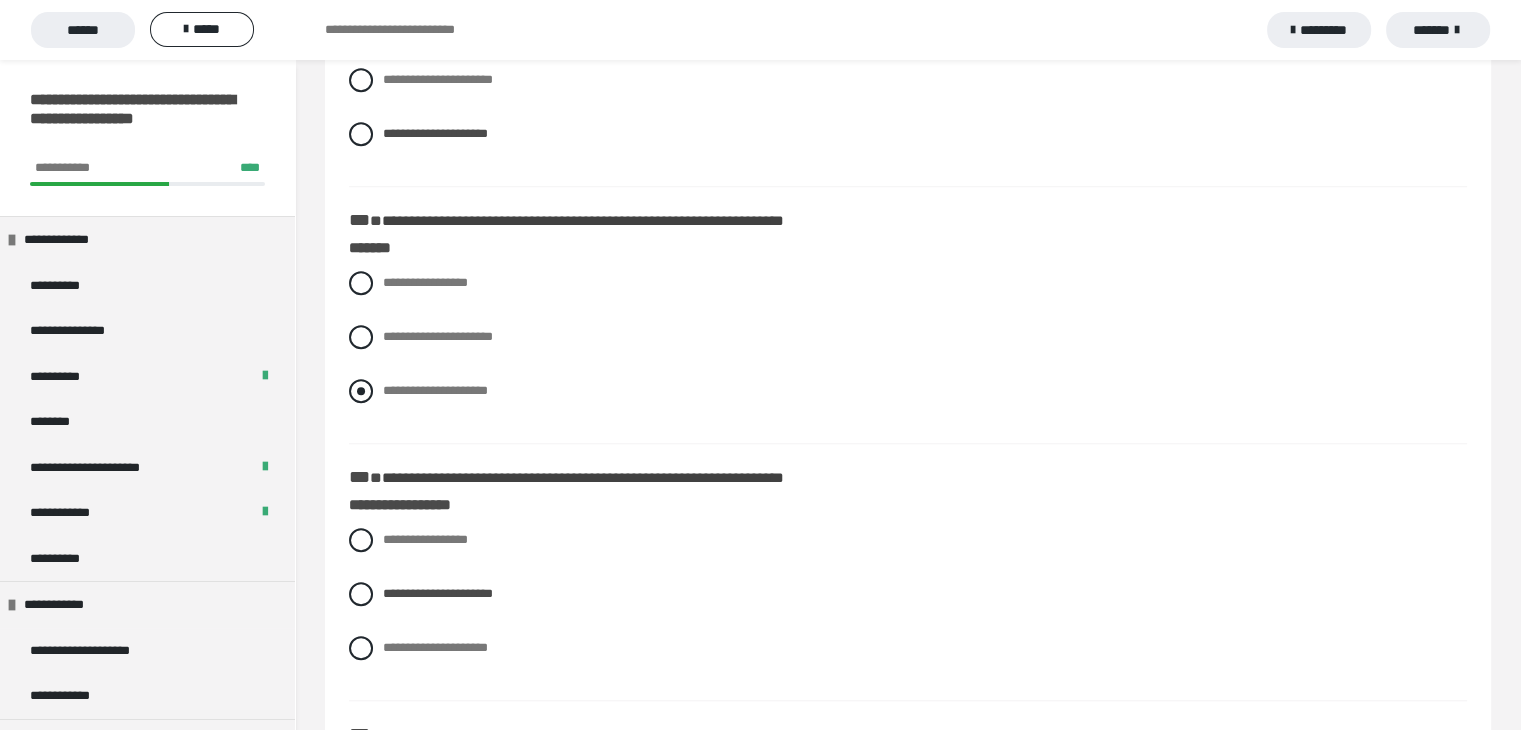 click at bounding box center (361, 391) 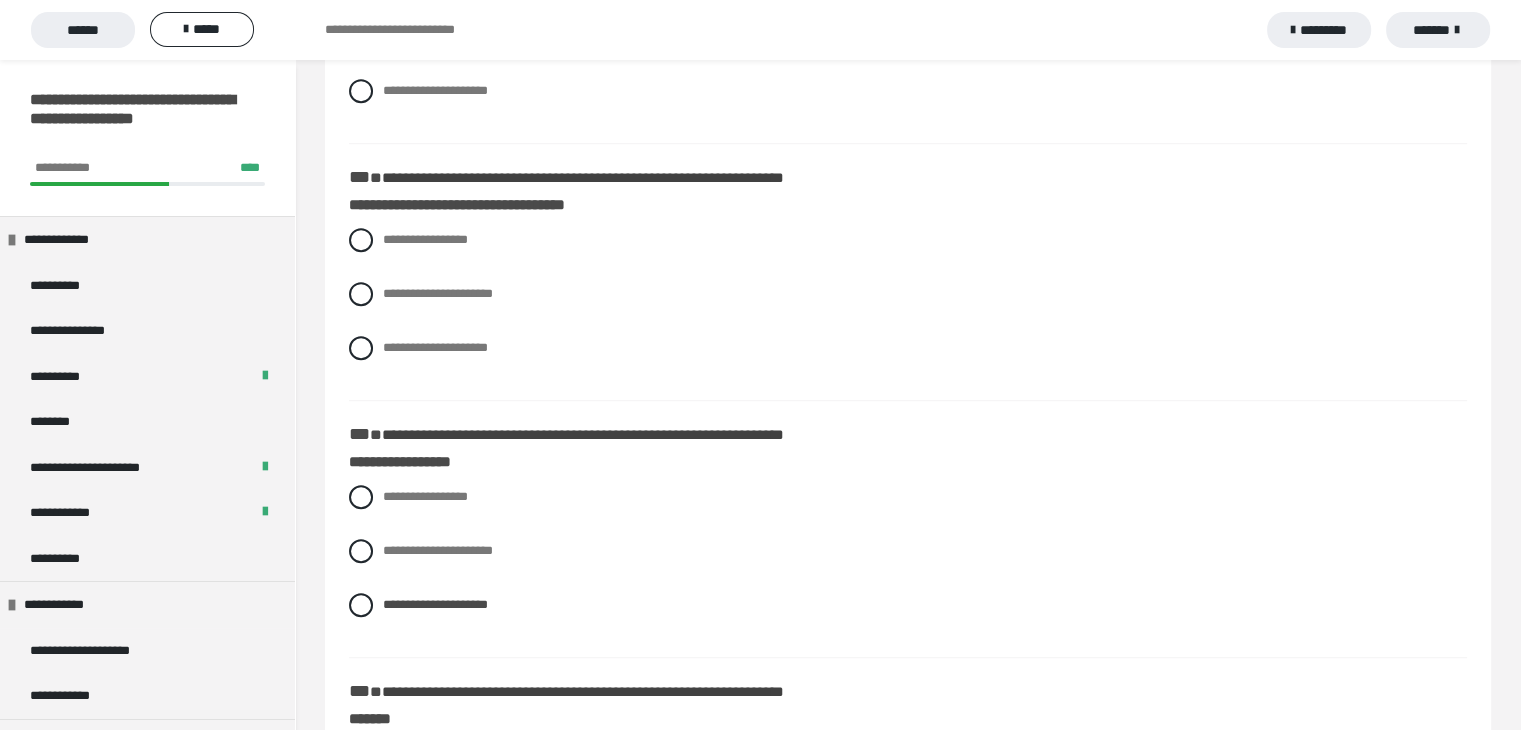 scroll, scrollTop: 1131, scrollLeft: 0, axis: vertical 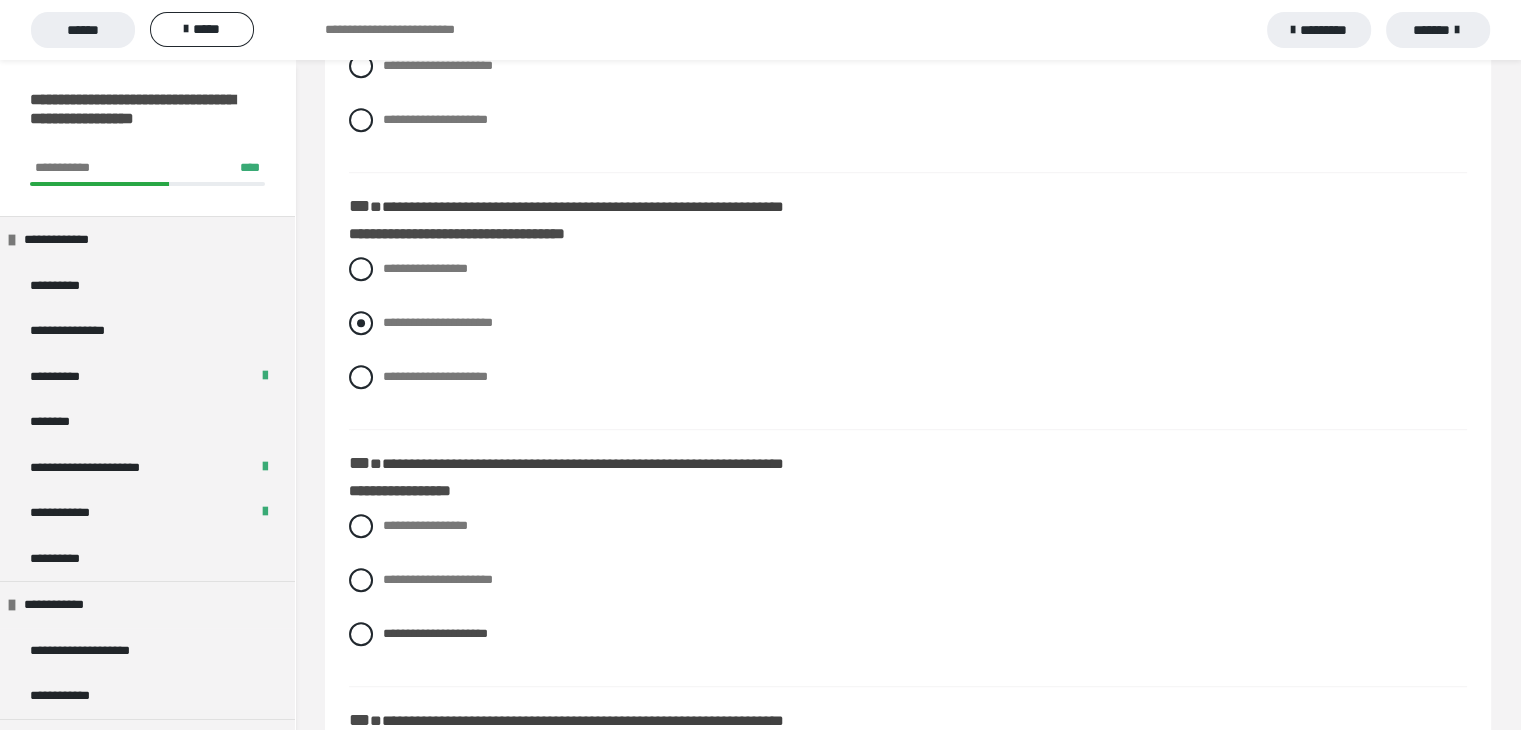 click at bounding box center (361, 323) 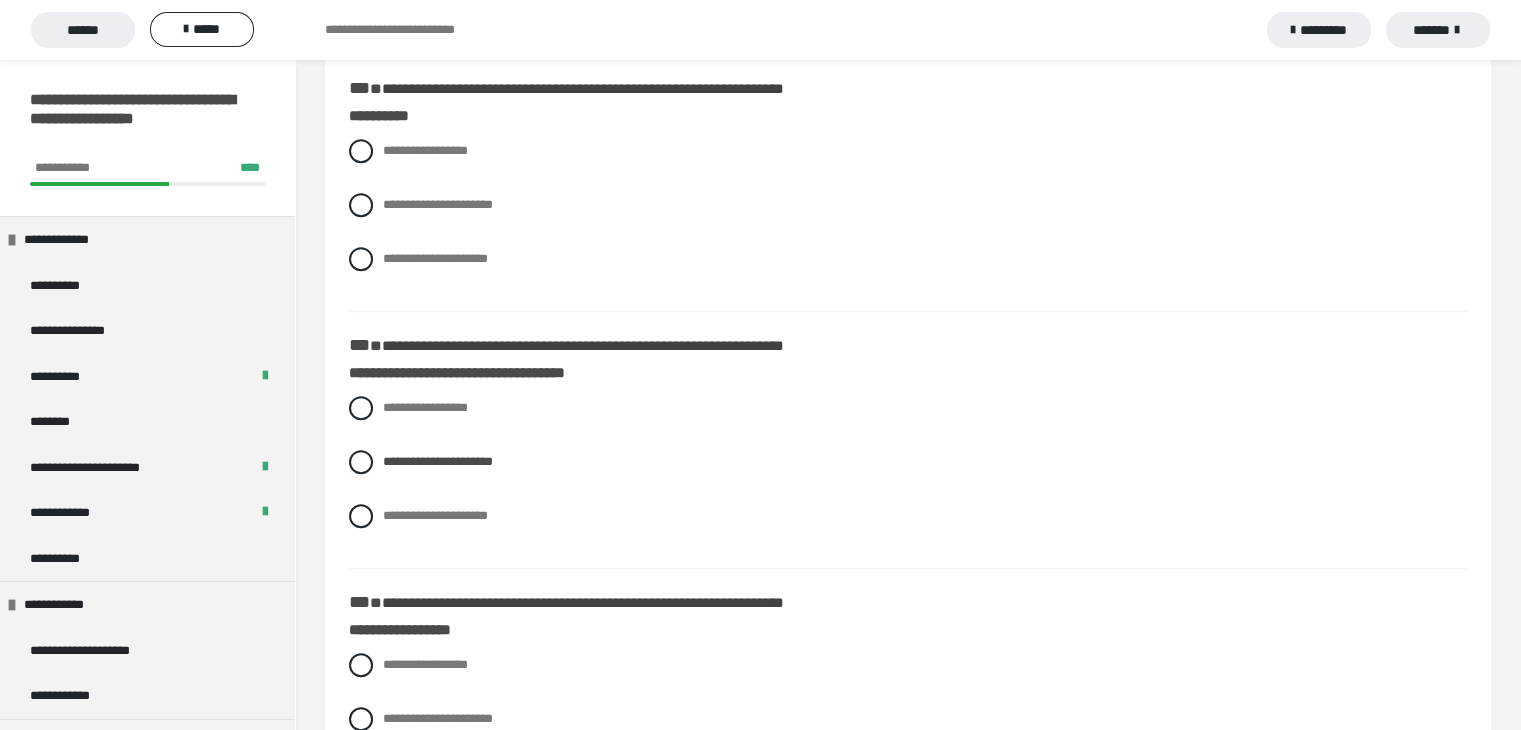 scroll, scrollTop: 931, scrollLeft: 0, axis: vertical 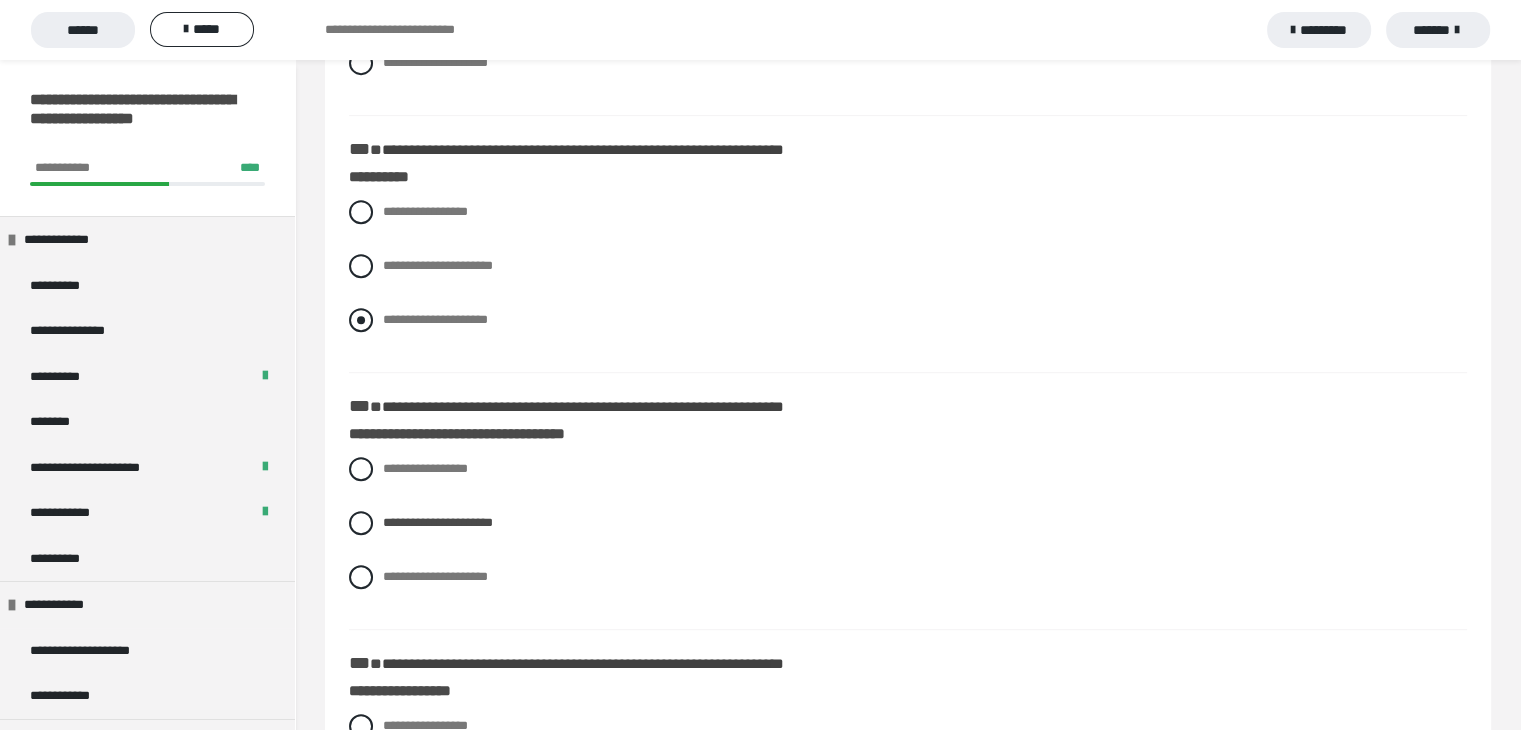 click on "**********" at bounding box center (435, 319) 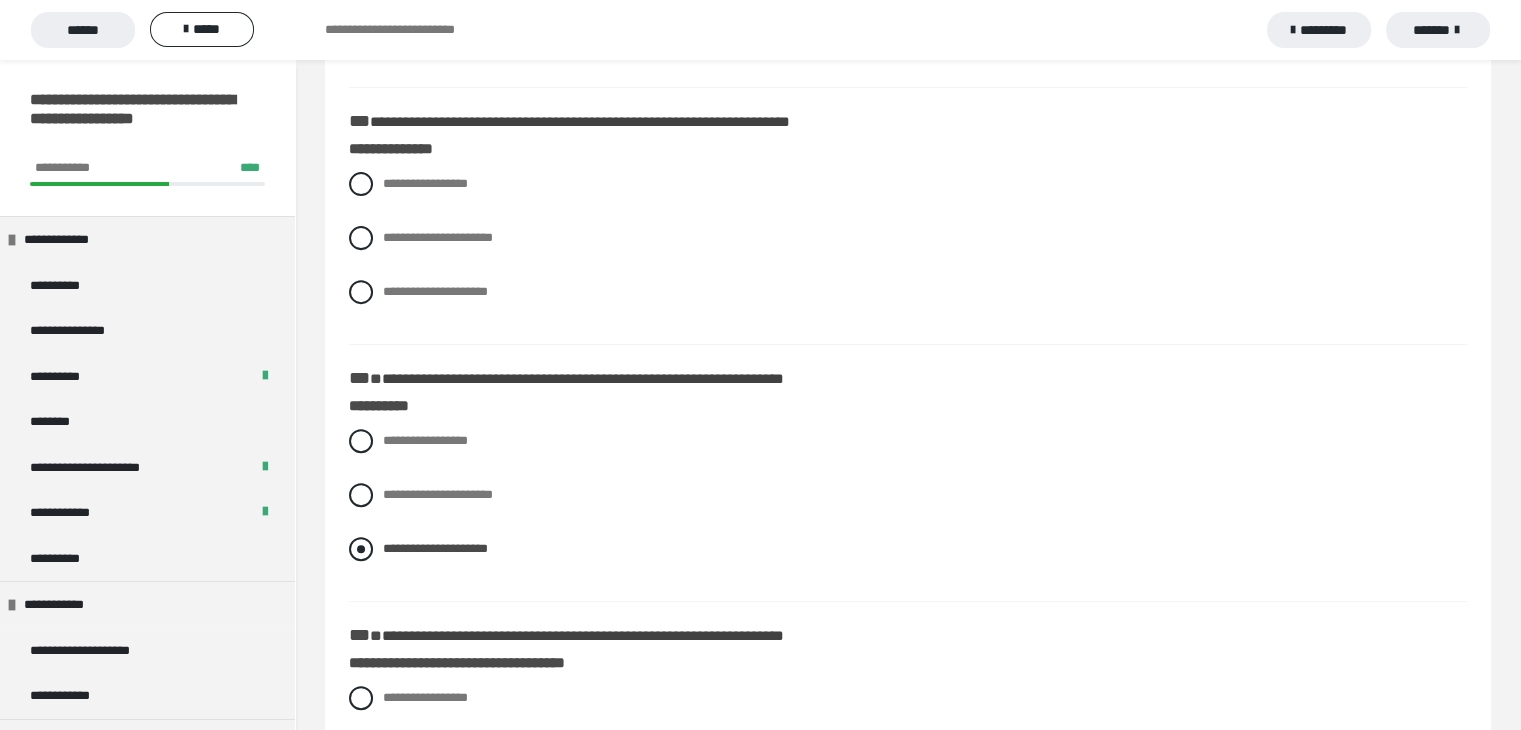 scroll, scrollTop: 631, scrollLeft: 0, axis: vertical 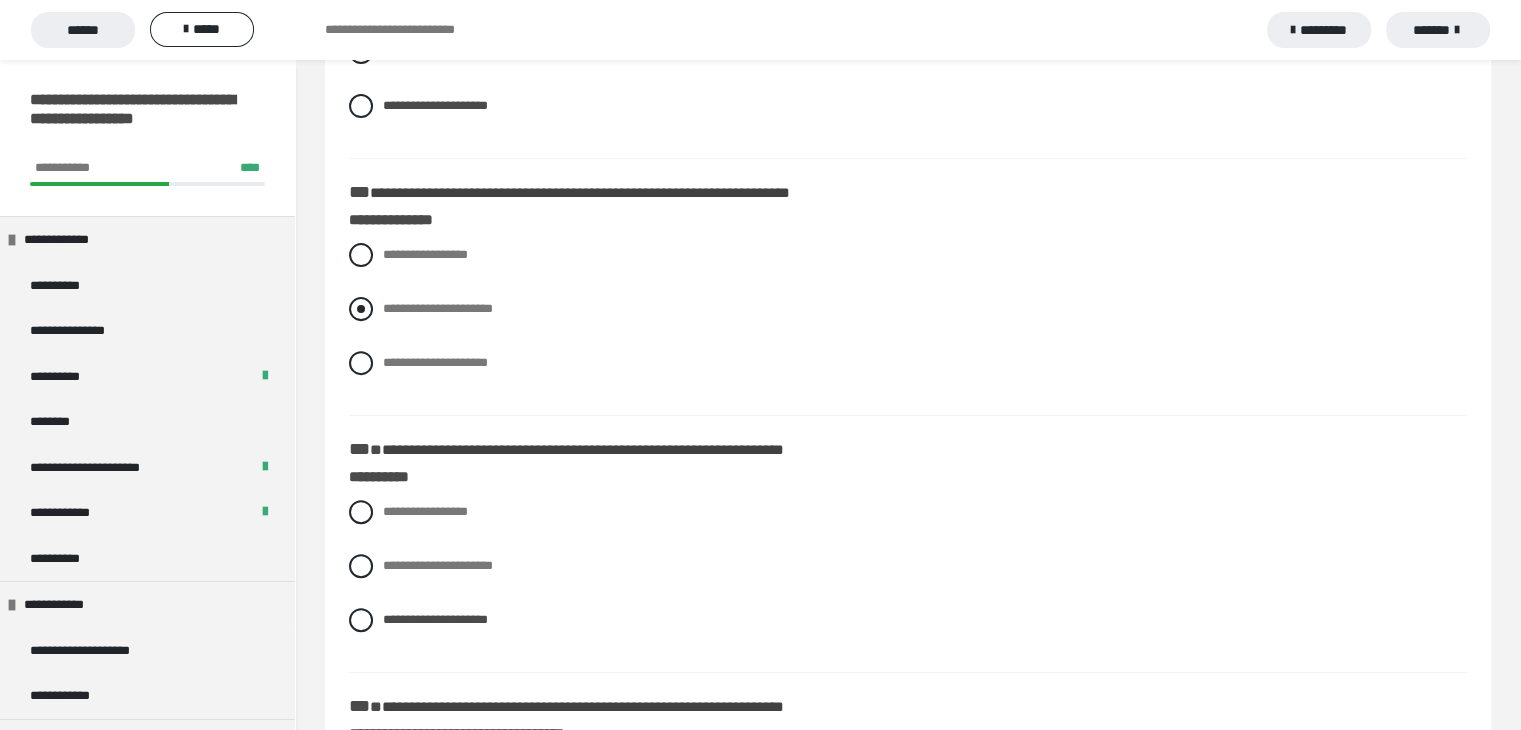 click on "**********" at bounding box center [438, 308] 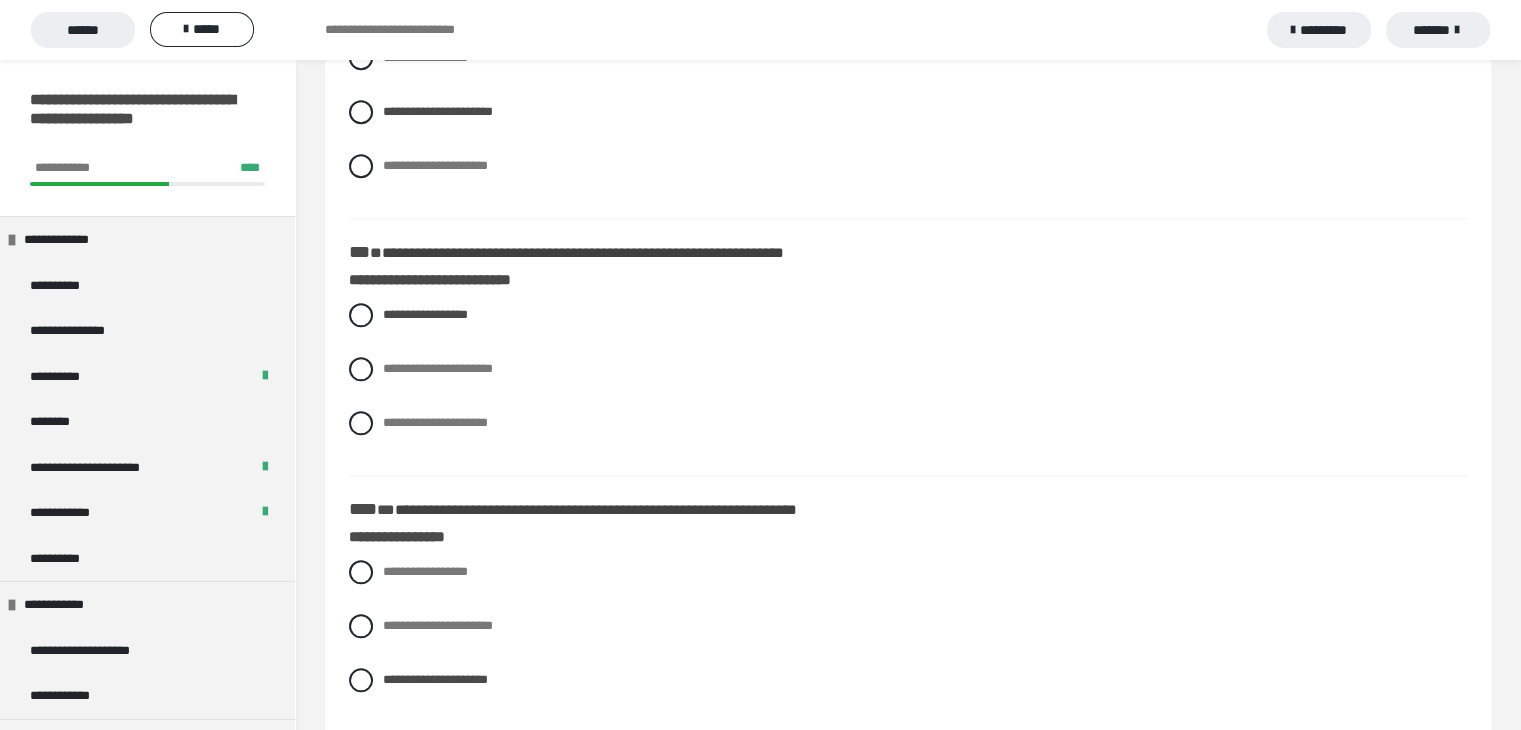 scroll, scrollTop: 2231, scrollLeft: 0, axis: vertical 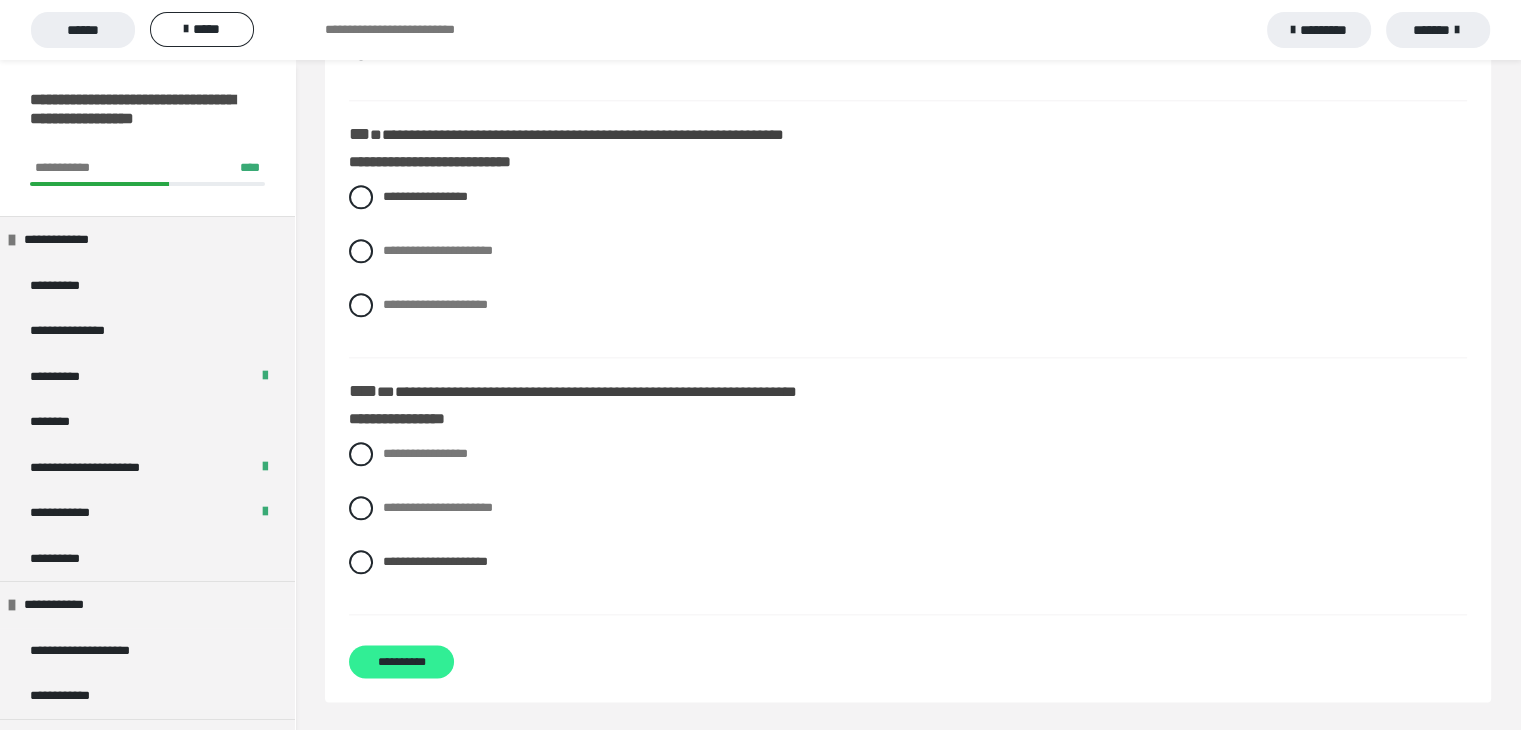click on "**********" at bounding box center [401, 661] 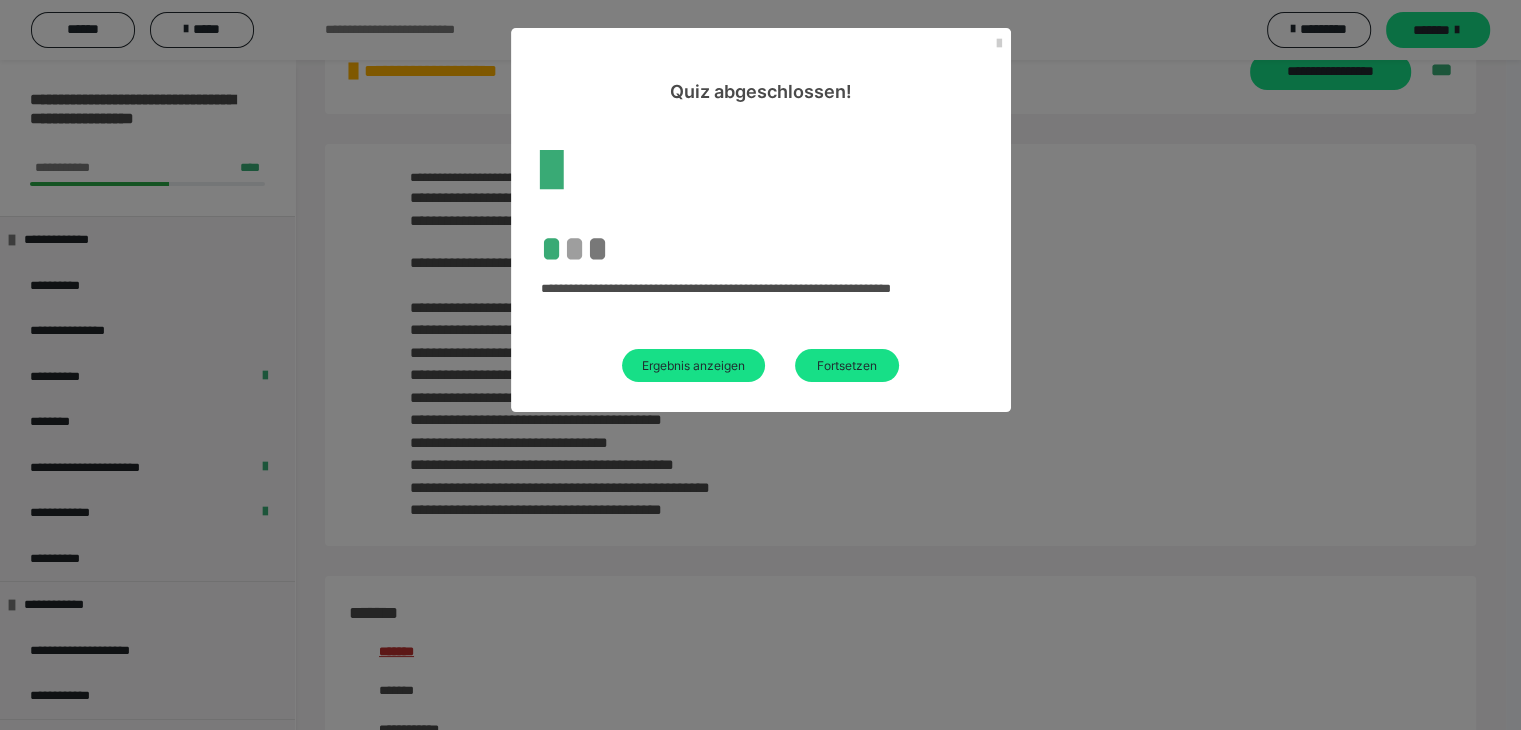 scroll, scrollTop: 2231, scrollLeft: 0, axis: vertical 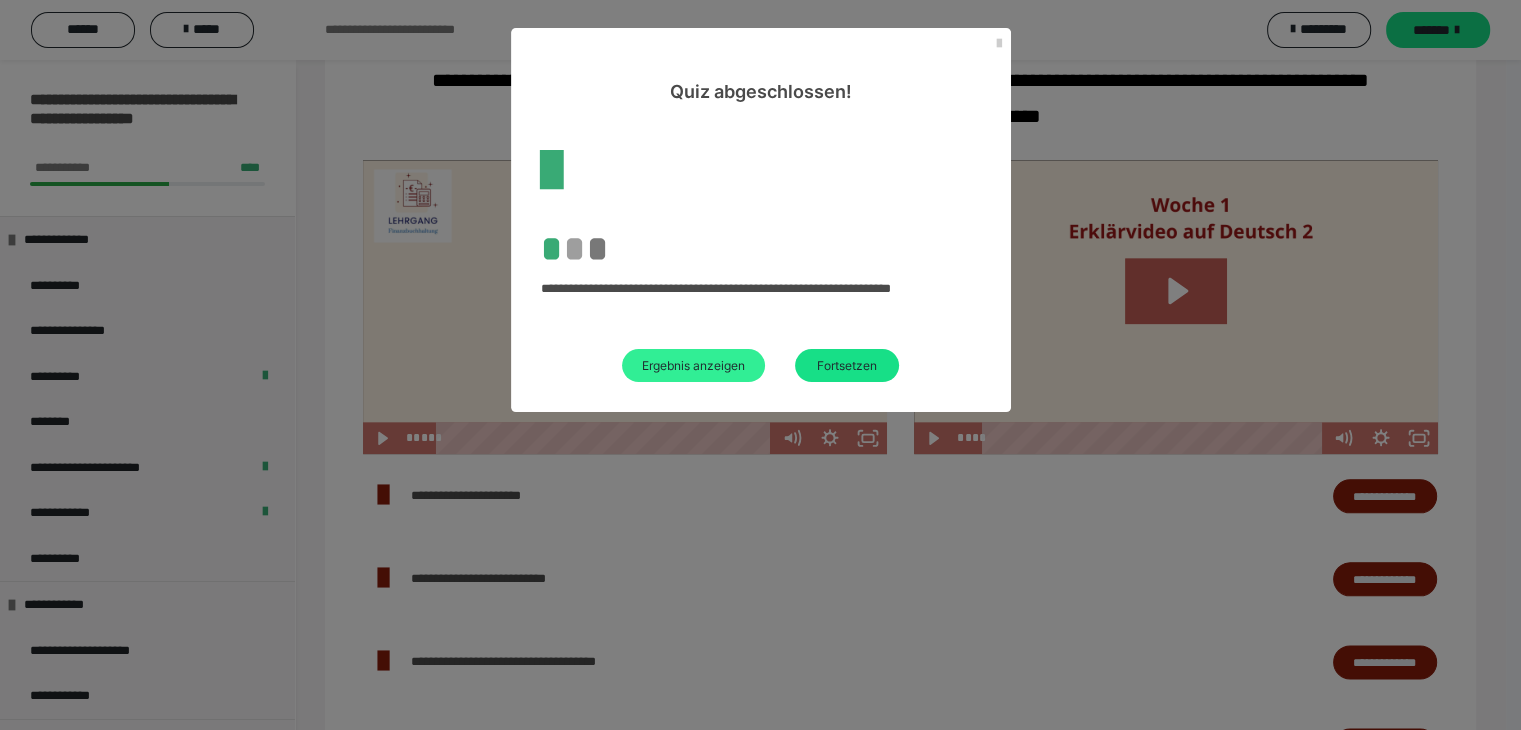 click on "Ergebnis anzeigen" at bounding box center (693, 365) 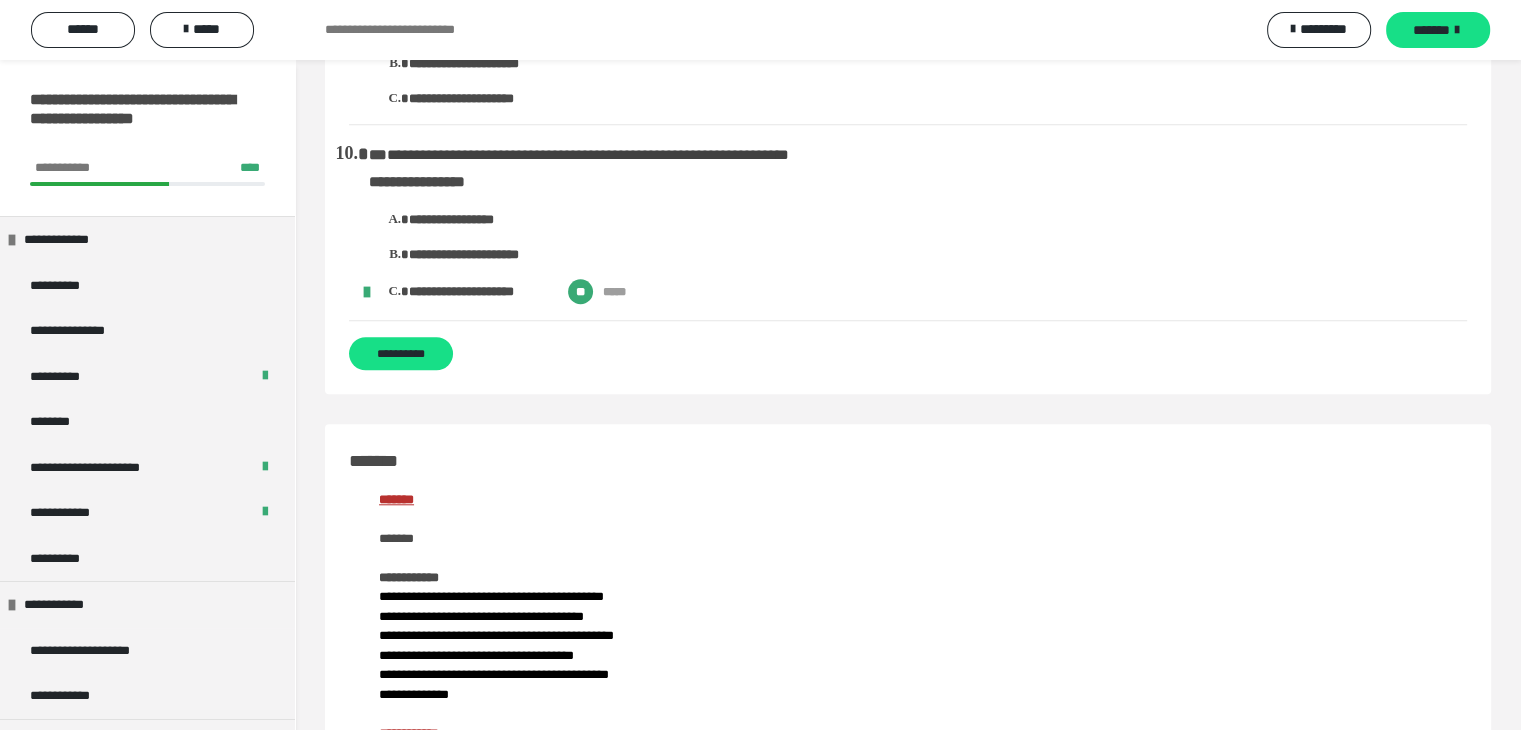 scroll, scrollTop: 1431, scrollLeft: 0, axis: vertical 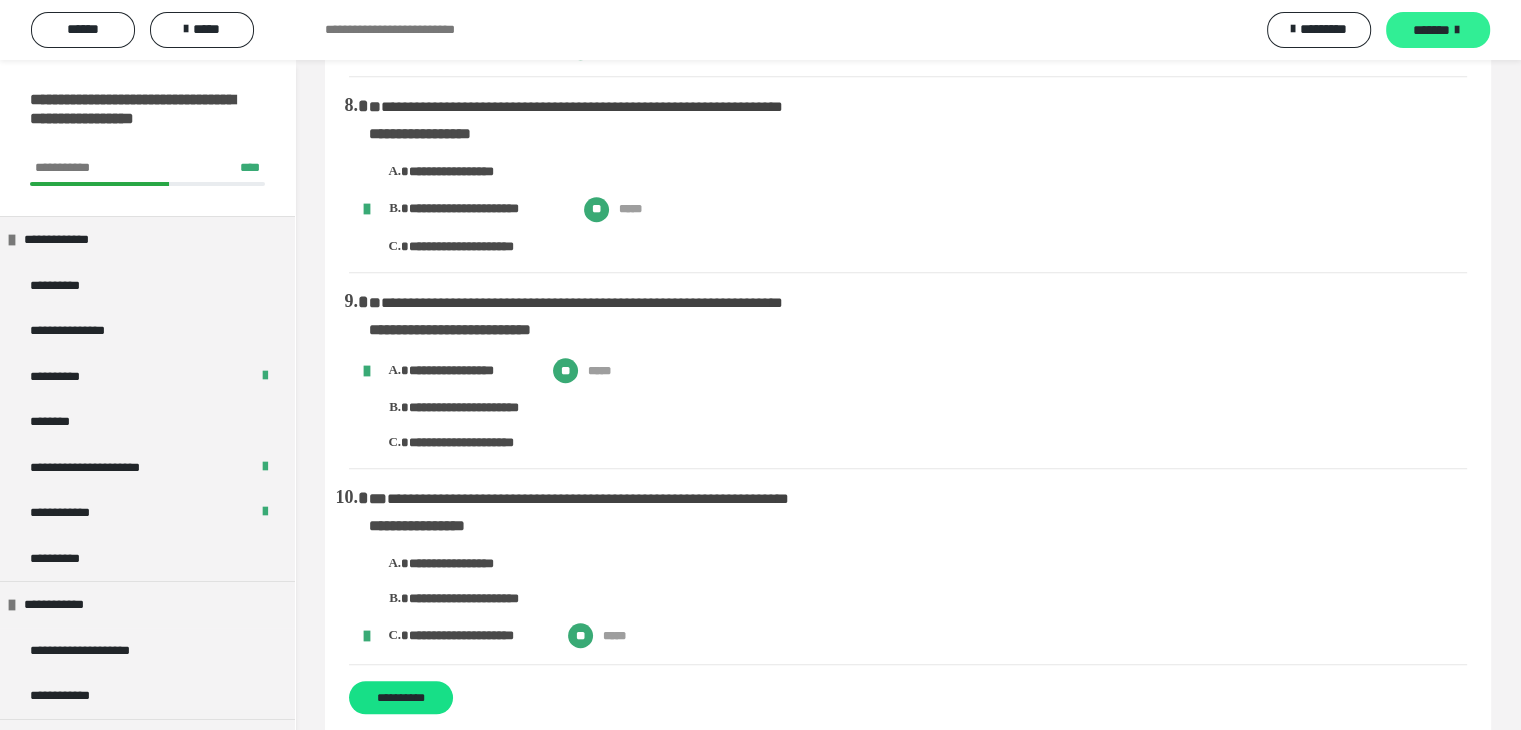 click on "*******" at bounding box center (1431, 30) 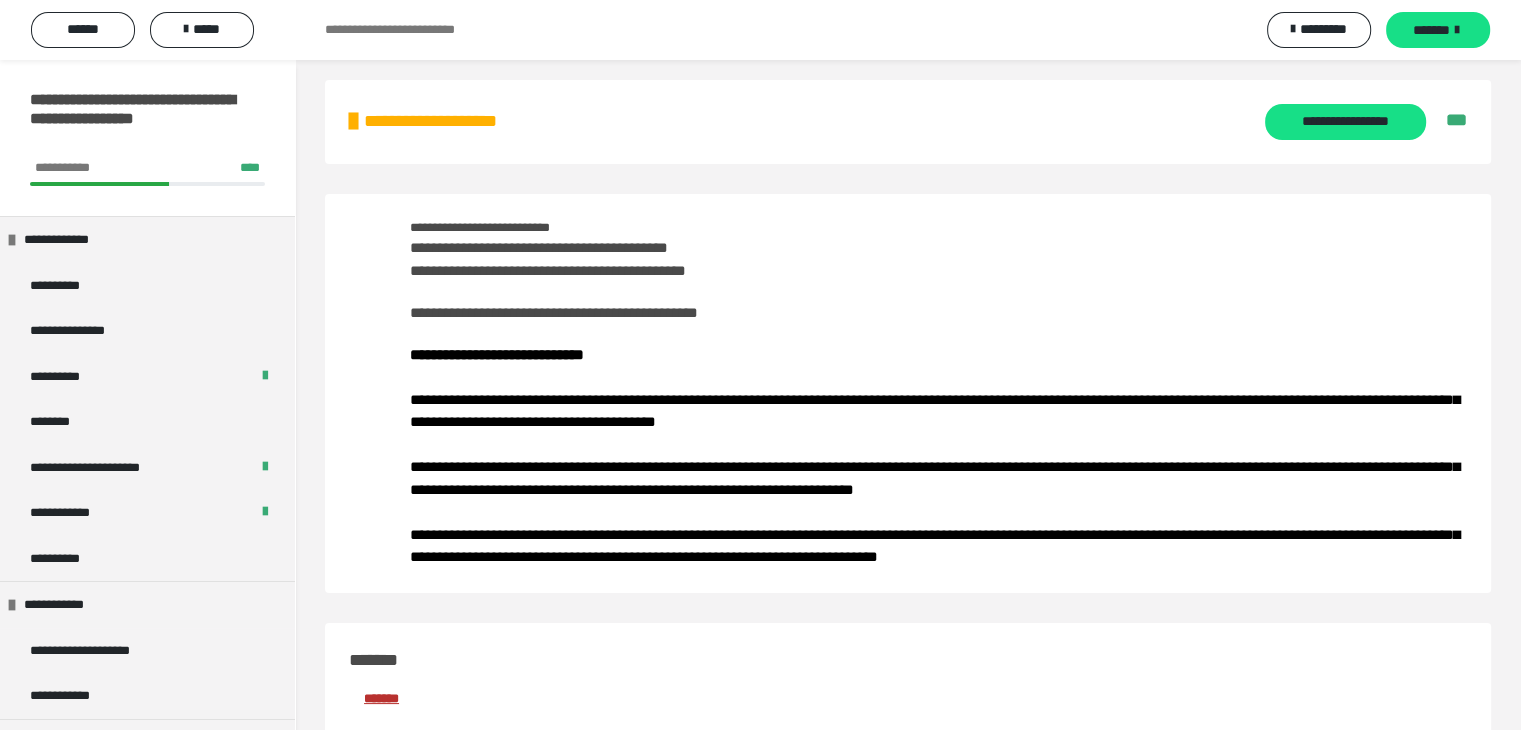 scroll, scrollTop: 0, scrollLeft: 0, axis: both 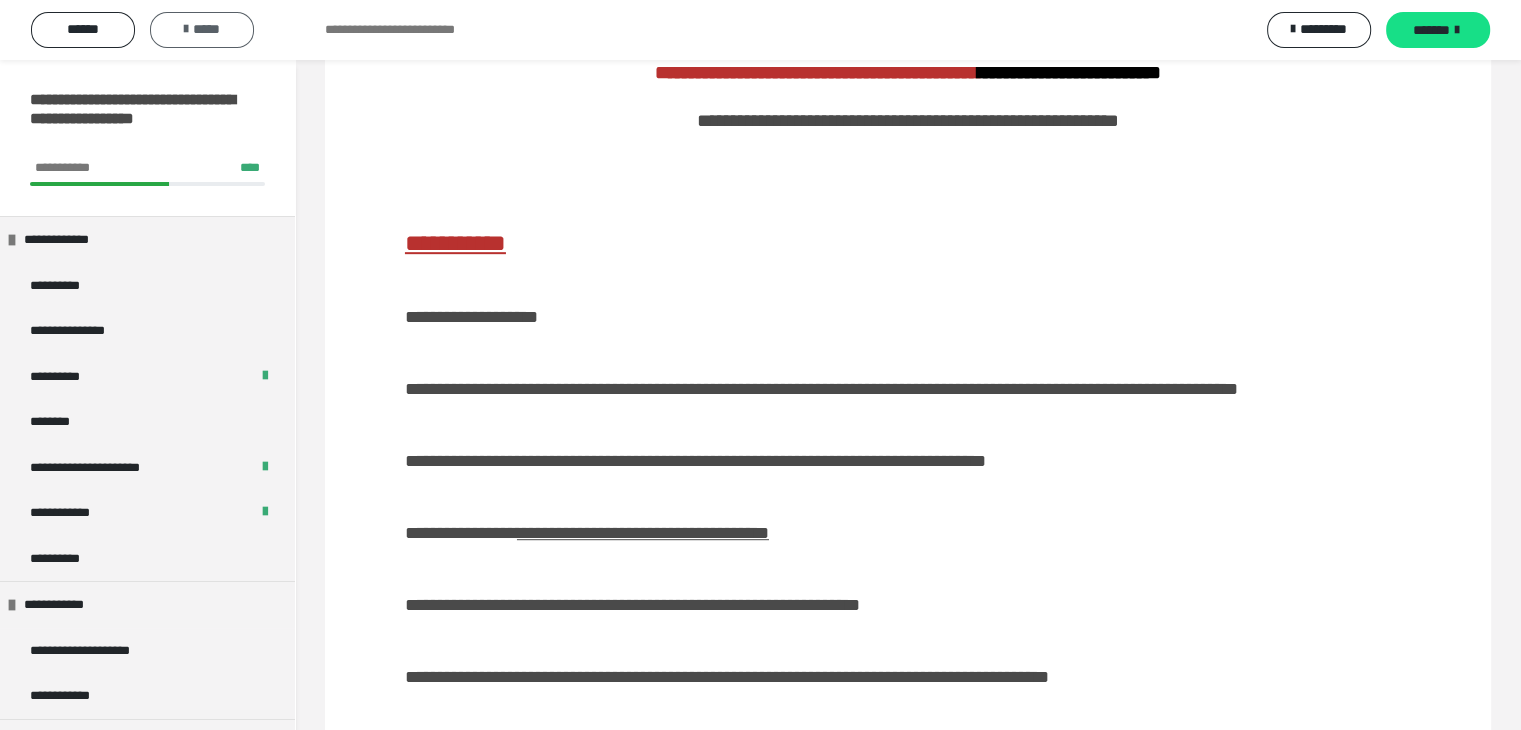 click on "*****" at bounding box center (202, 29) 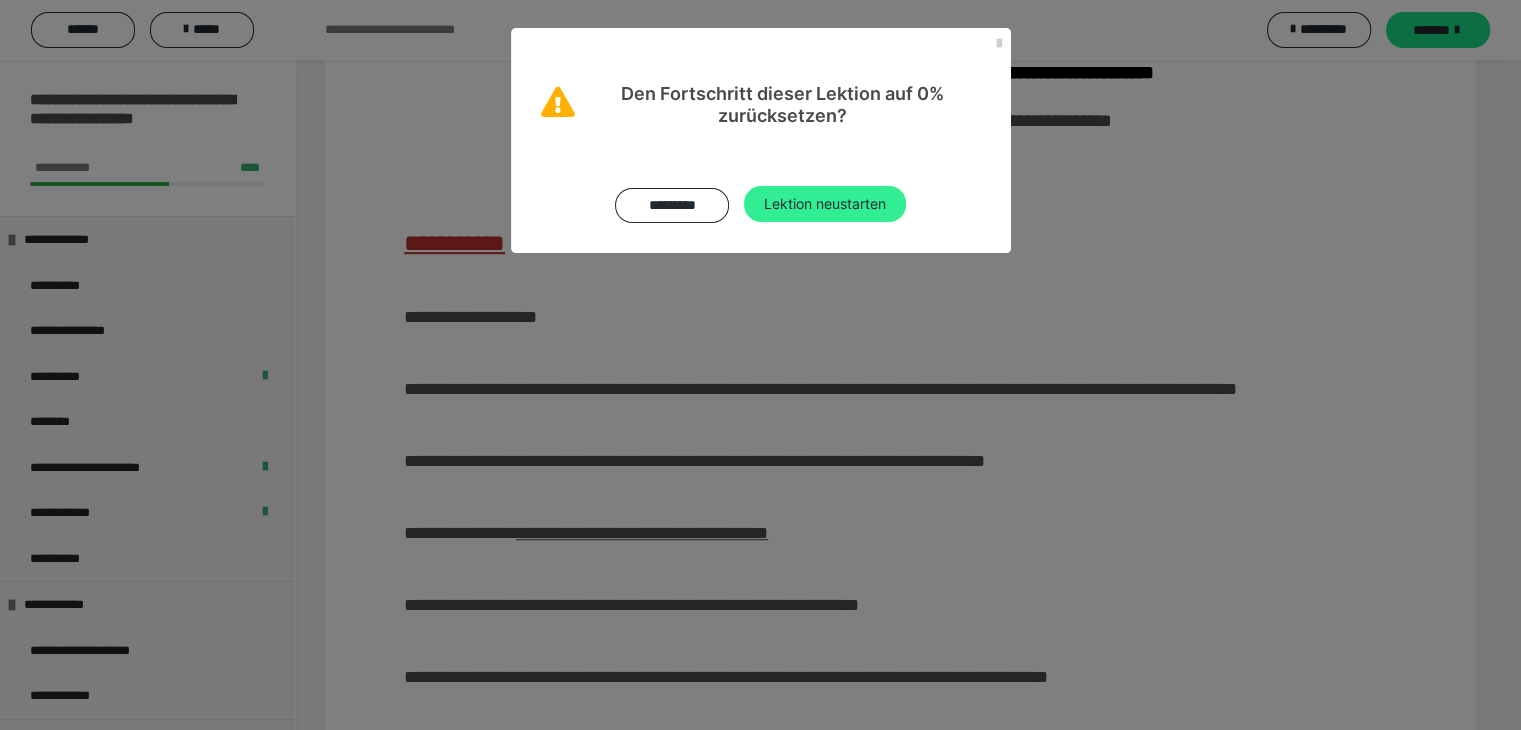 click on "Lektion neustarten" at bounding box center (825, 204) 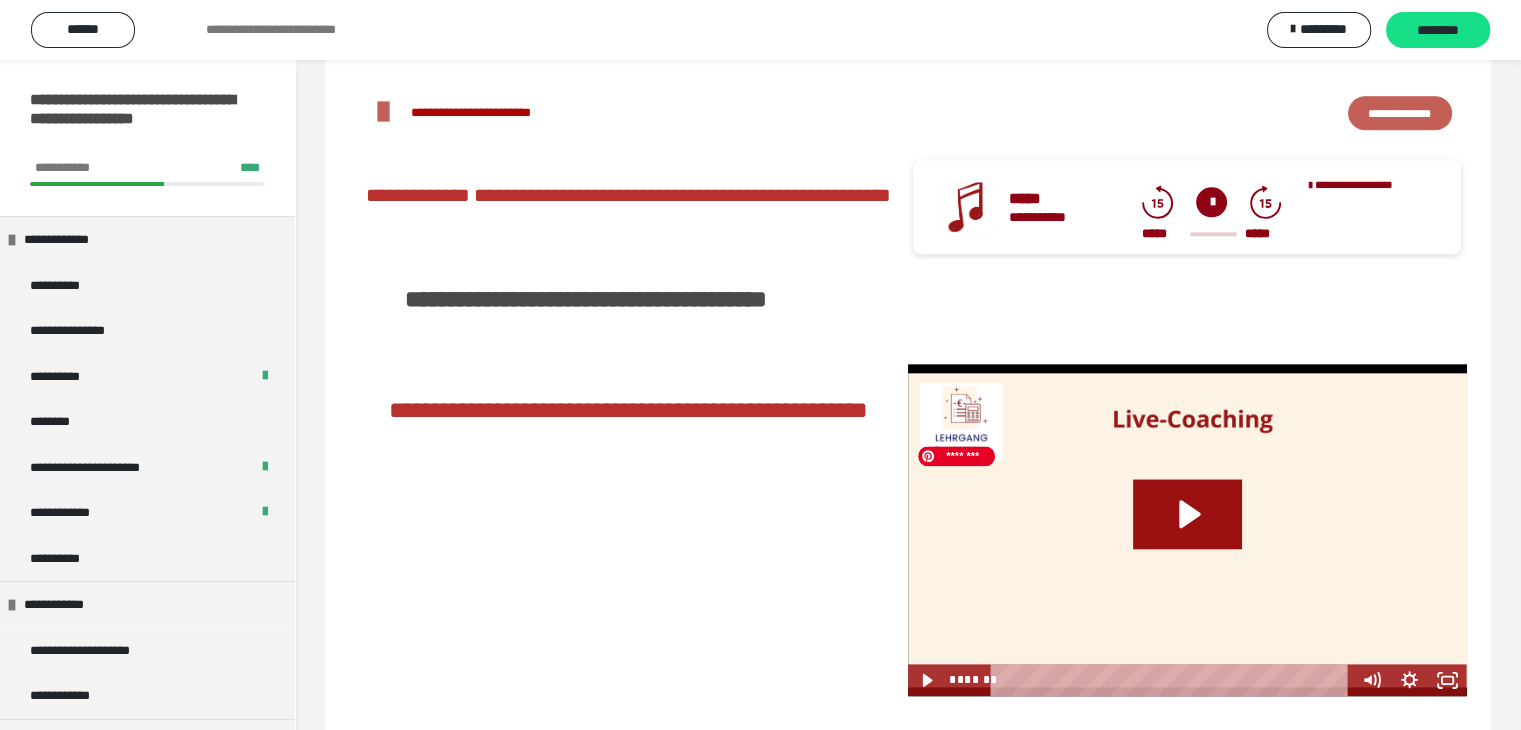 scroll, scrollTop: 1682, scrollLeft: 0, axis: vertical 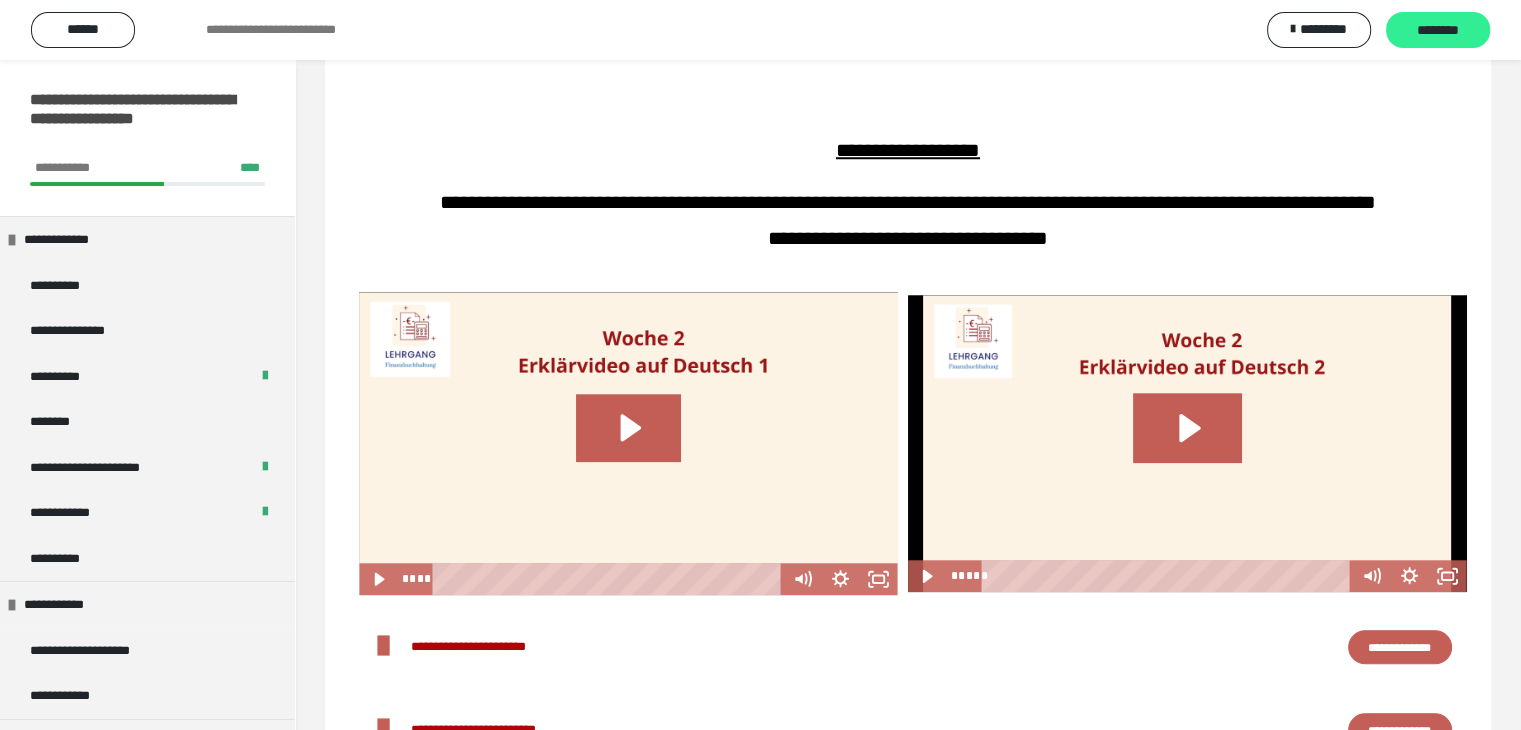 click on "********" at bounding box center [1438, 31] 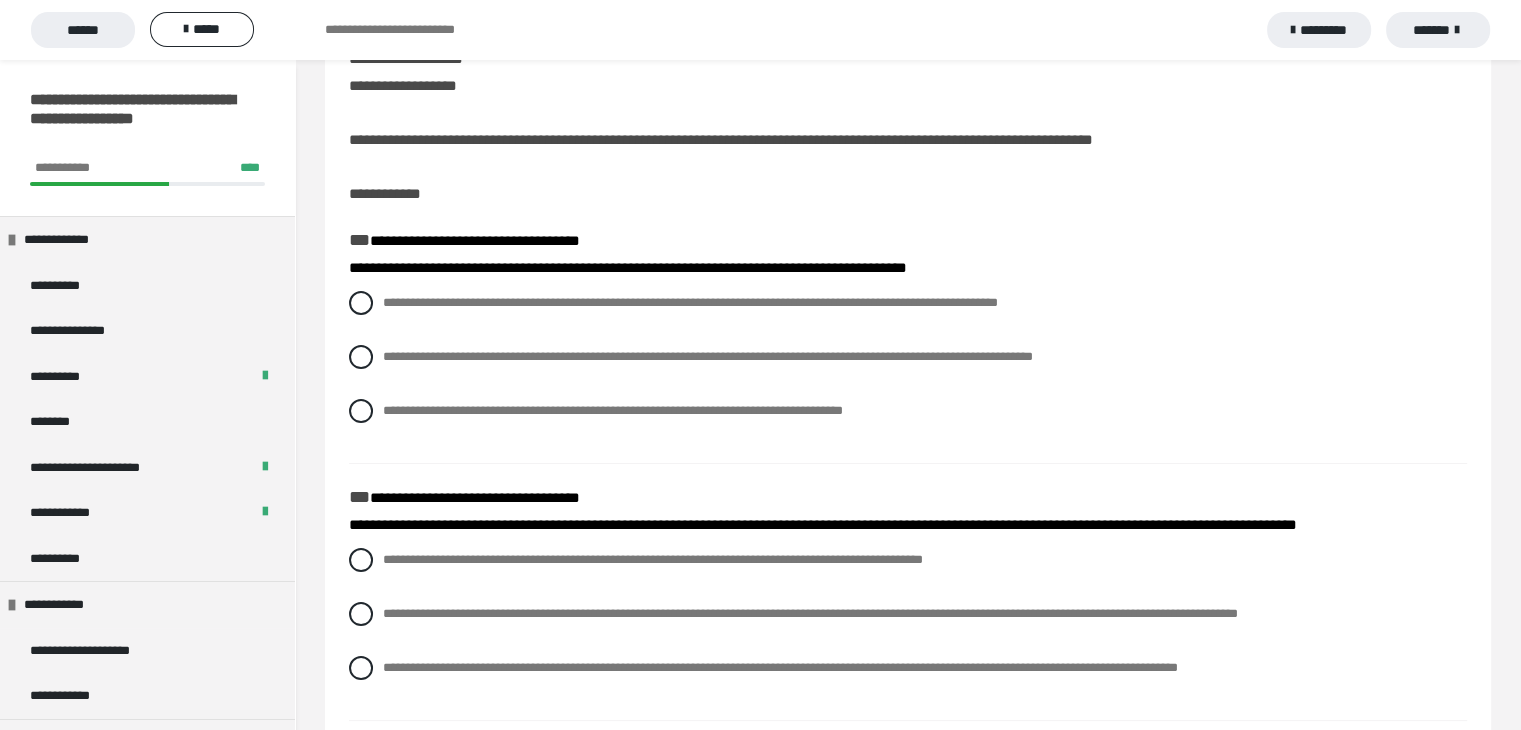 scroll, scrollTop: 100, scrollLeft: 0, axis: vertical 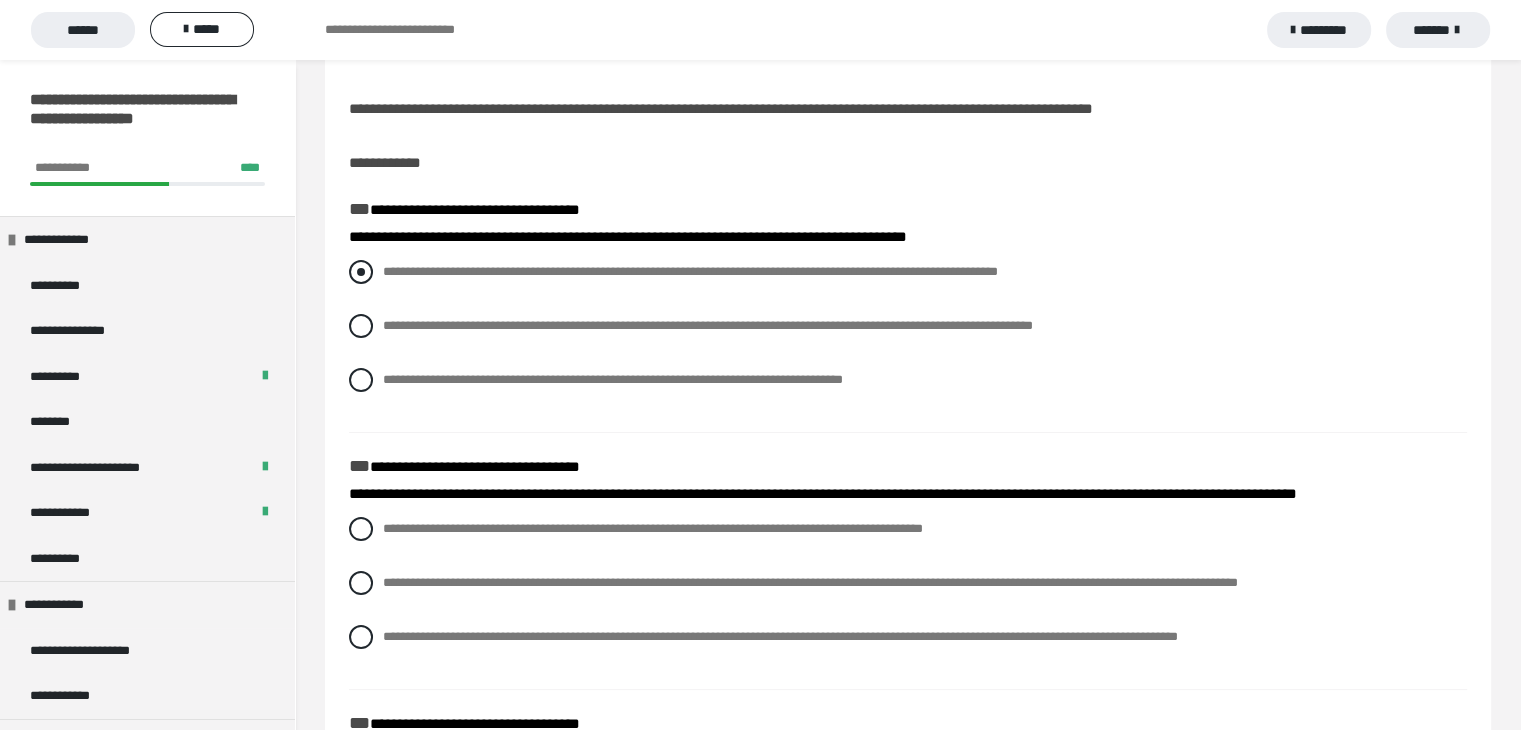 click at bounding box center [361, 272] 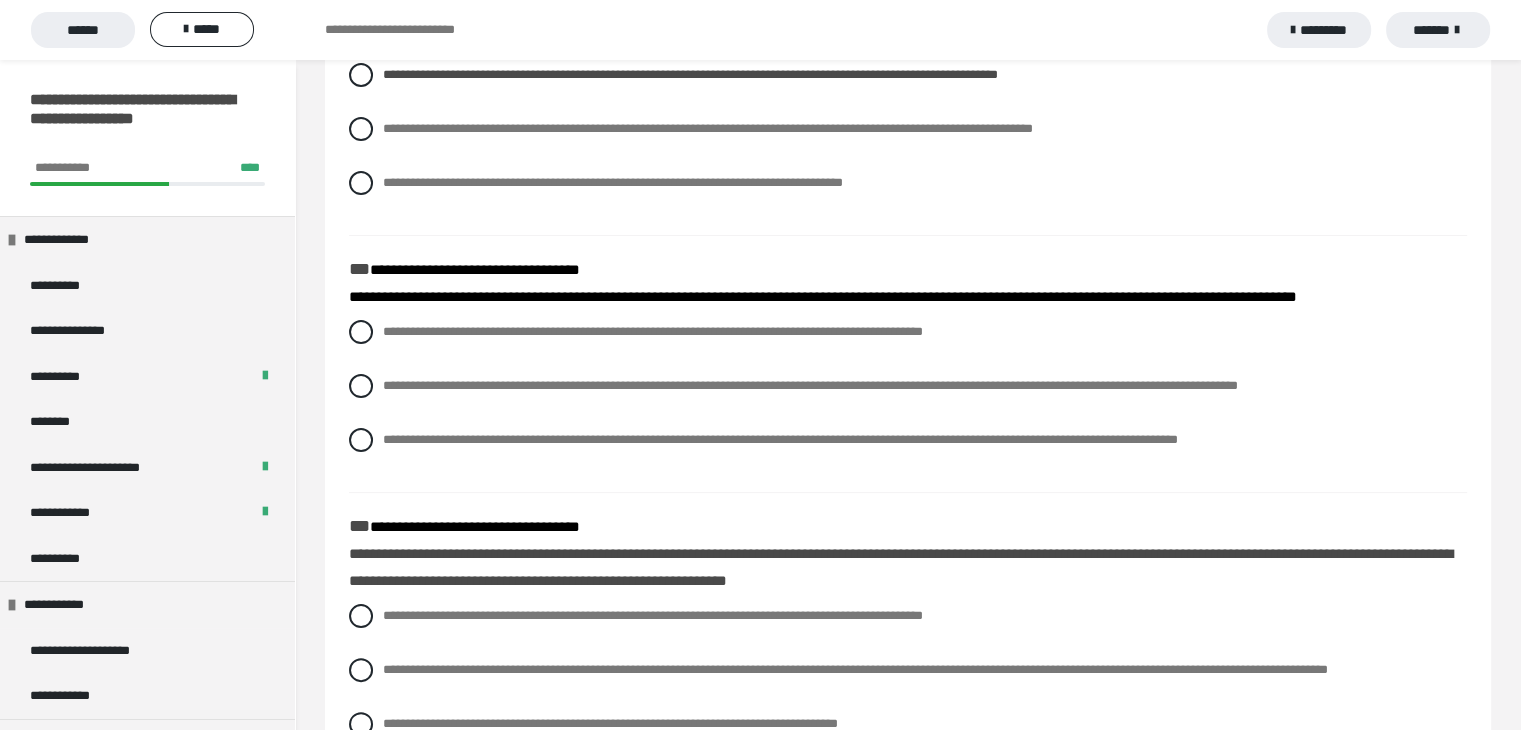 scroll, scrollTop: 300, scrollLeft: 0, axis: vertical 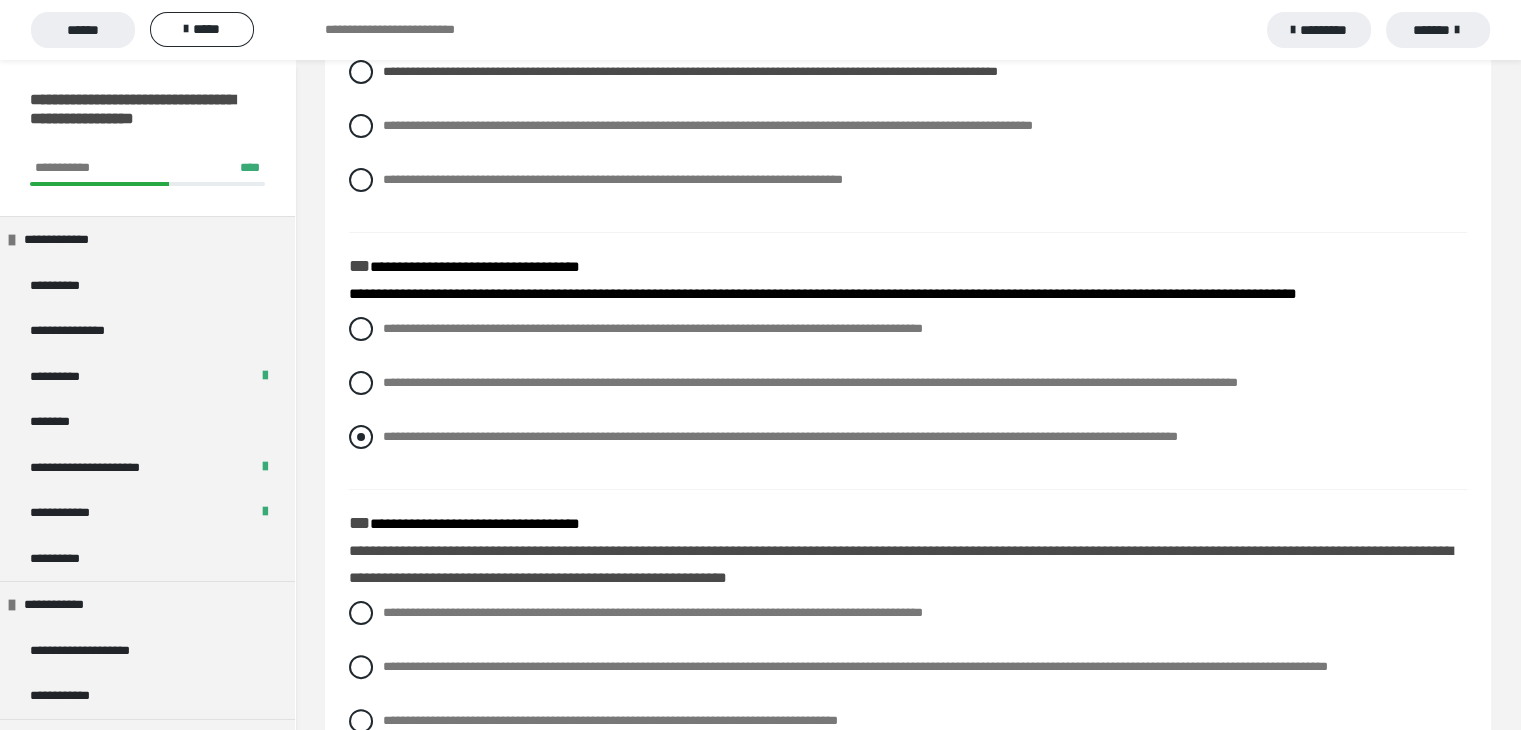 click at bounding box center [361, 437] 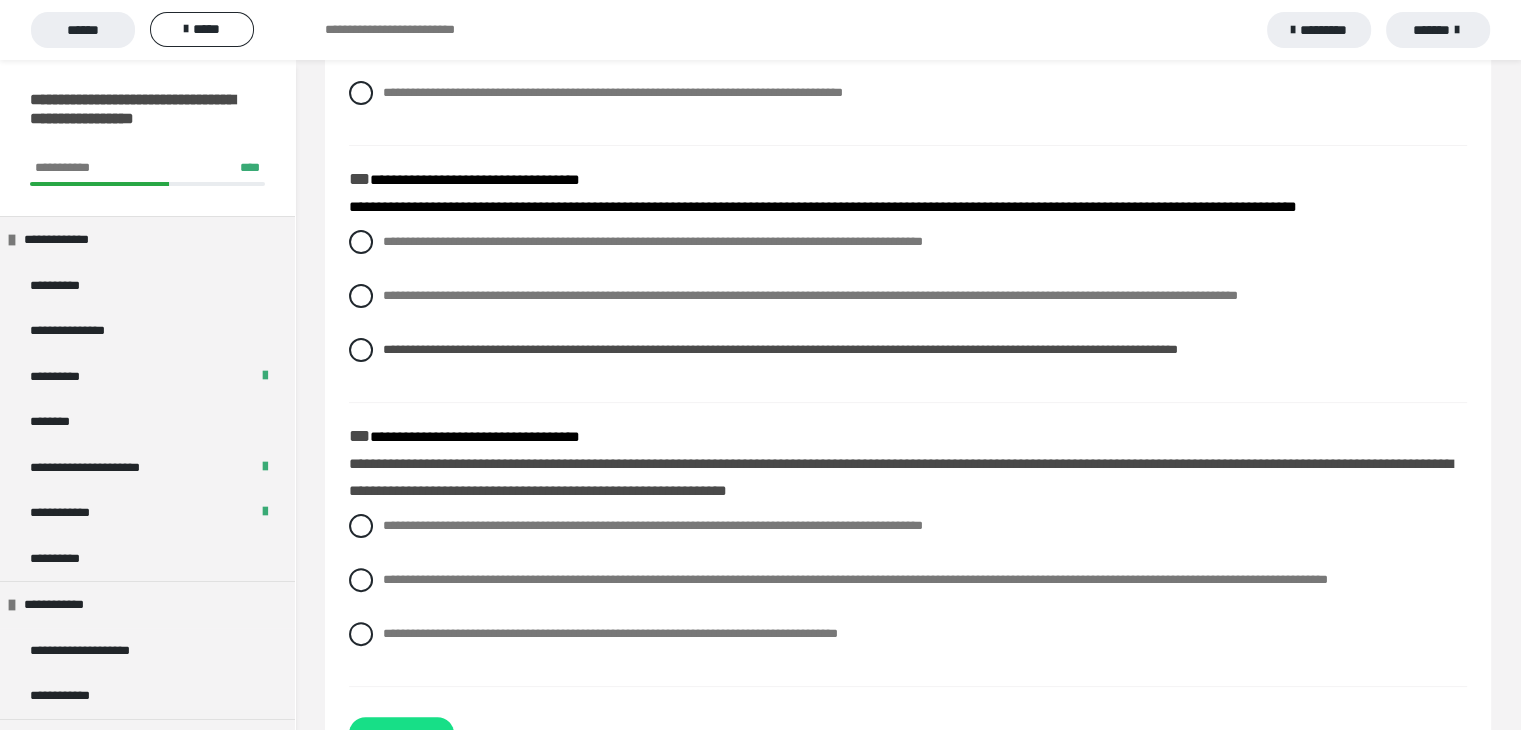 scroll, scrollTop: 484, scrollLeft: 0, axis: vertical 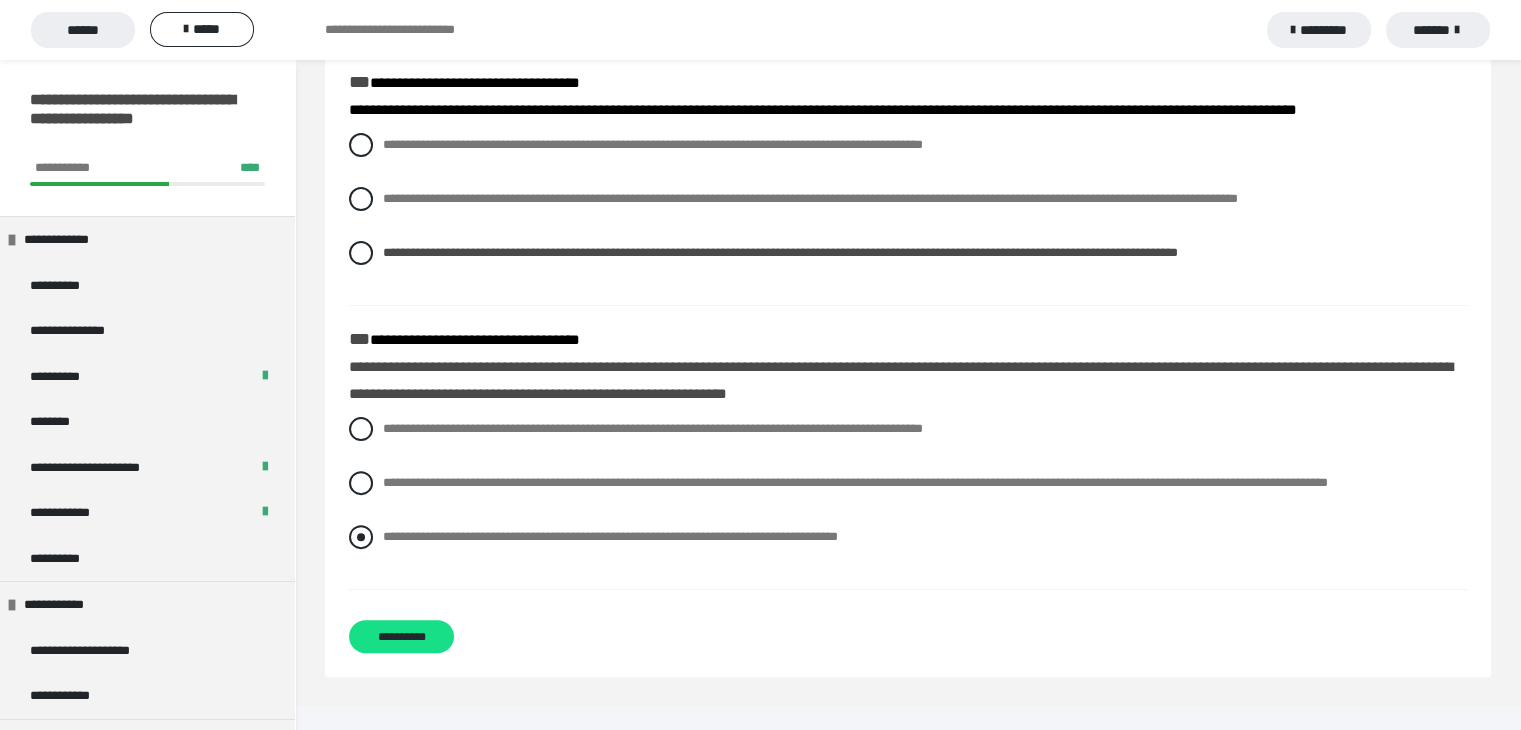 click at bounding box center [361, 537] 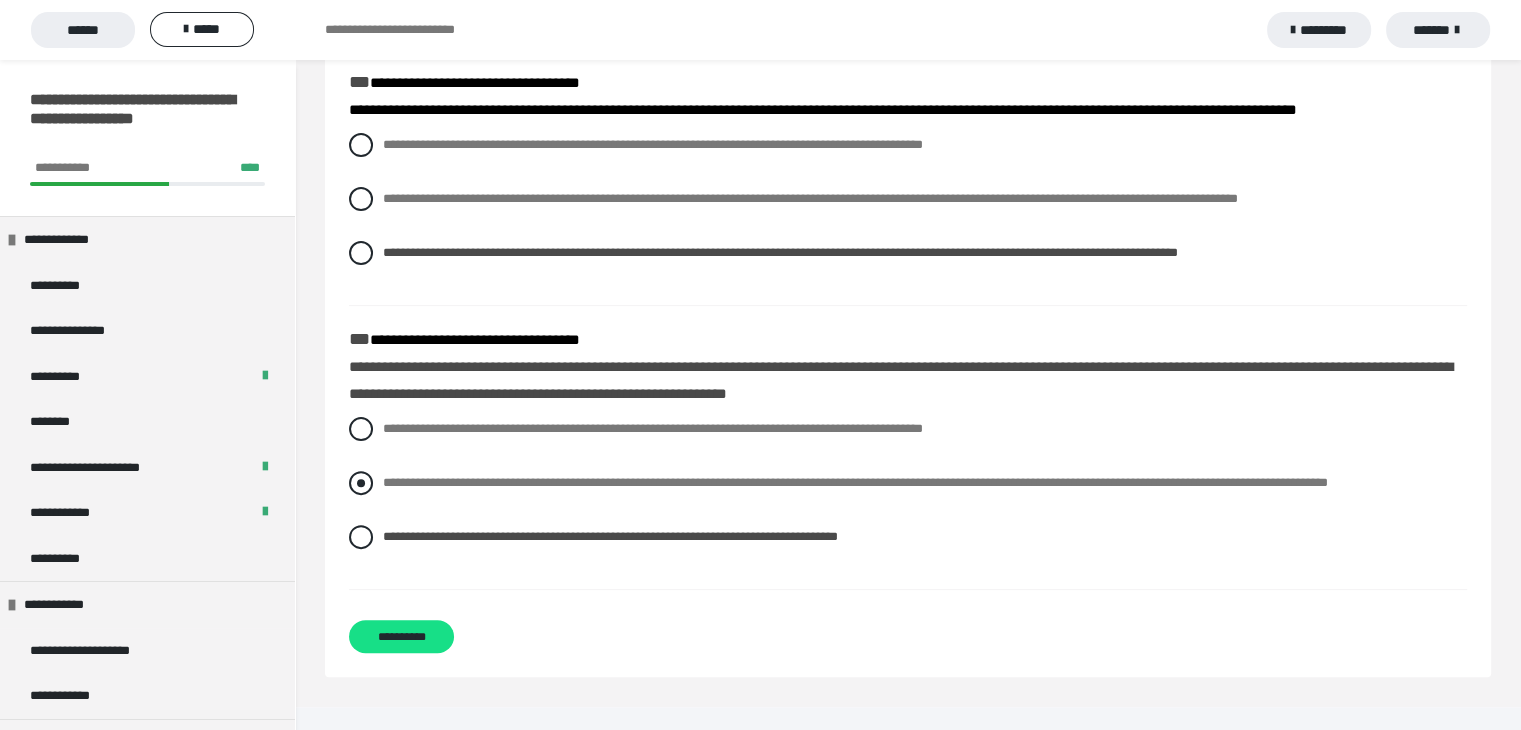 click at bounding box center (361, 483) 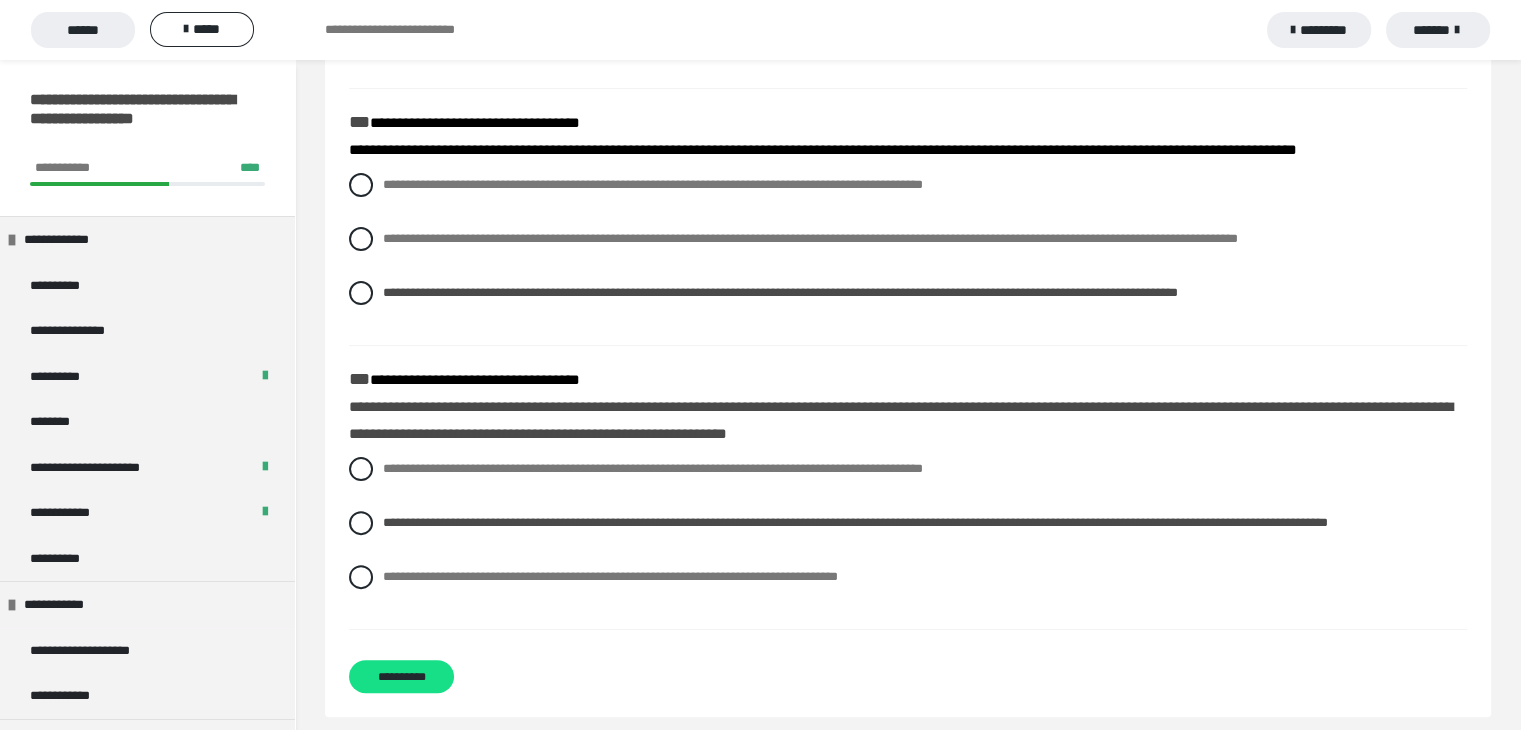 scroll, scrollTop: 484, scrollLeft: 0, axis: vertical 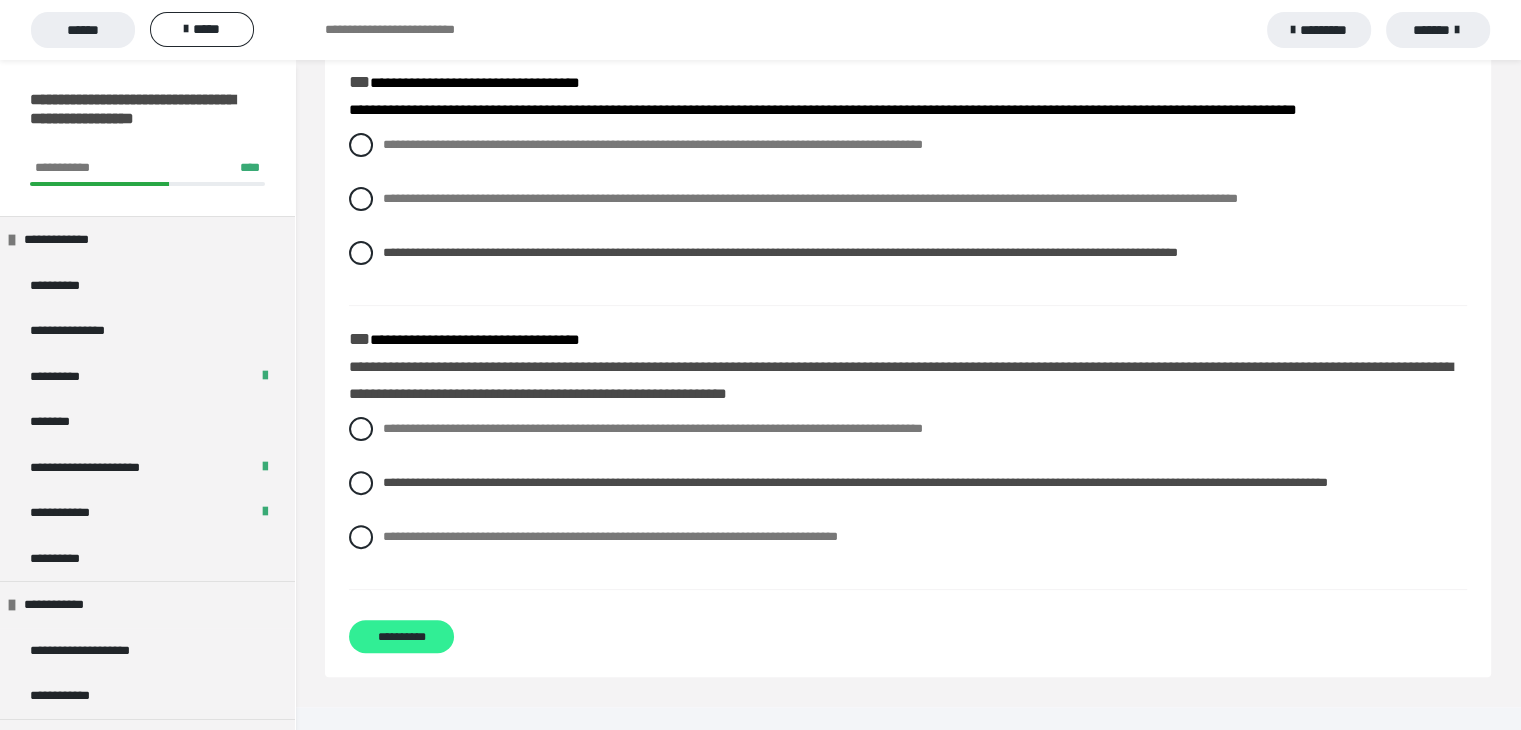 click on "**********" at bounding box center [401, 636] 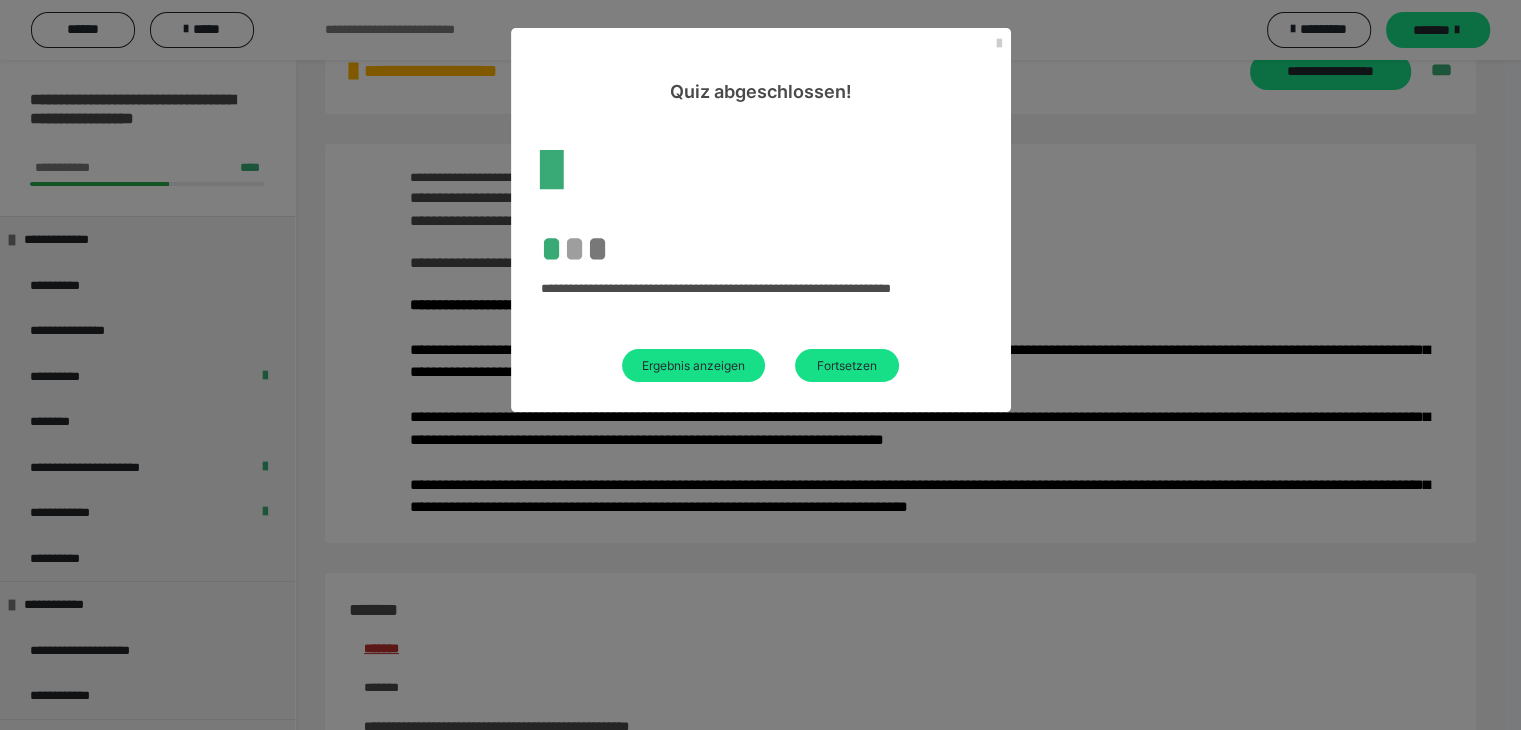 scroll, scrollTop: 484, scrollLeft: 0, axis: vertical 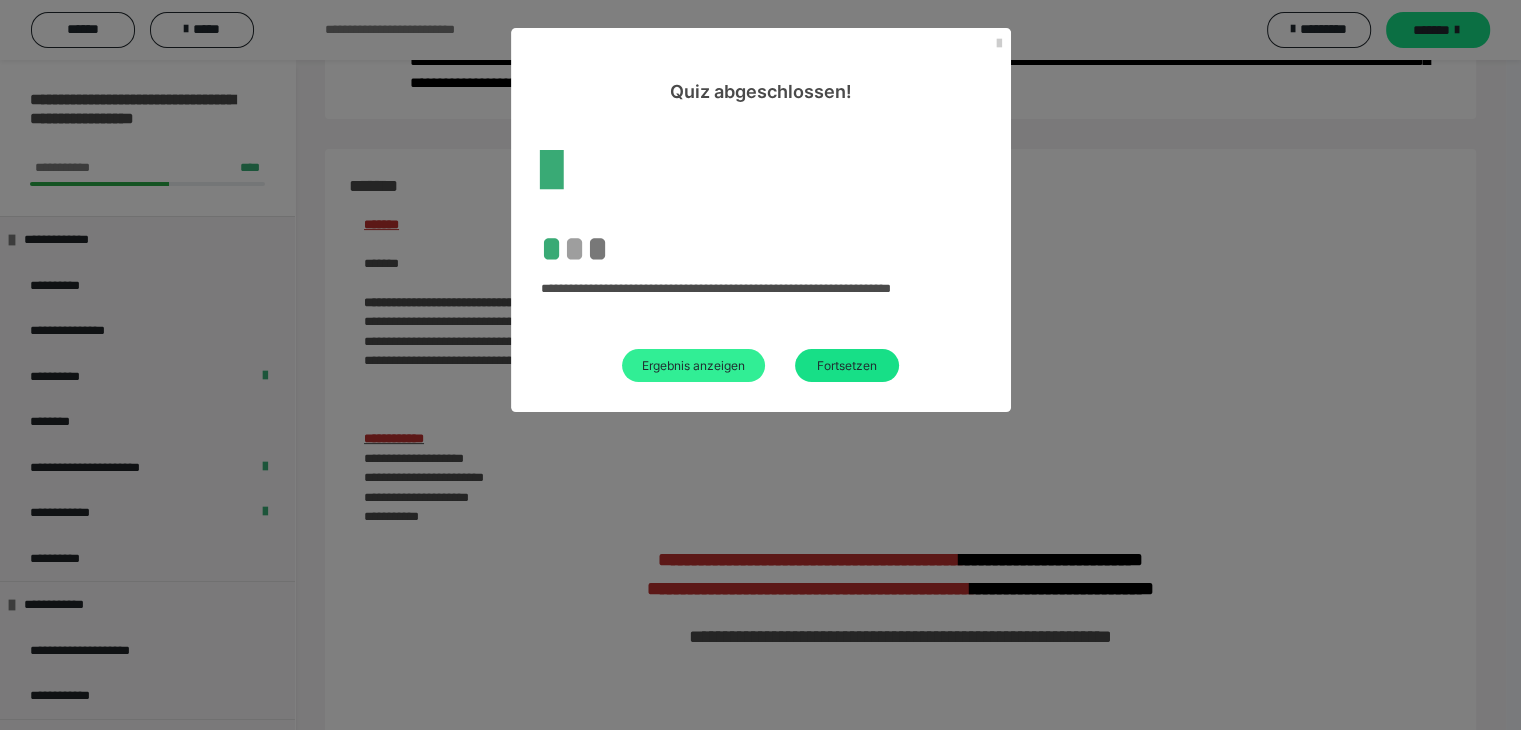 click on "Ergebnis anzeigen" at bounding box center (693, 365) 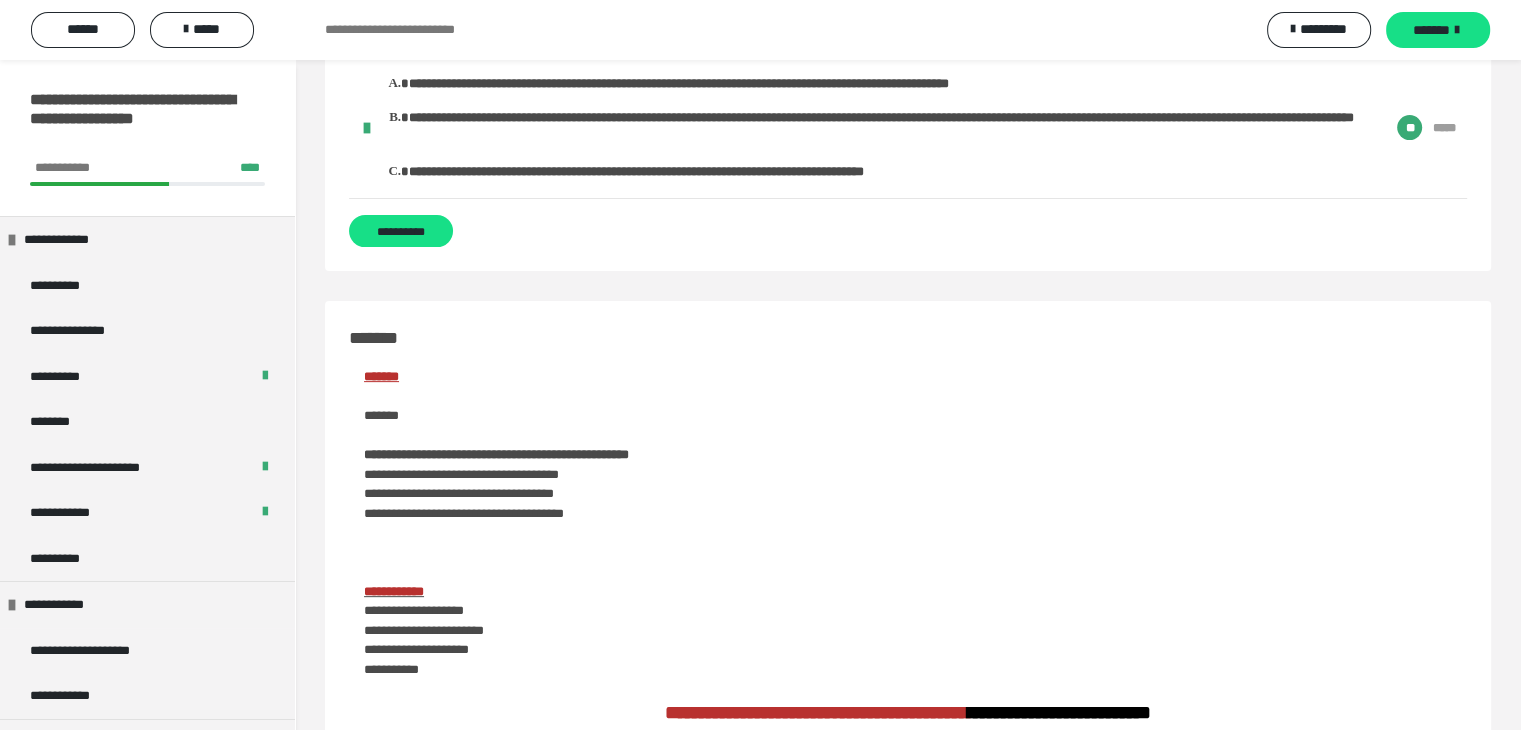 scroll, scrollTop: 0, scrollLeft: 0, axis: both 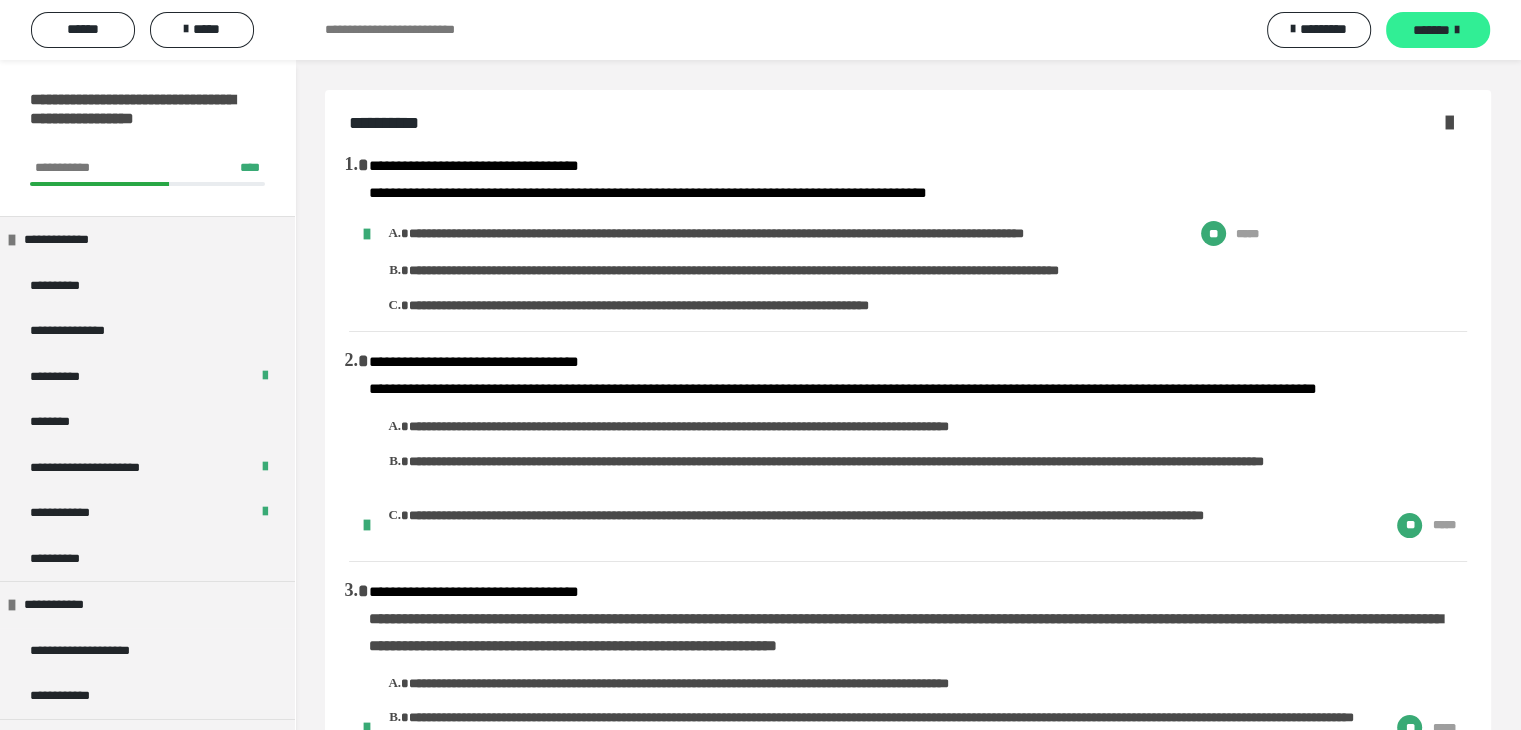 click on "*******" at bounding box center [1431, 30] 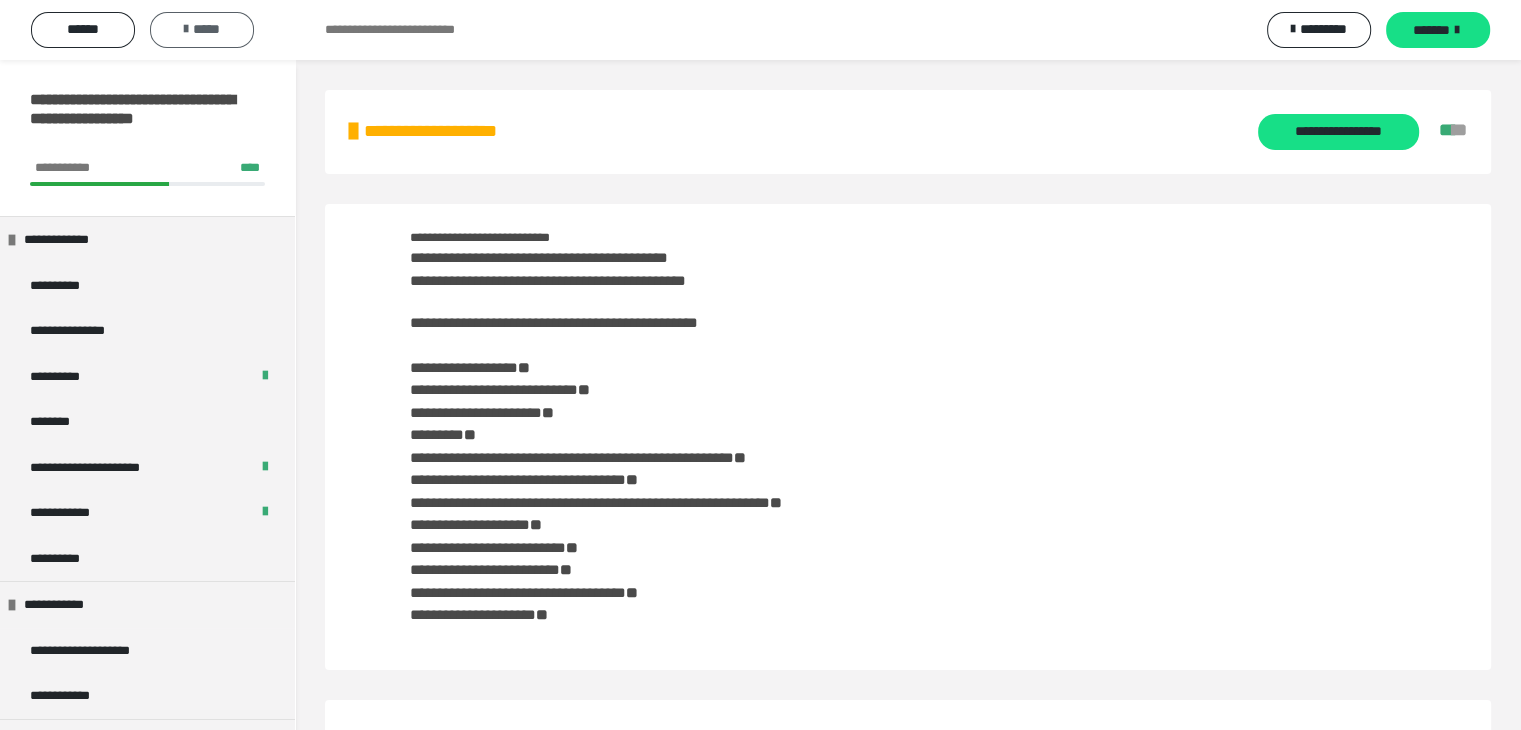 click on "*****" at bounding box center [202, 29] 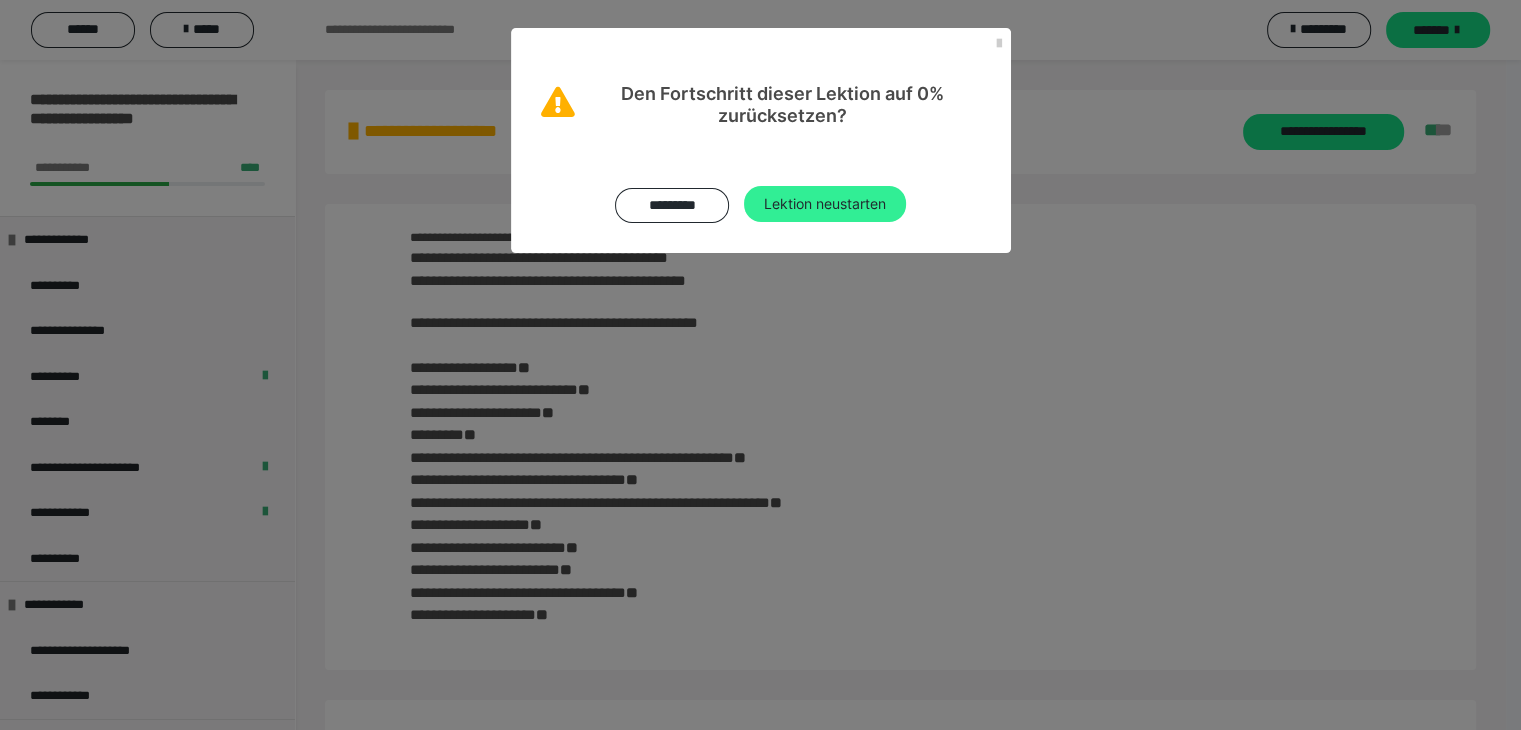 click on "Lektion neustarten" at bounding box center (825, 204) 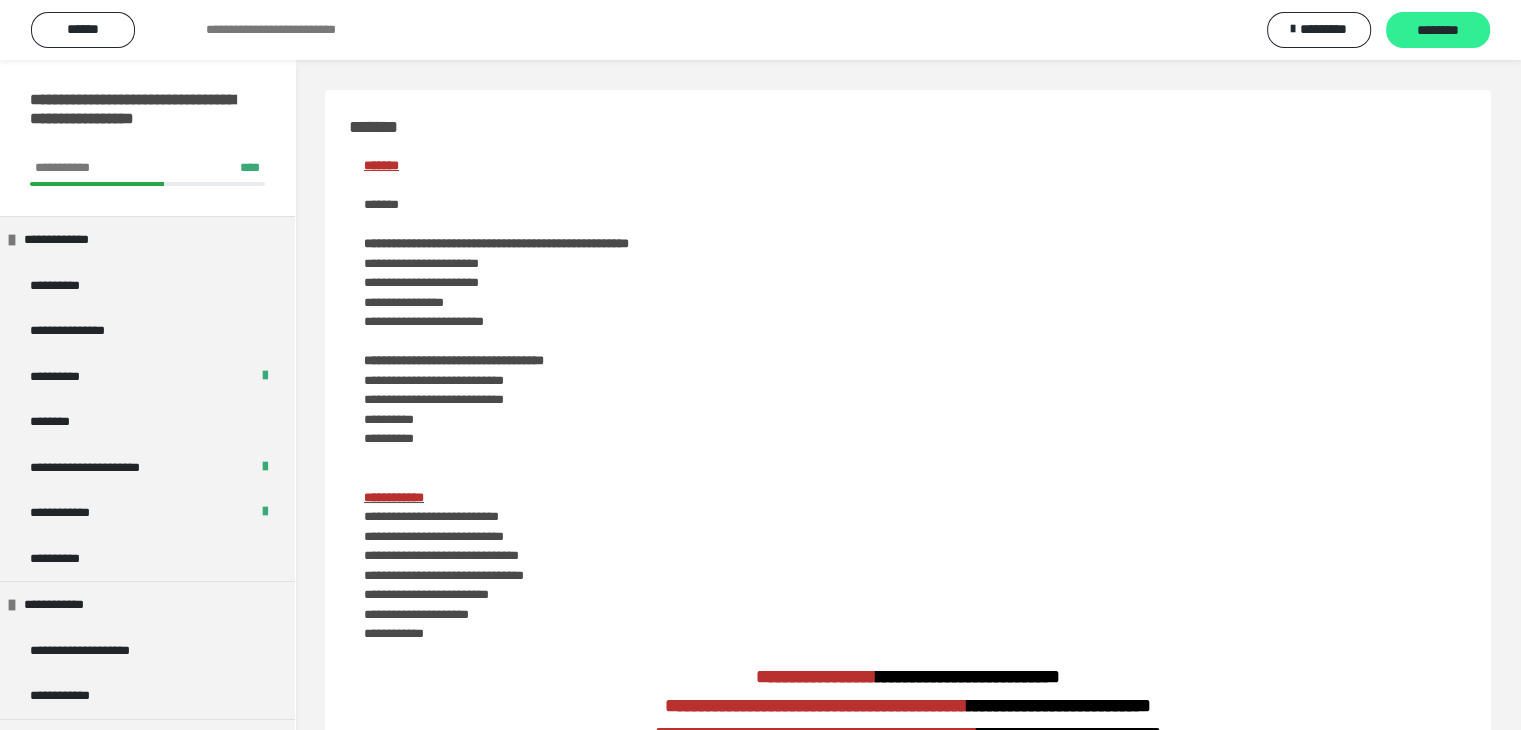 click on "********" at bounding box center (1438, 30) 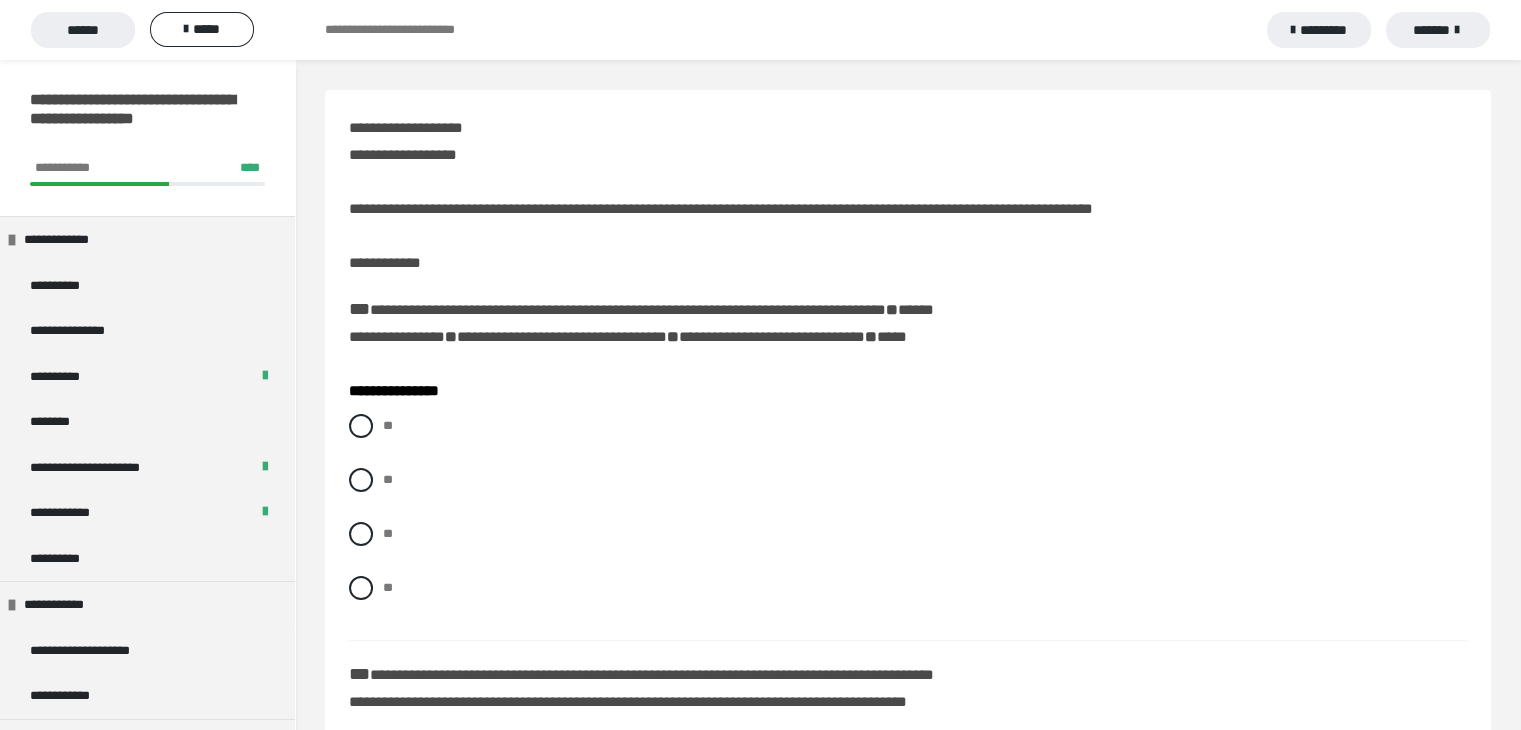 scroll, scrollTop: 100, scrollLeft: 0, axis: vertical 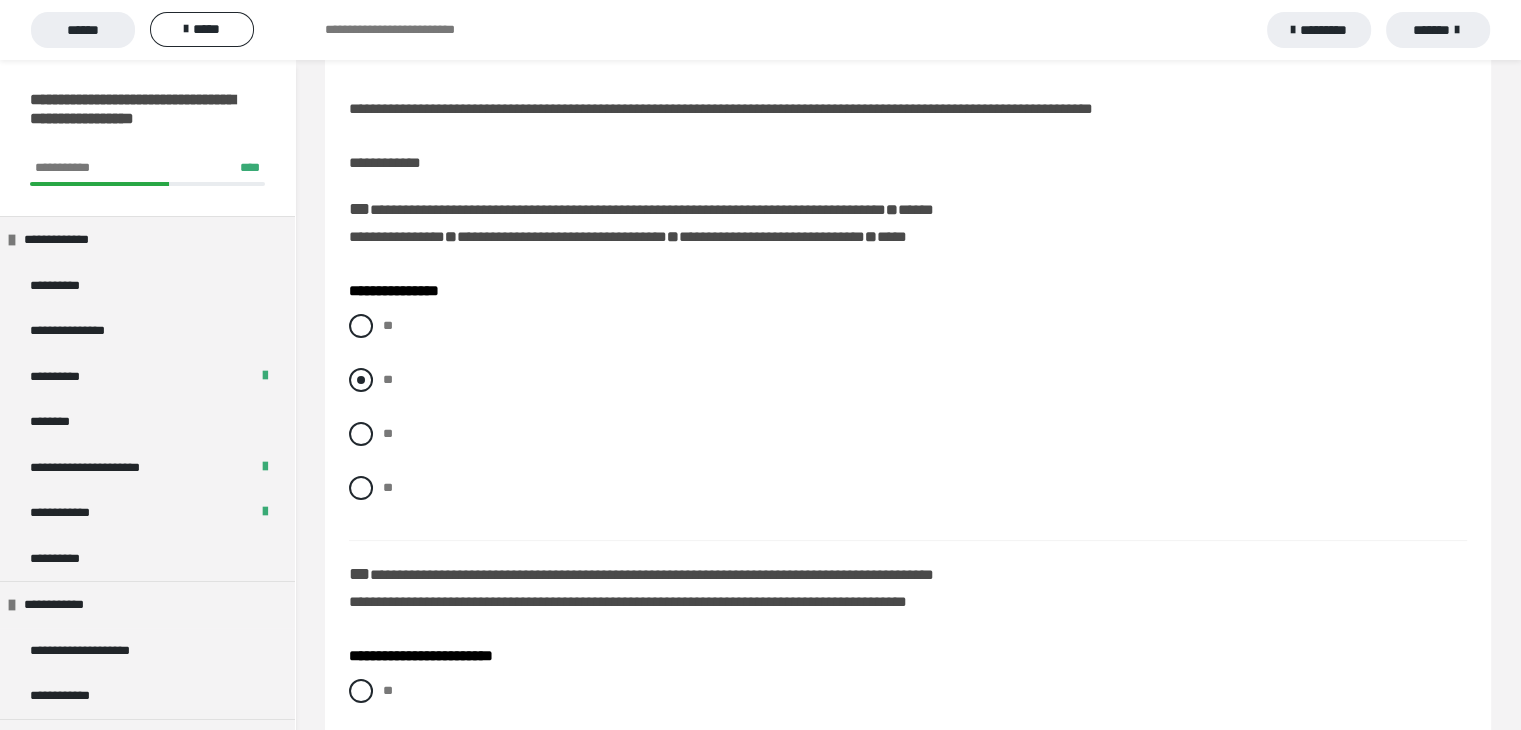 click at bounding box center (361, 380) 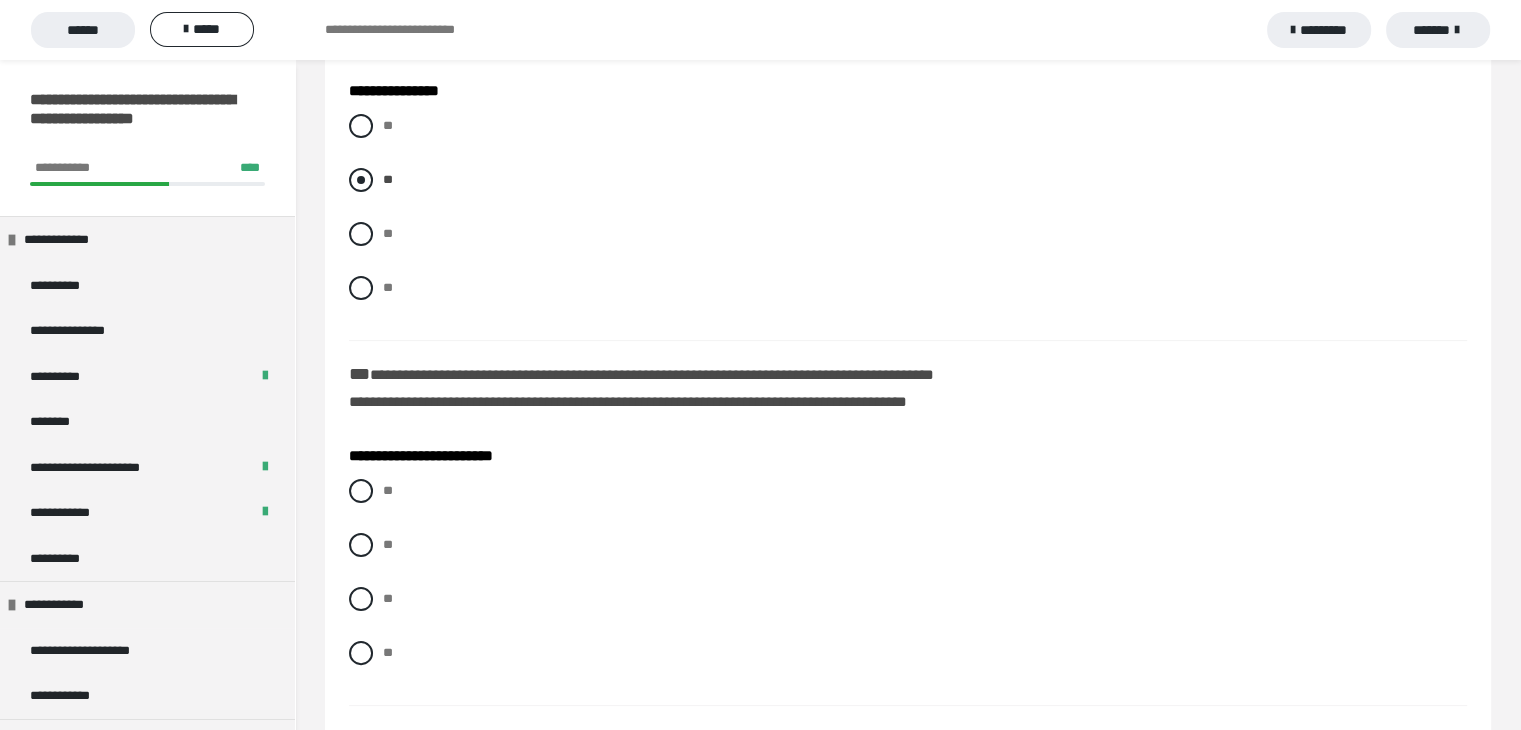 scroll, scrollTop: 400, scrollLeft: 0, axis: vertical 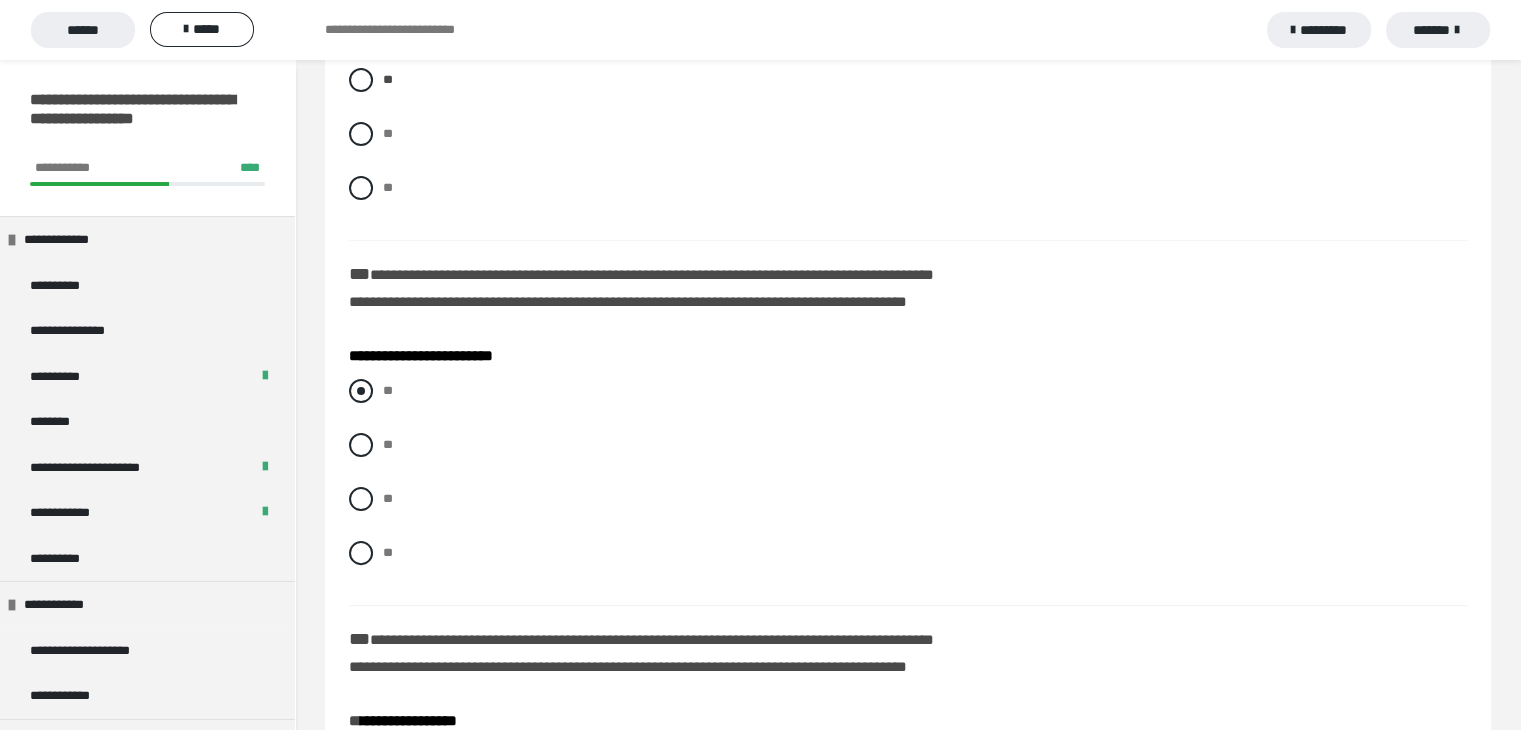 click at bounding box center [361, 391] 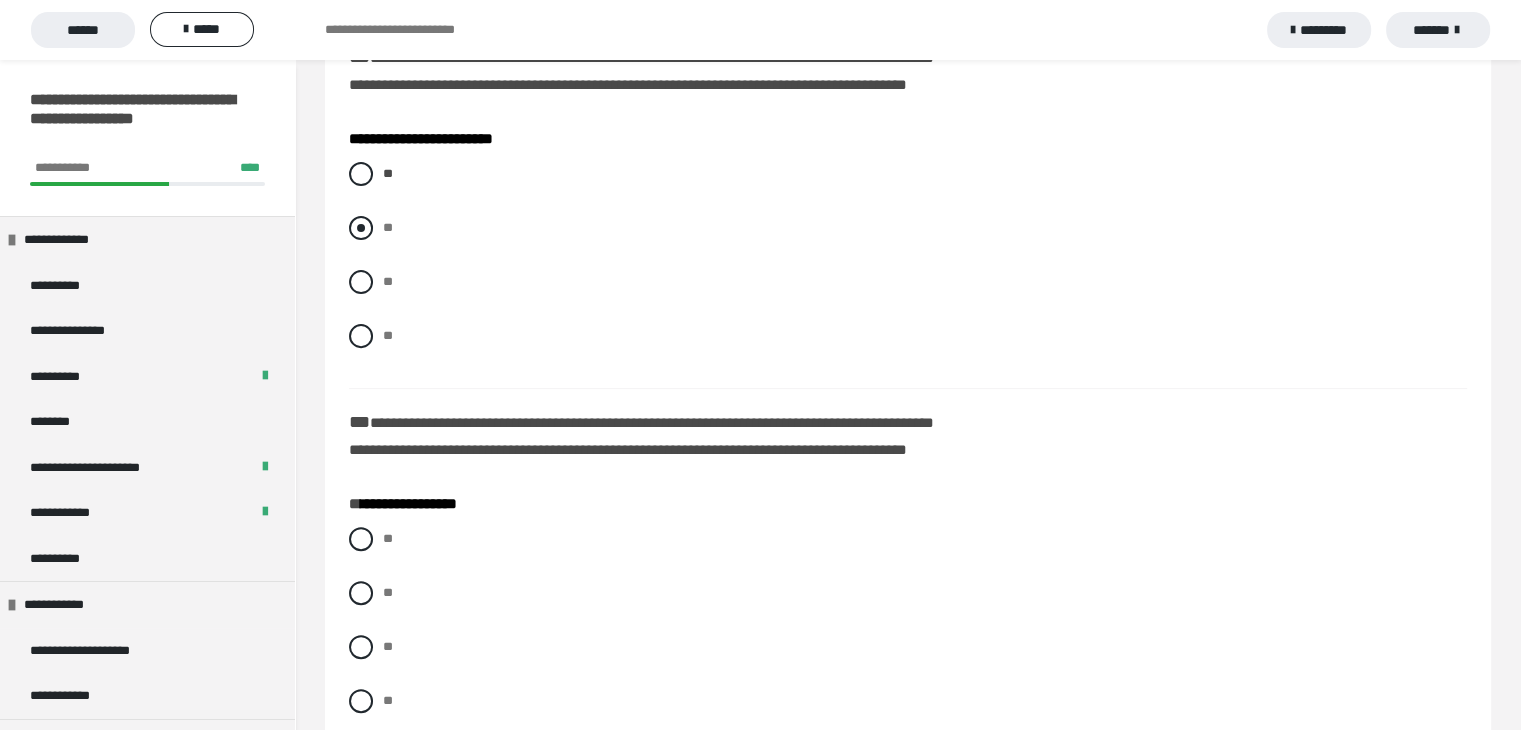 scroll, scrollTop: 700, scrollLeft: 0, axis: vertical 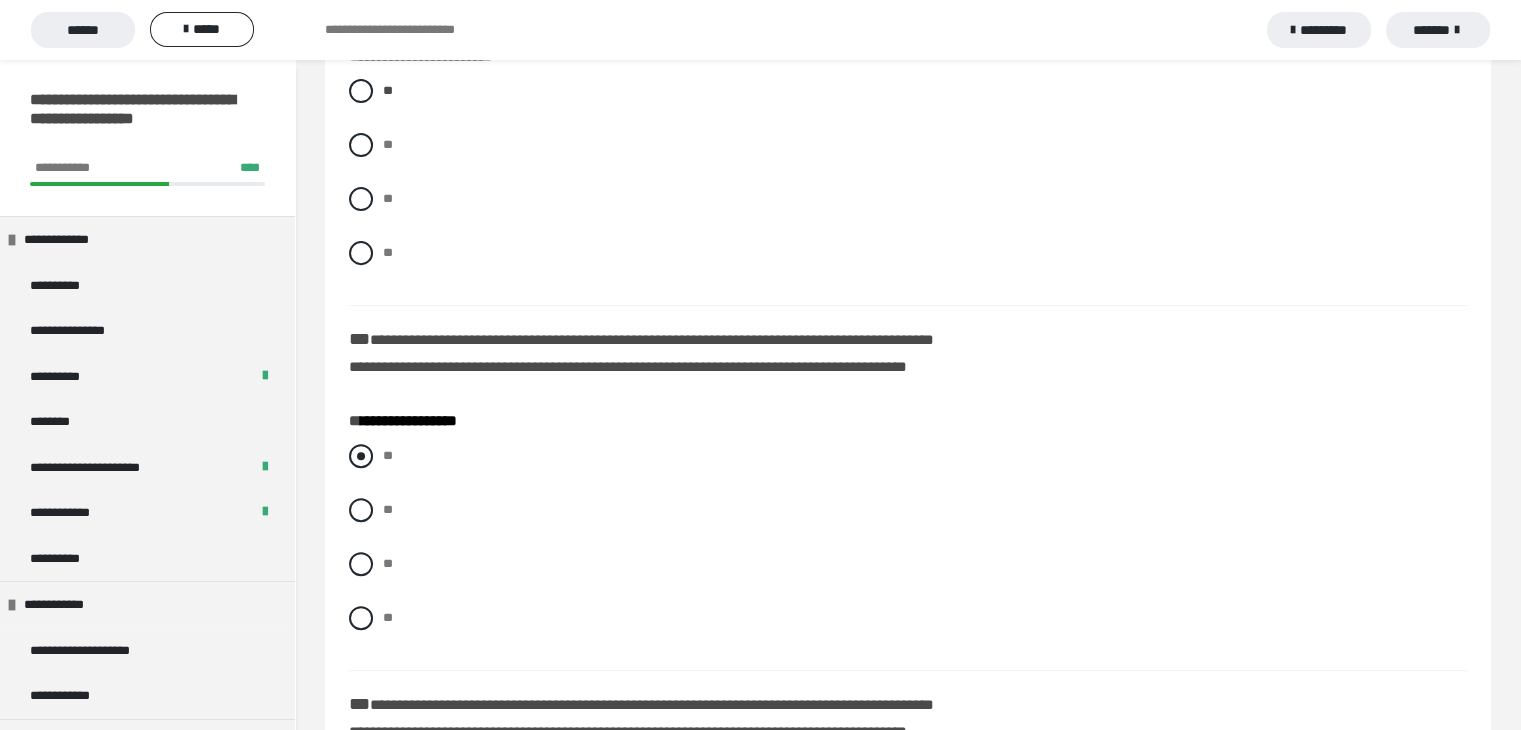 click at bounding box center [361, 456] 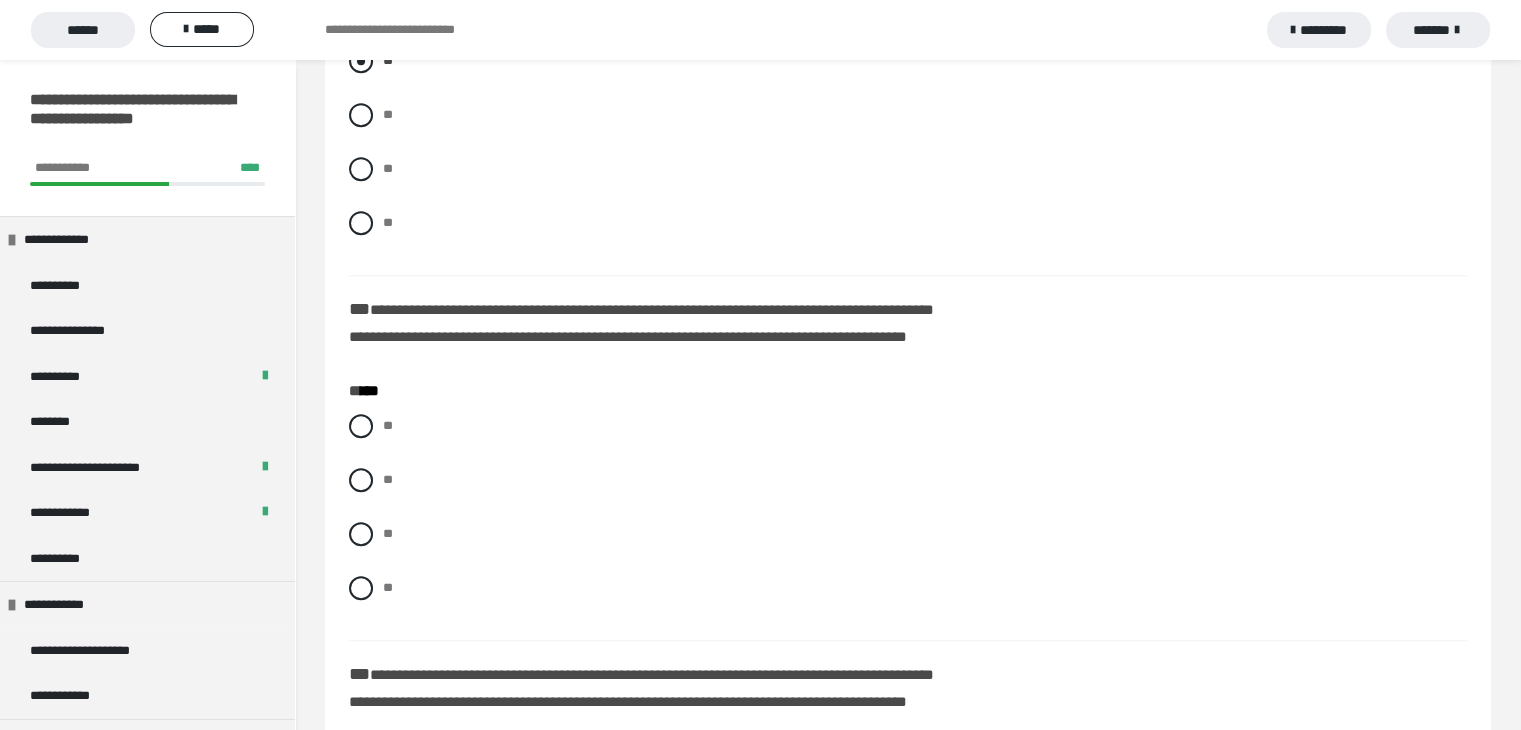 scroll, scrollTop: 1100, scrollLeft: 0, axis: vertical 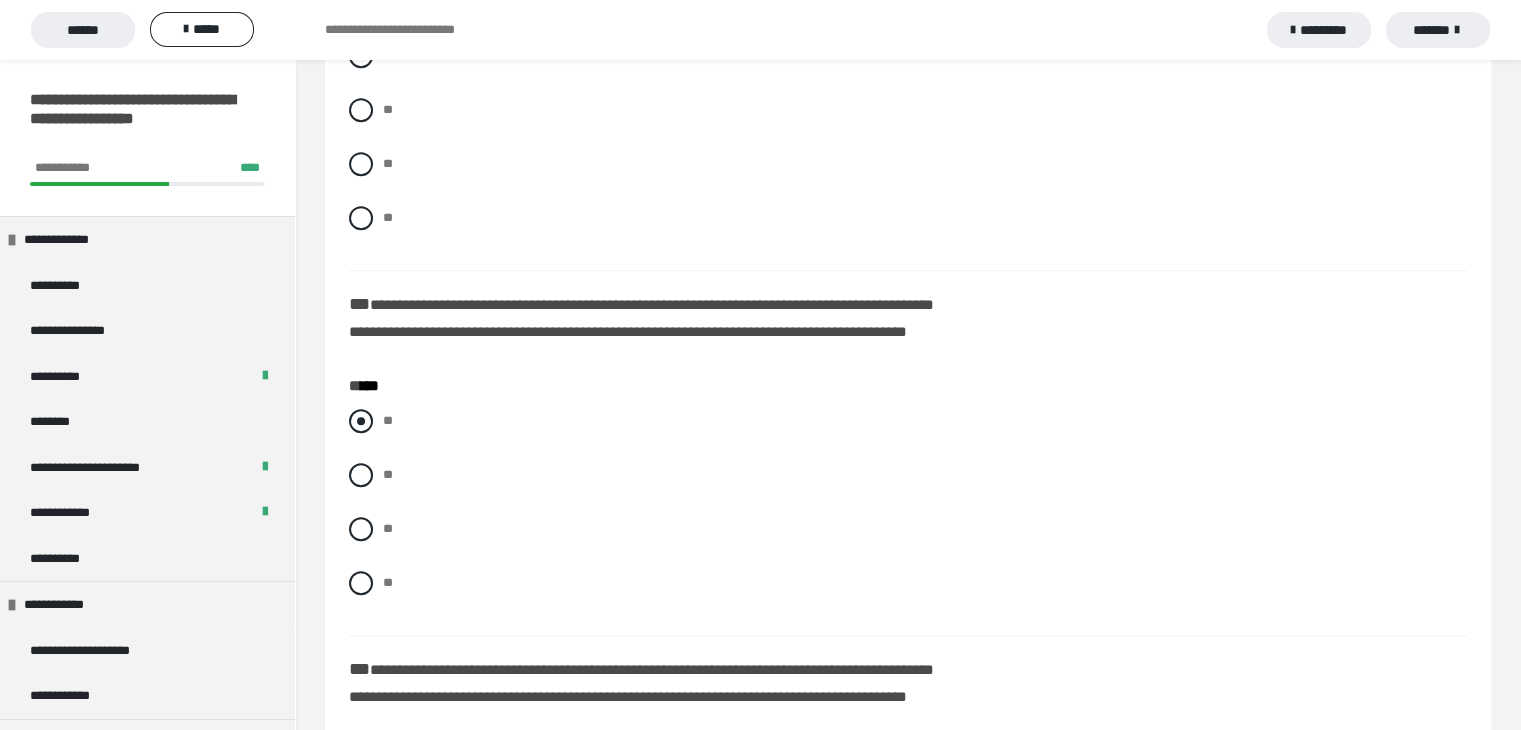 click at bounding box center [361, 421] 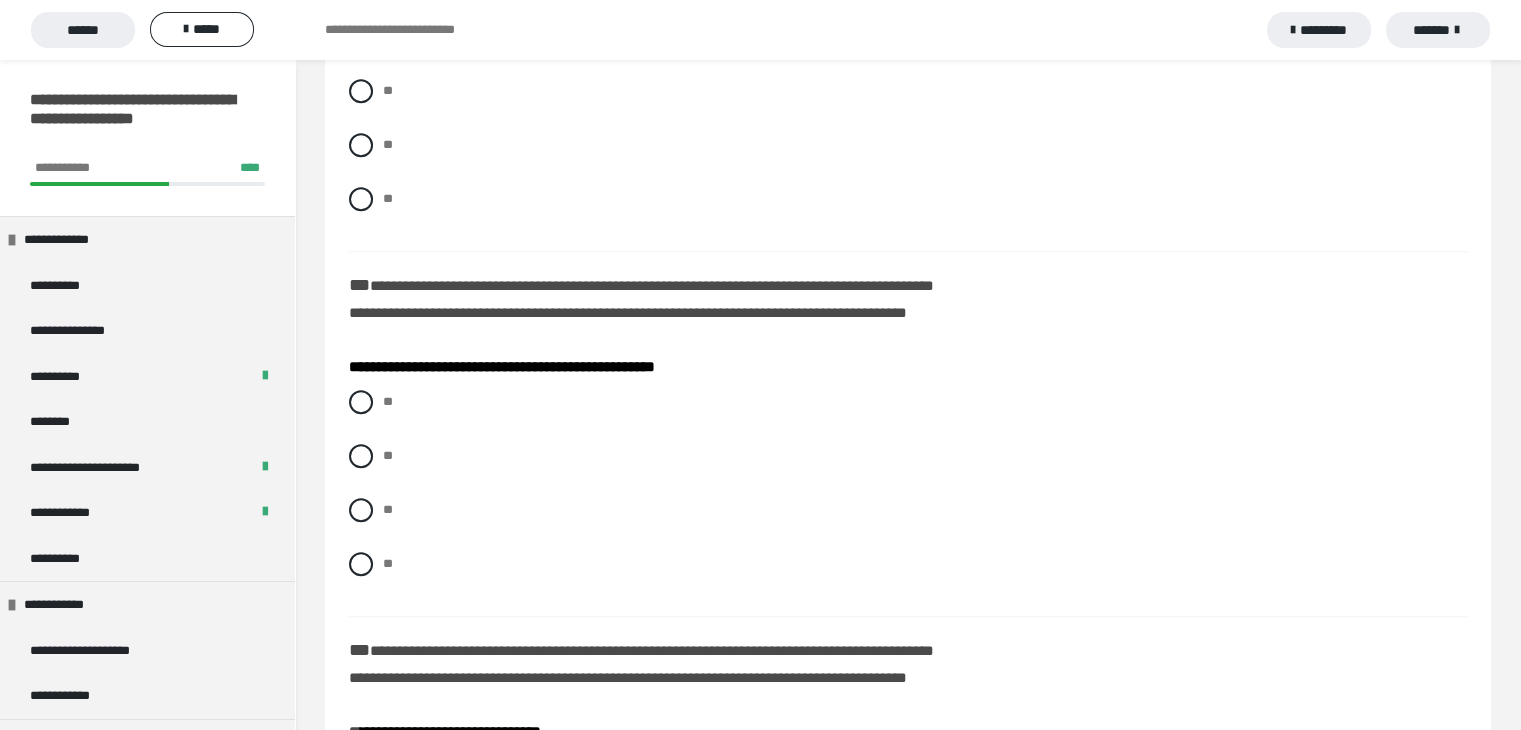 scroll, scrollTop: 1500, scrollLeft: 0, axis: vertical 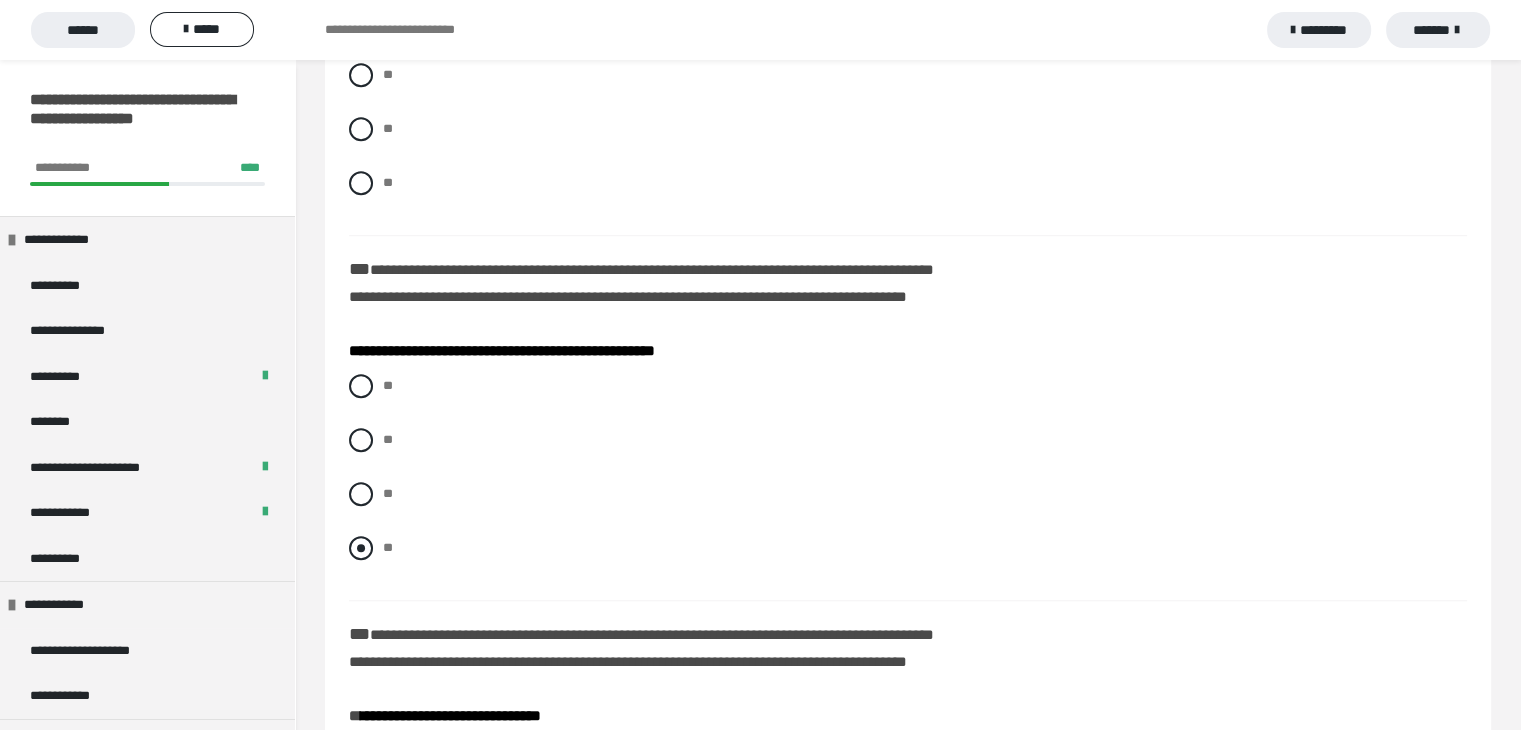 click at bounding box center [361, 548] 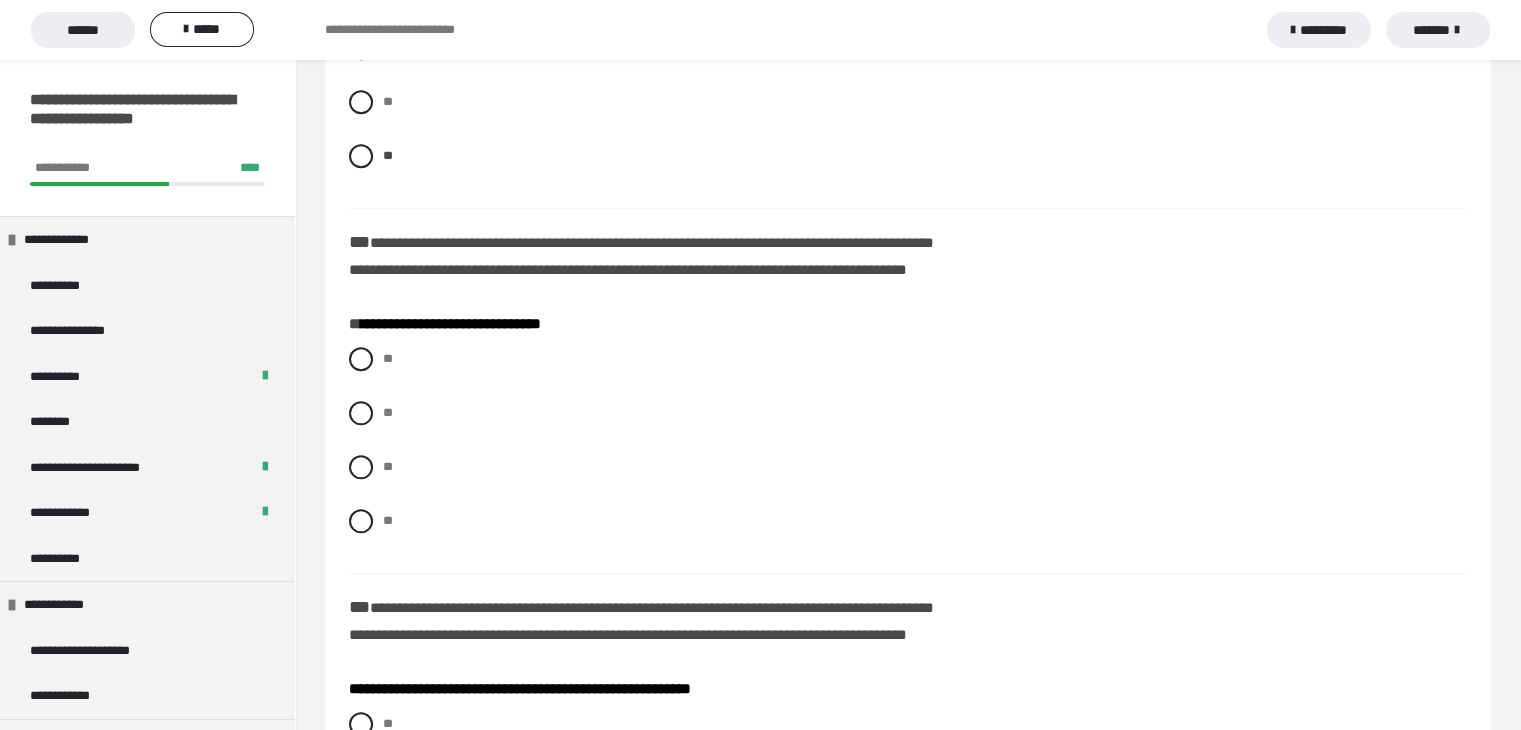 scroll, scrollTop: 1900, scrollLeft: 0, axis: vertical 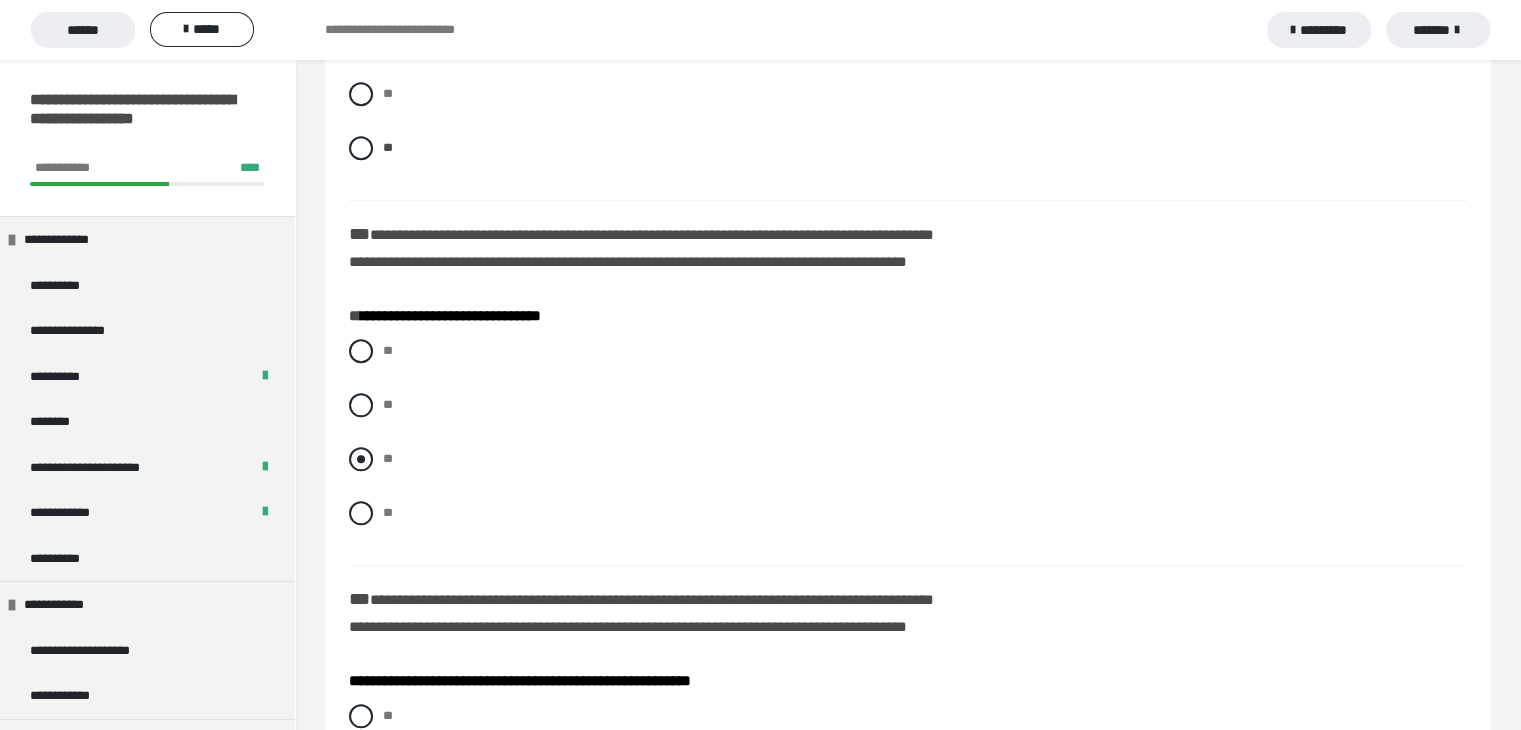 click at bounding box center [361, 459] 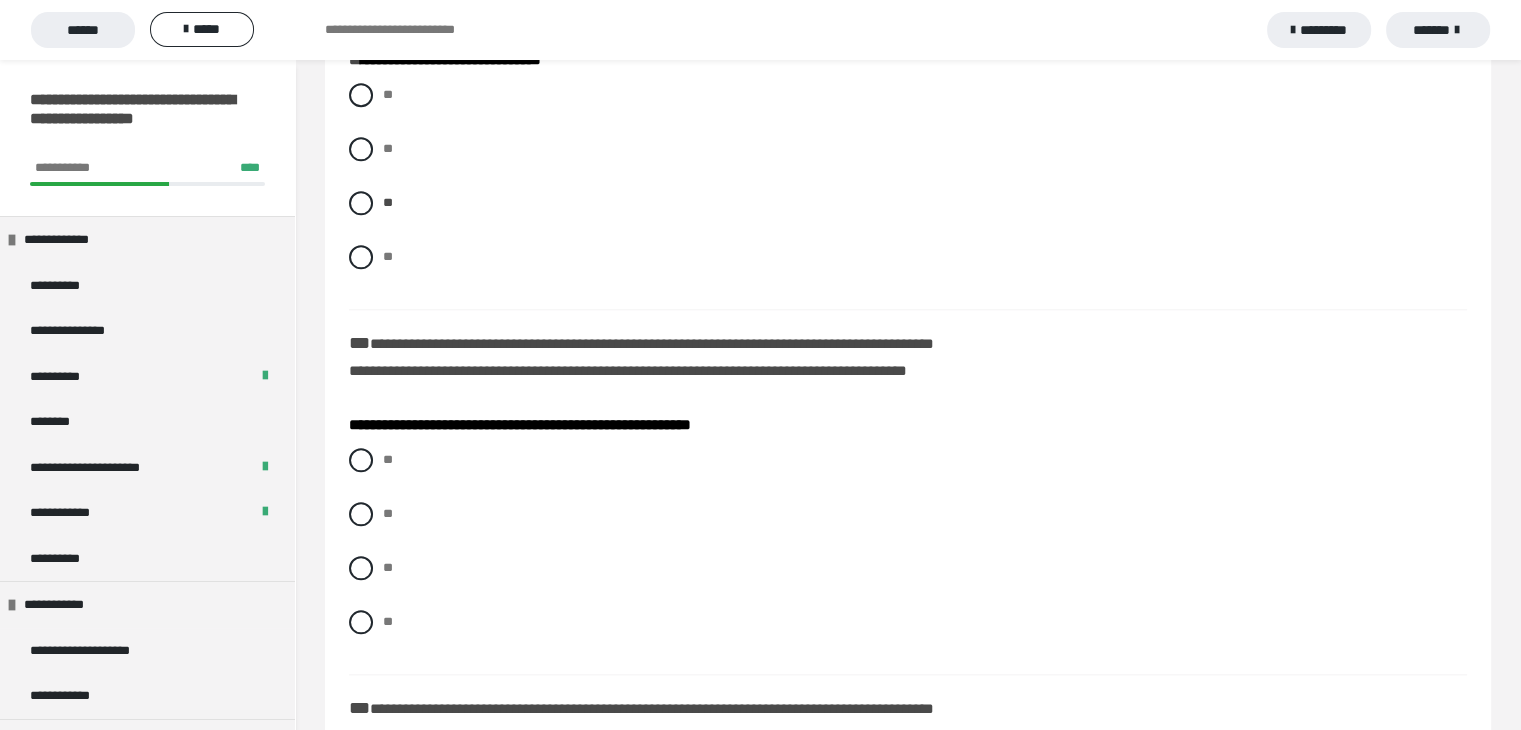 scroll, scrollTop: 2200, scrollLeft: 0, axis: vertical 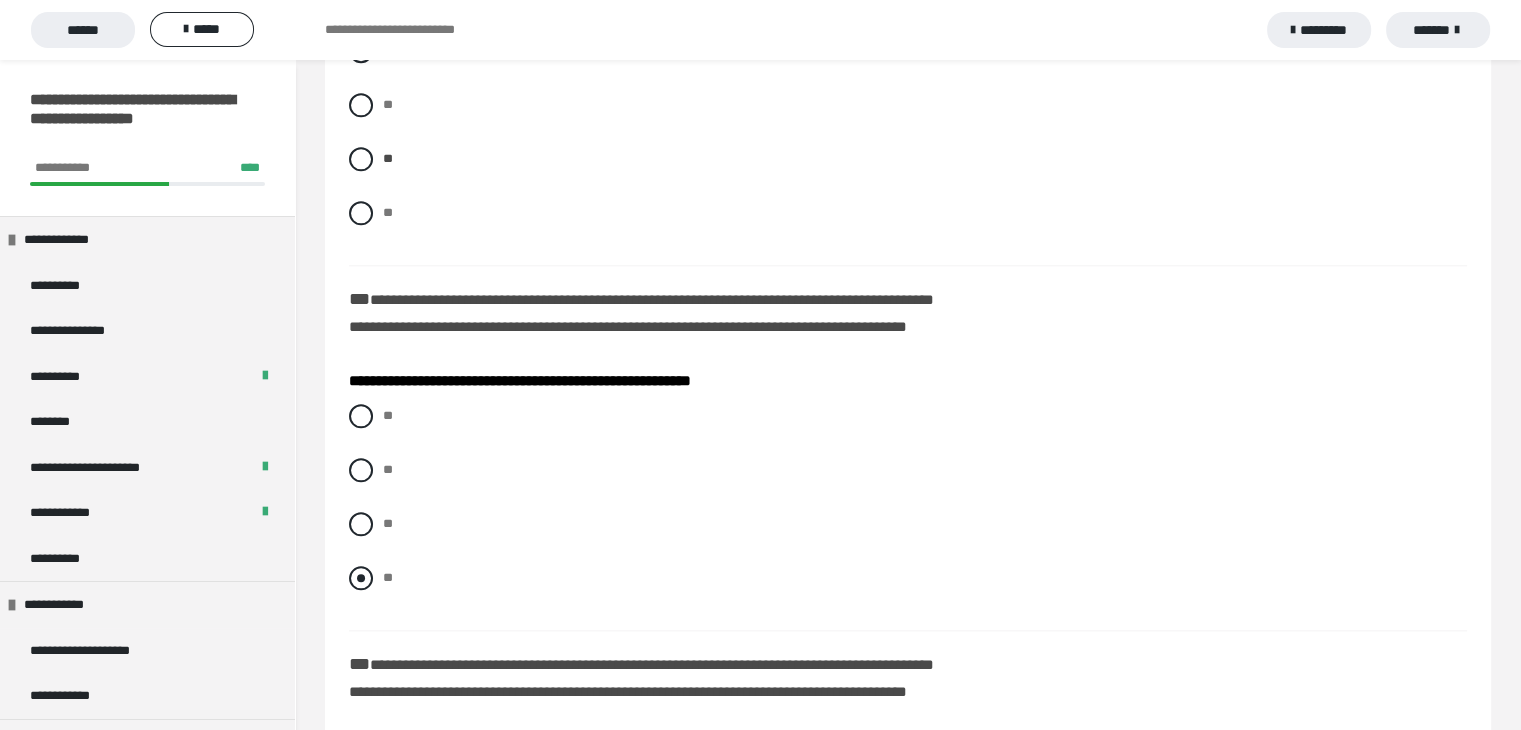 click at bounding box center [361, 578] 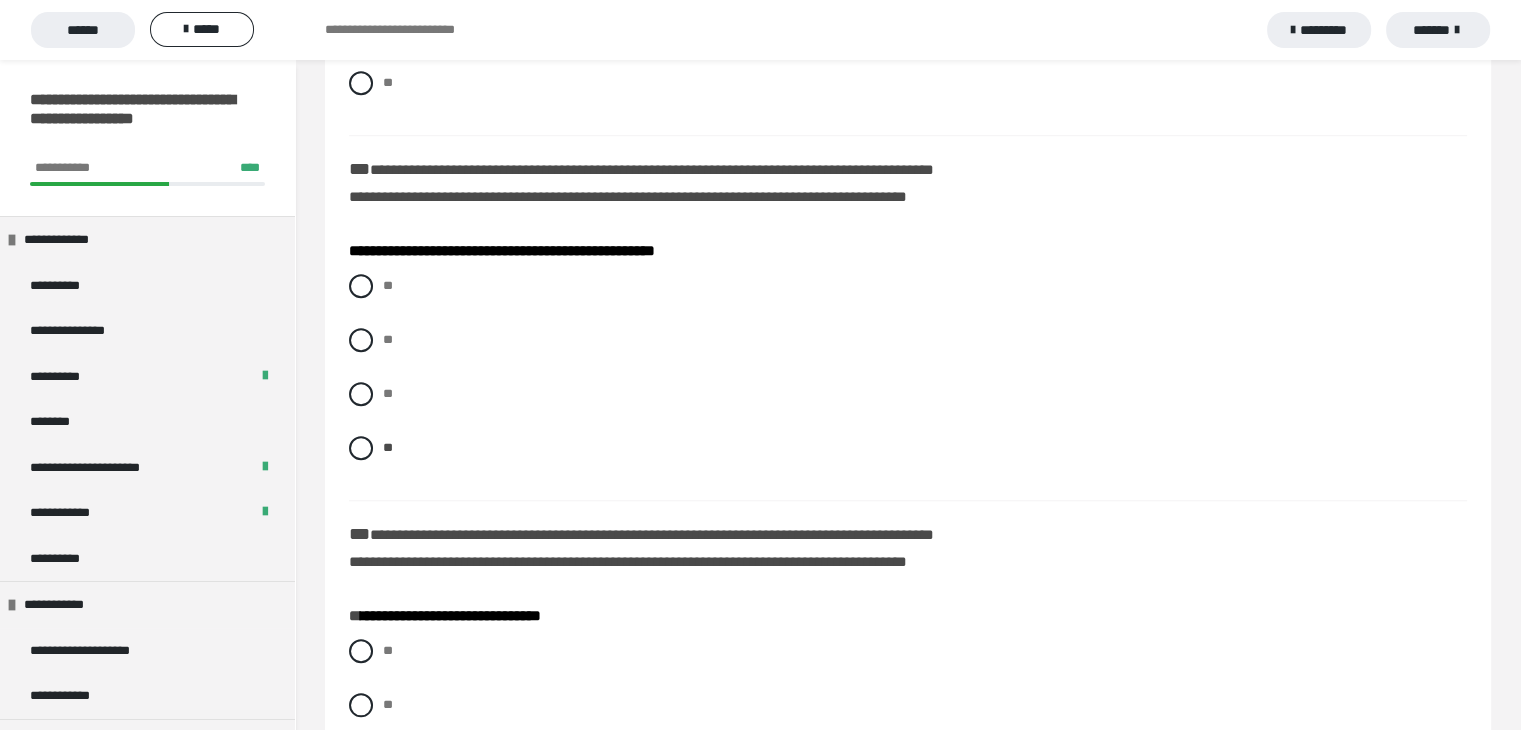 scroll, scrollTop: 1600, scrollLeft: 0, axis: vertical 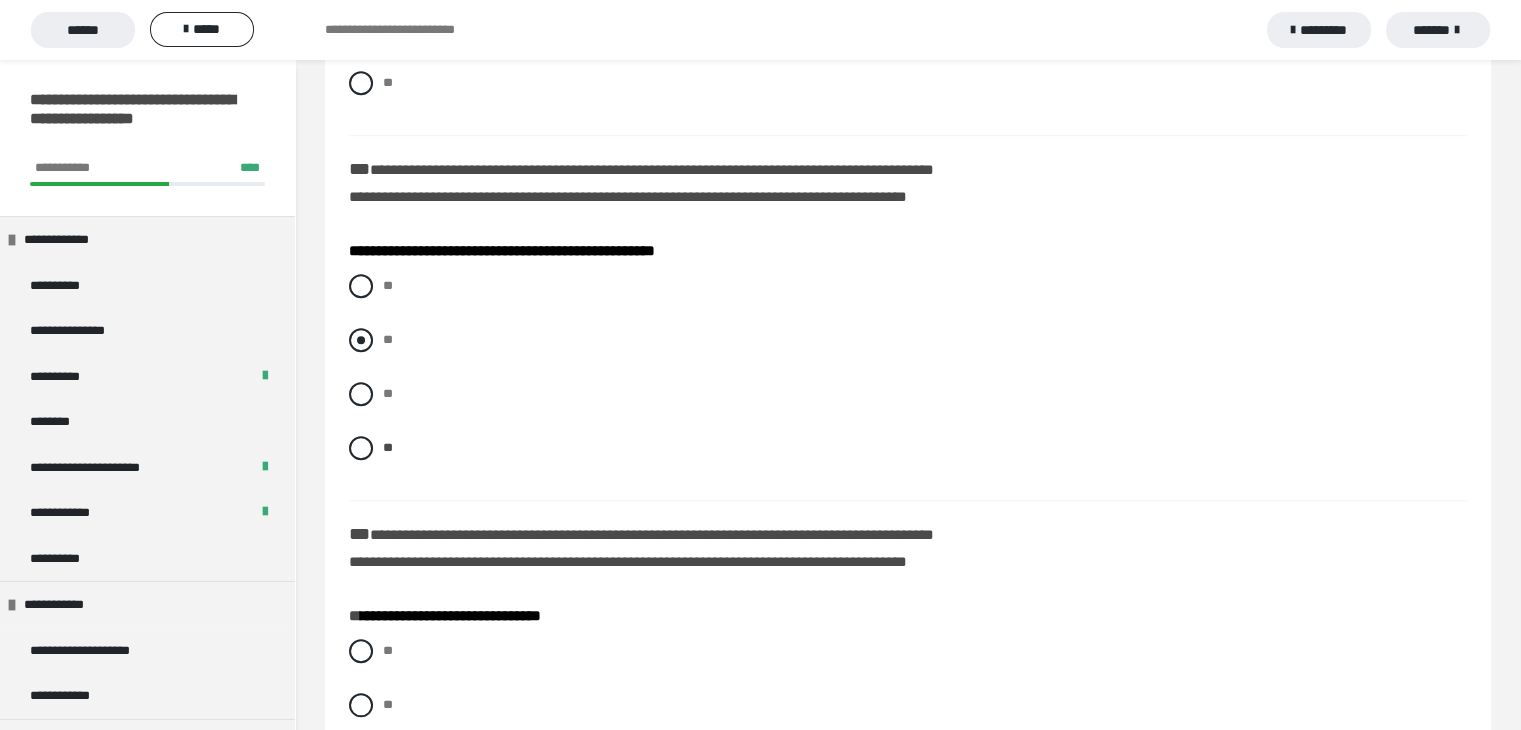 click at bounding box center (361, 340) 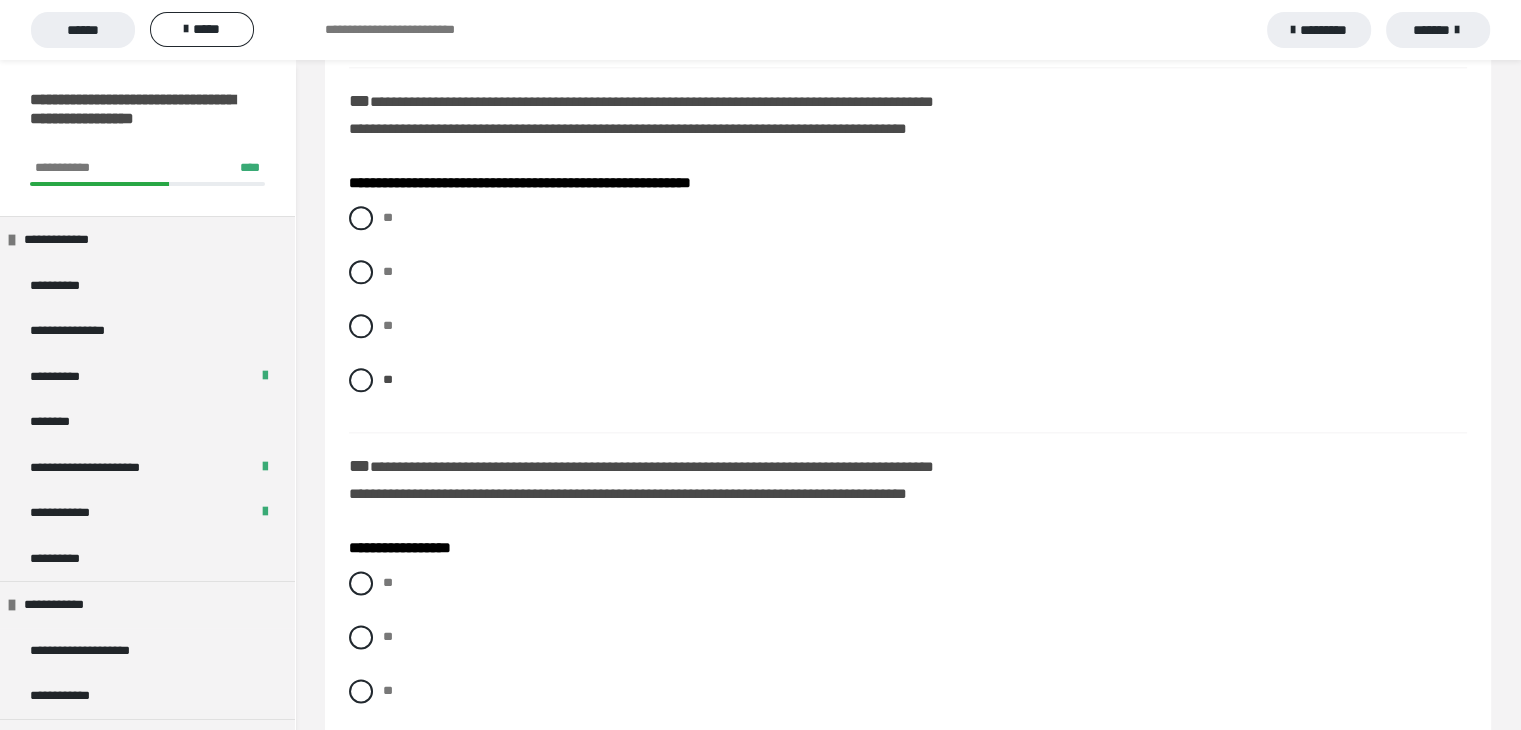 scroll, scrollTop: 2600, scrollLeft: 0, axis: vertical 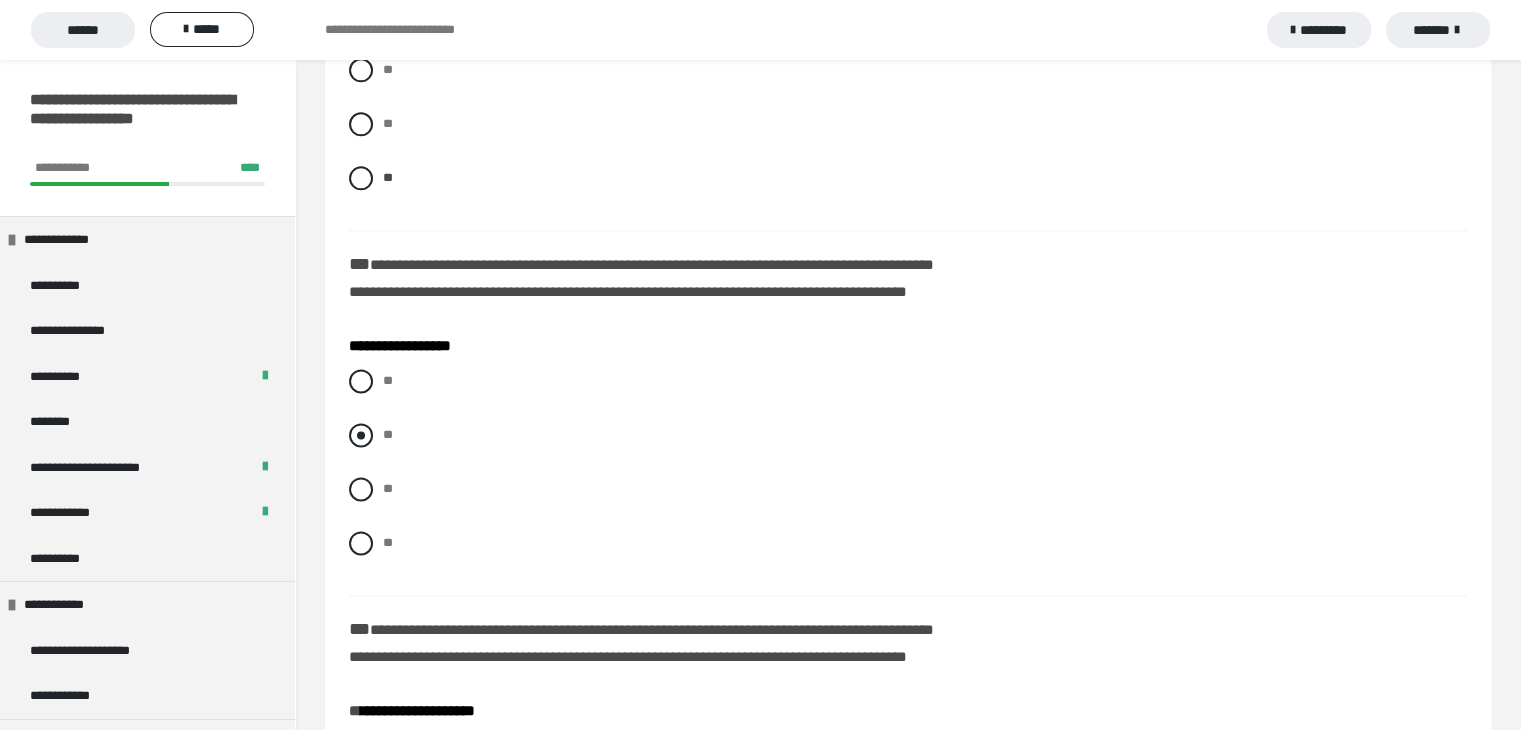 click at bounding box center (361, 435) 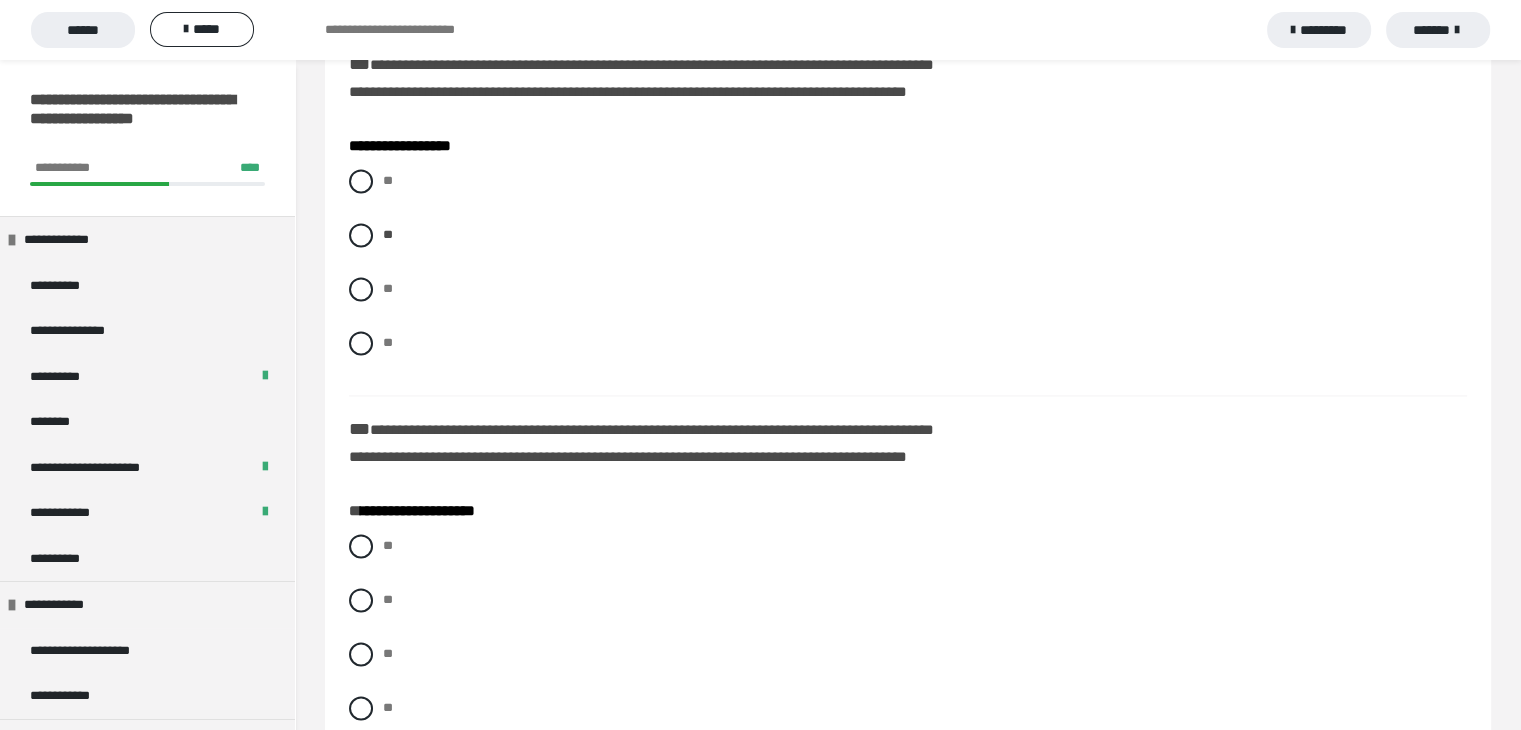scroll, scrollTop: 3000, scrollLeft: 0, axis: vertical 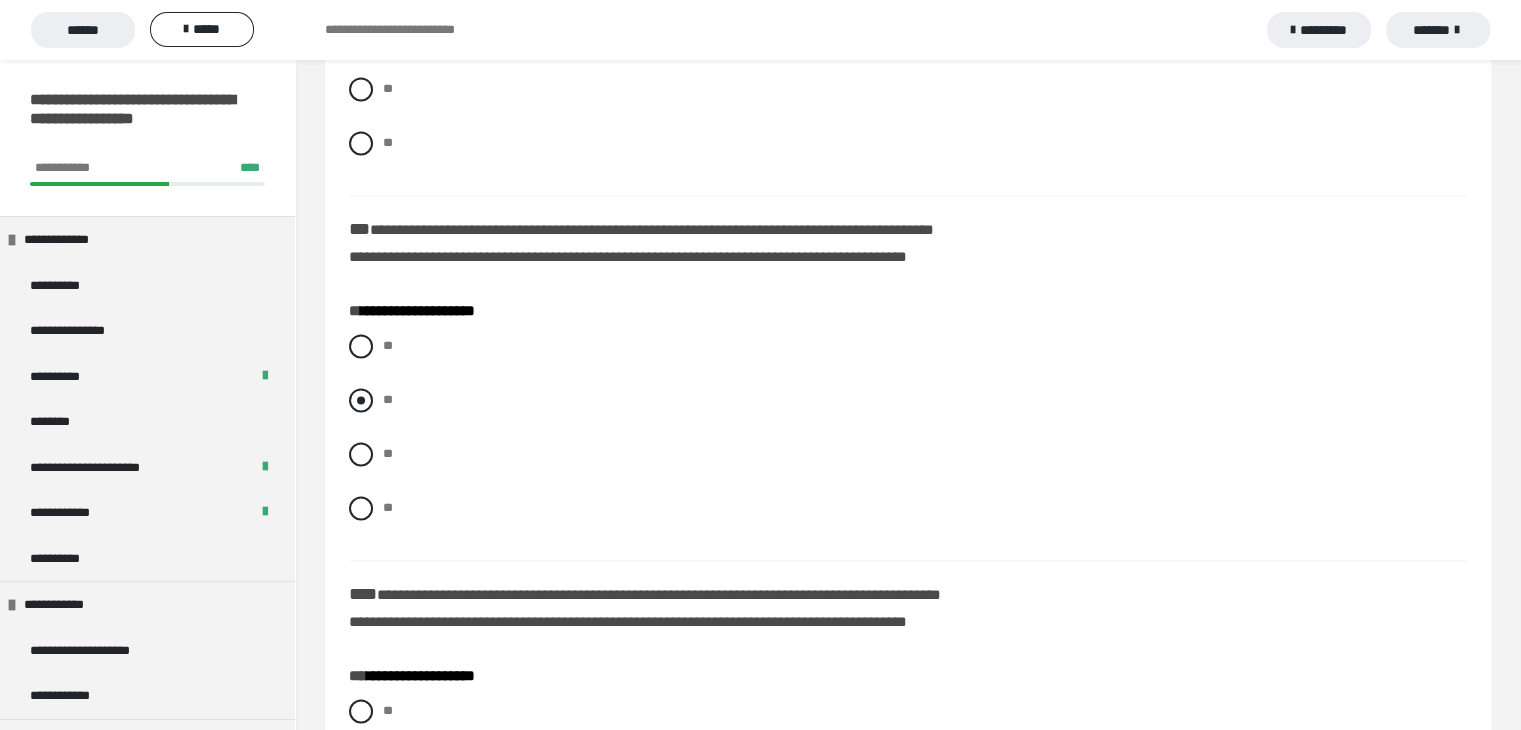 click at bounding box center [361, 400] 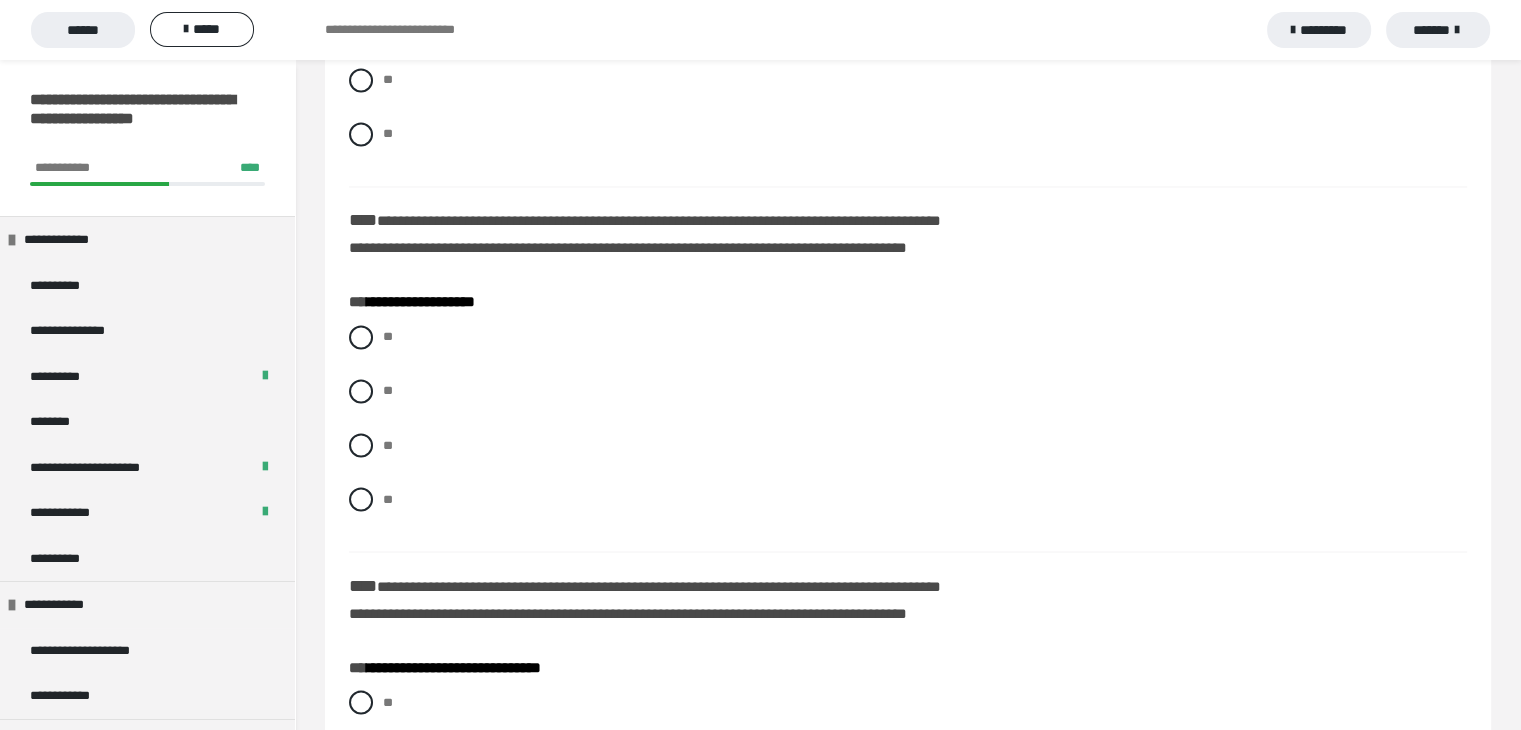 scroll, scrollTop: 3400, scrollLeft: 0, axis: vertical 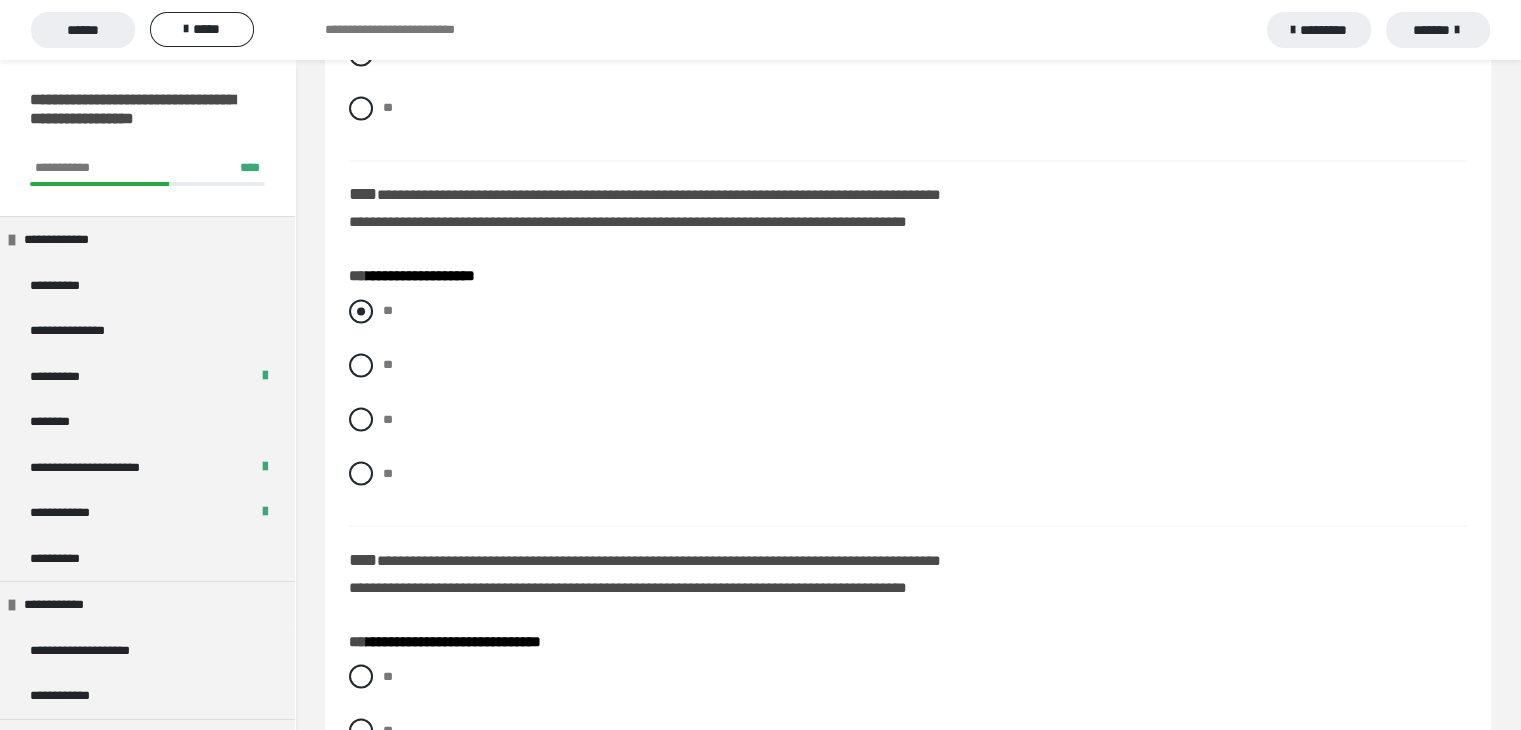 click at bounding box center [361, 311] 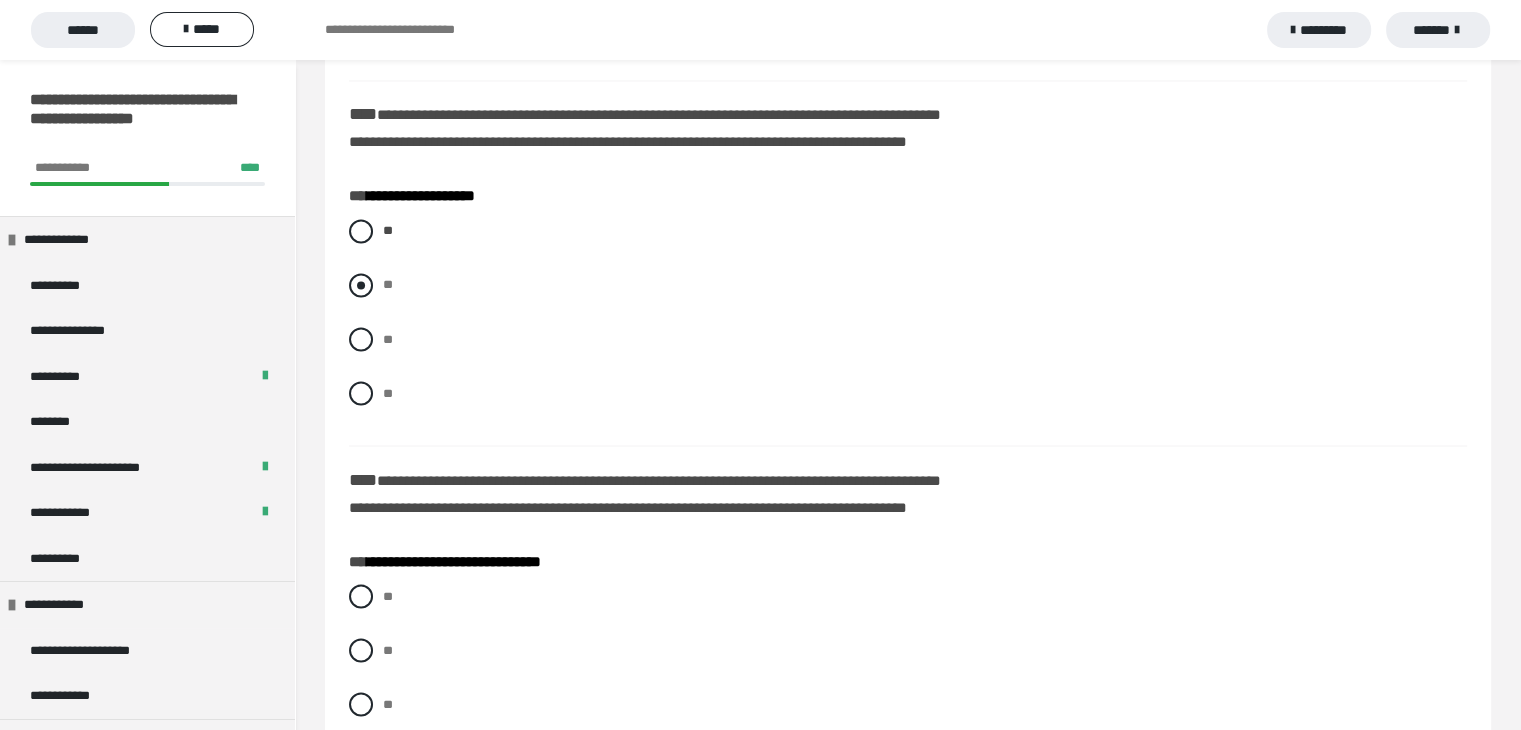scroll, scrollTop: 3600, scrollLeft: 0, axis: vertical 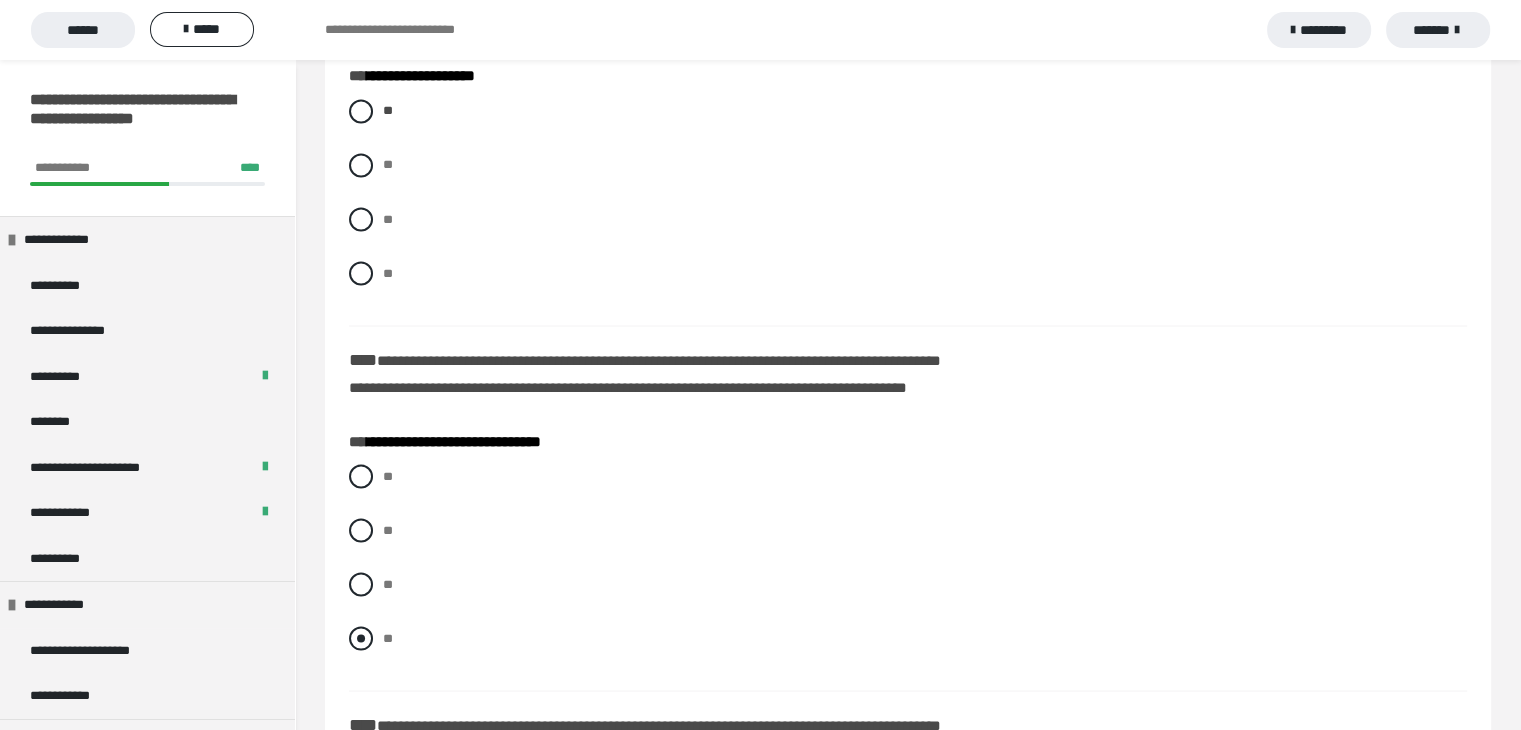 click at bounding box center [361, 638] 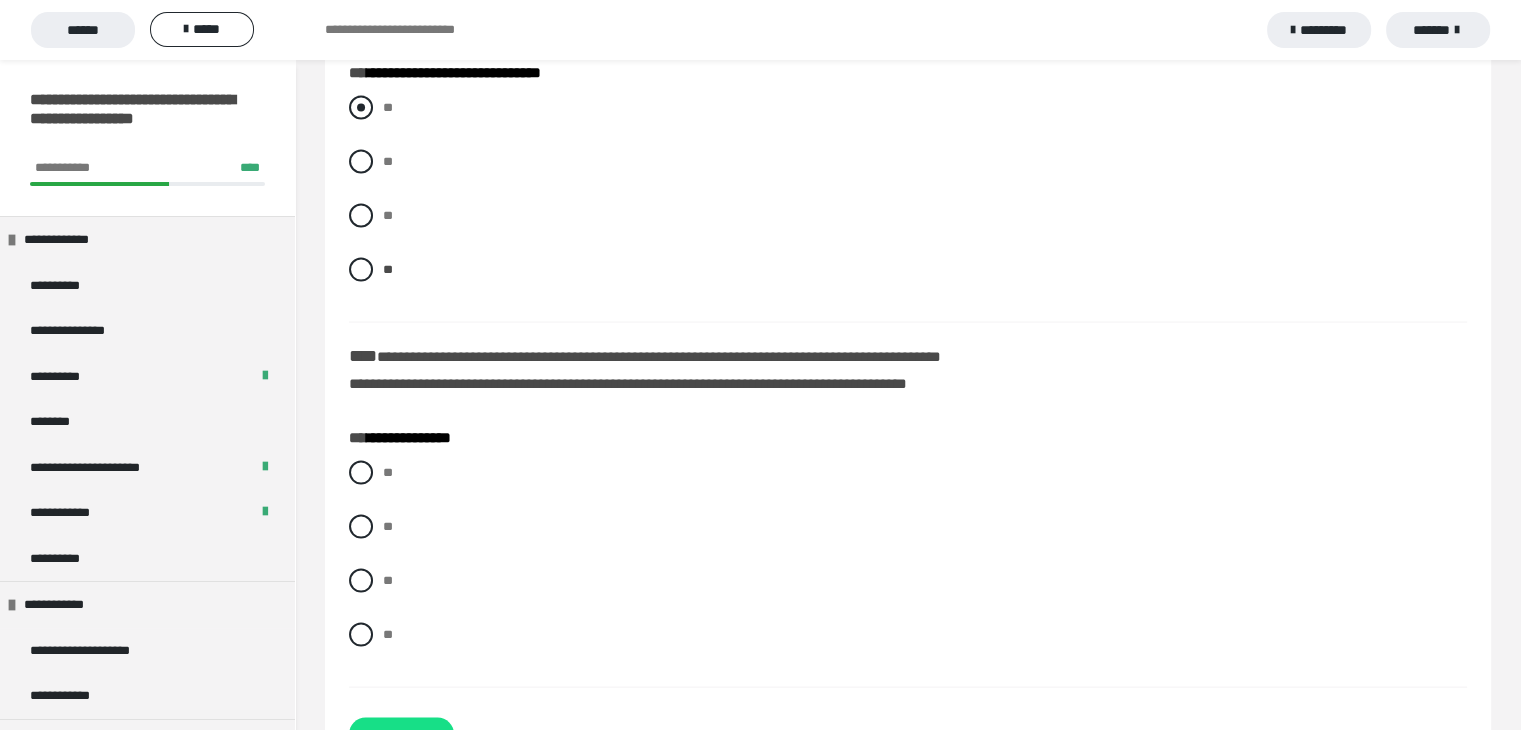scroll, scrollTop: 4040, scrollLeft: 0, axis: vertical 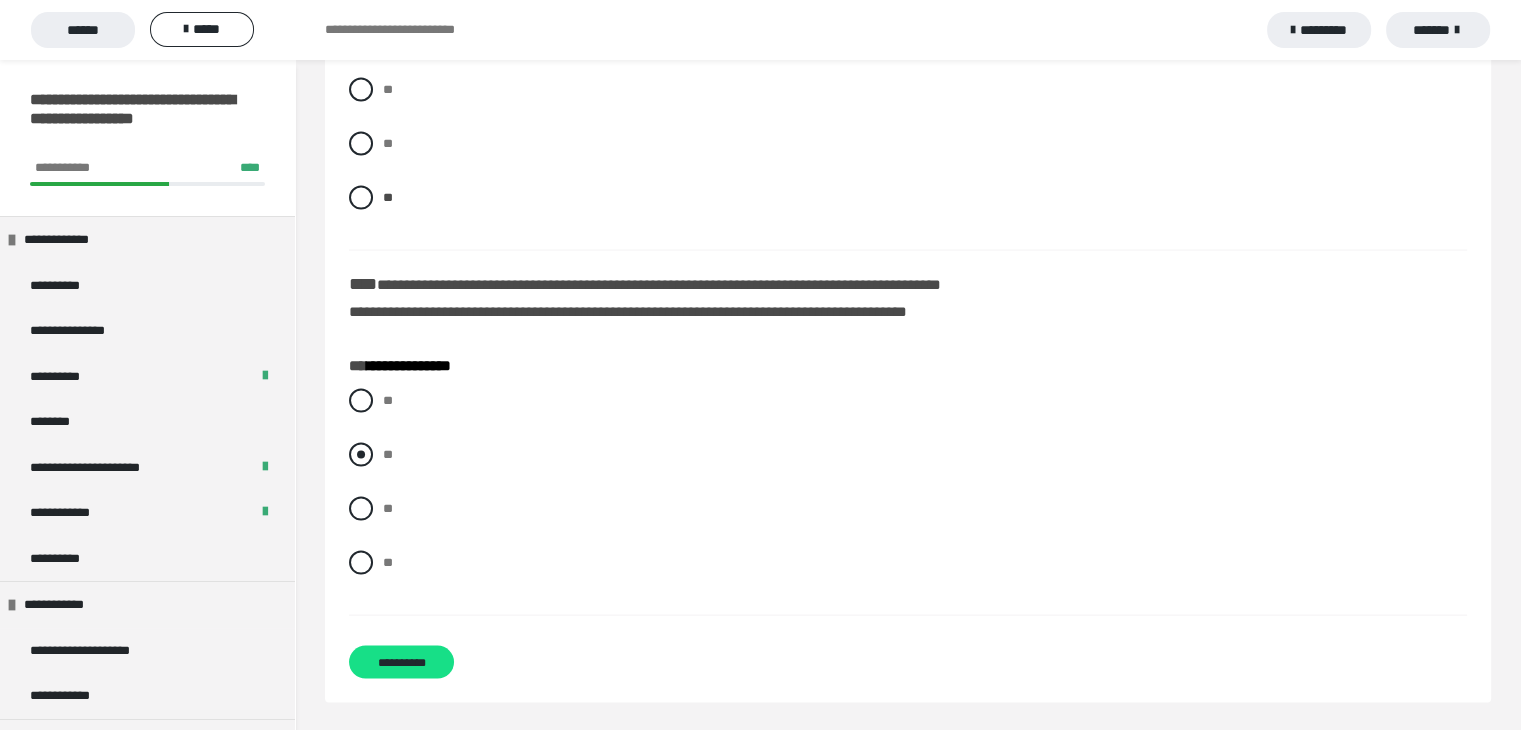 click at bounding box center [361, 455] 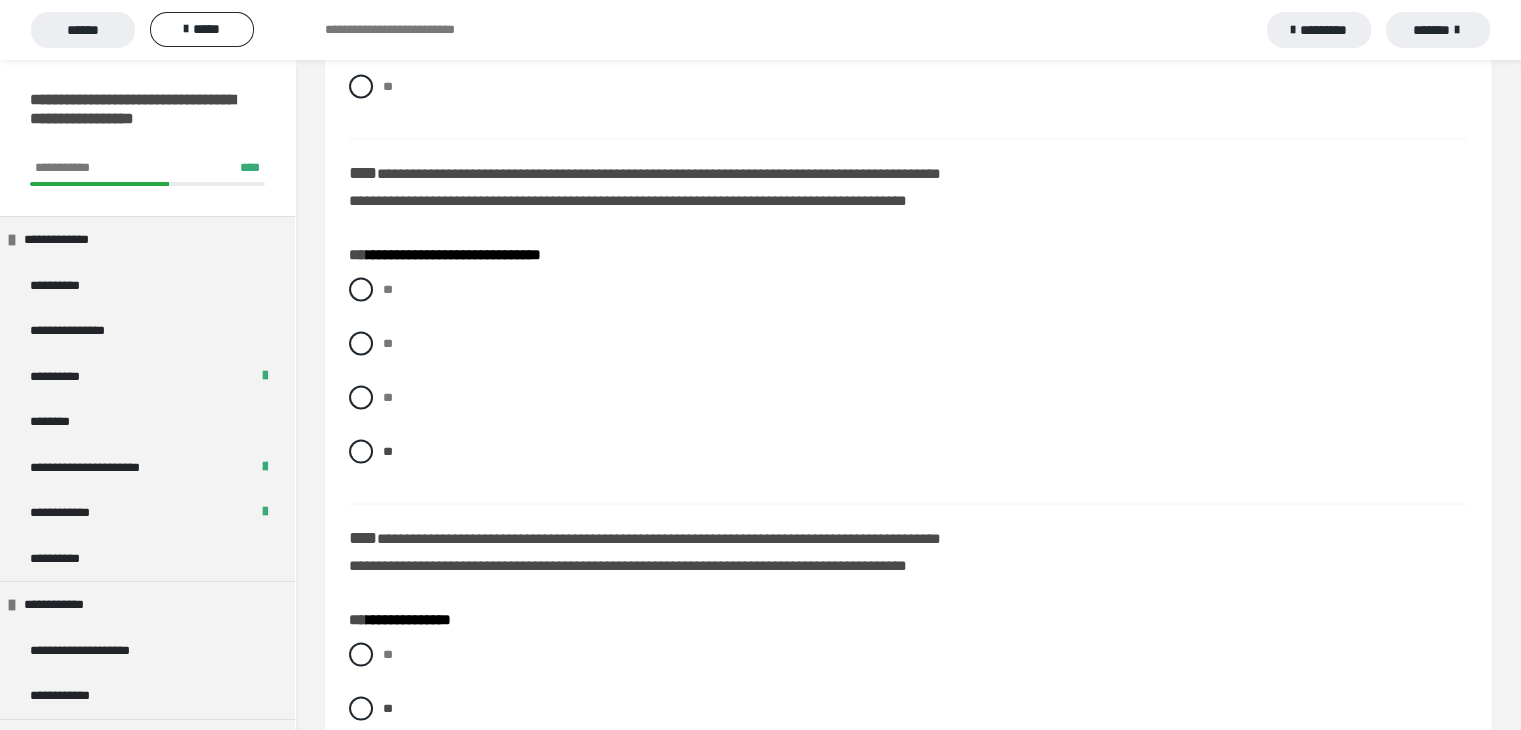 scroll, scrollTop: 3540, scrollLeft: 0, axis: vertical 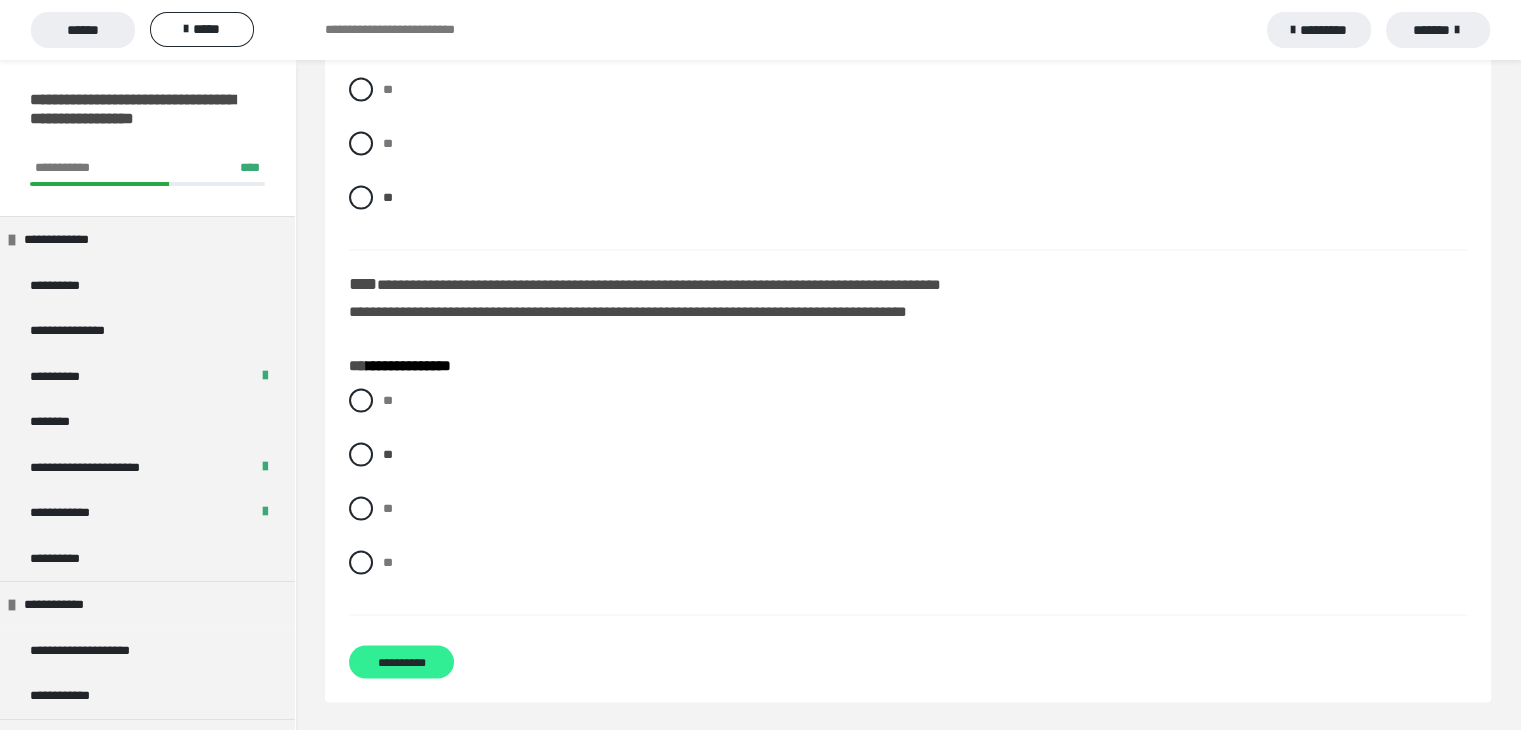 click on "**********" at bounding box center [401, 662] 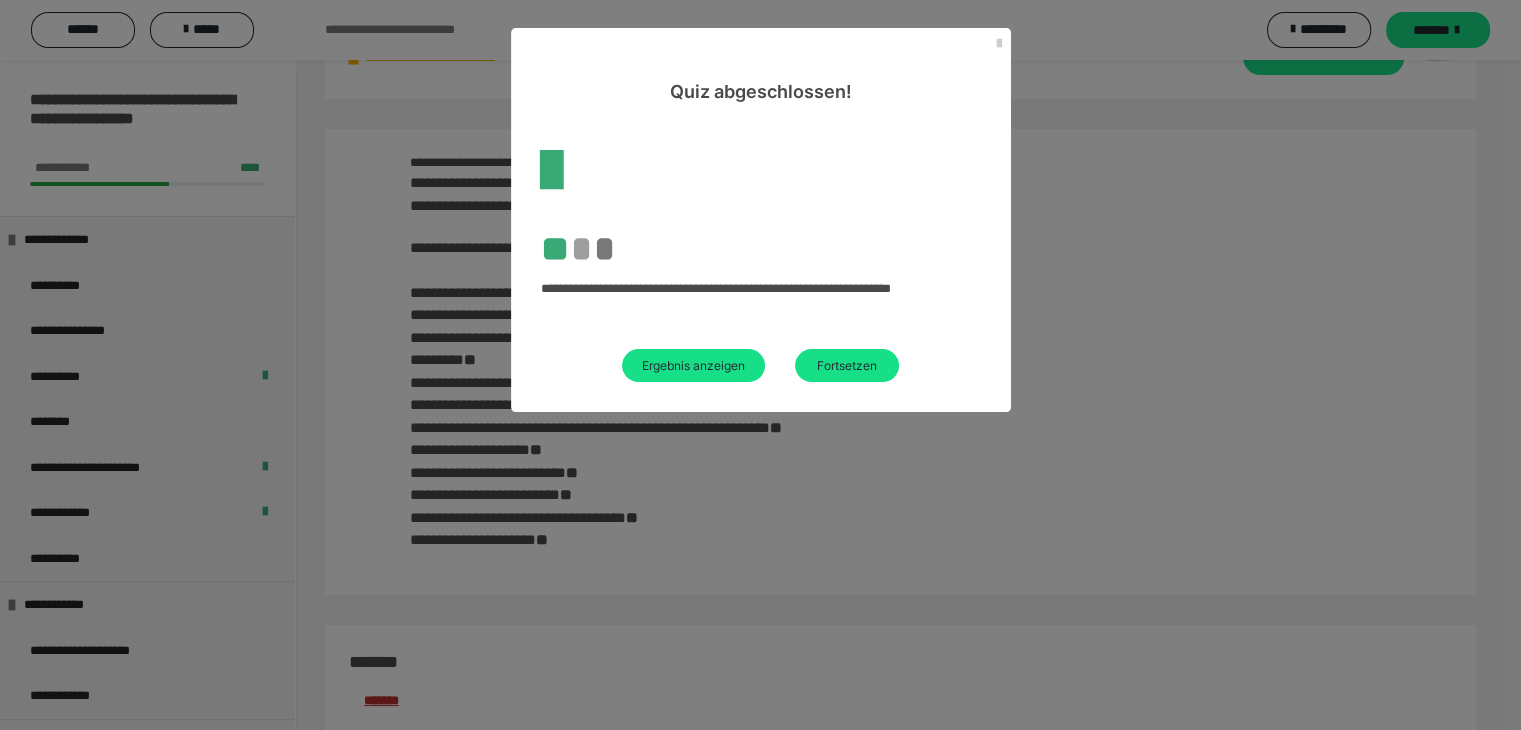 scroll, scrollTop: 3552, scrollLeft: 0, axis: vertical 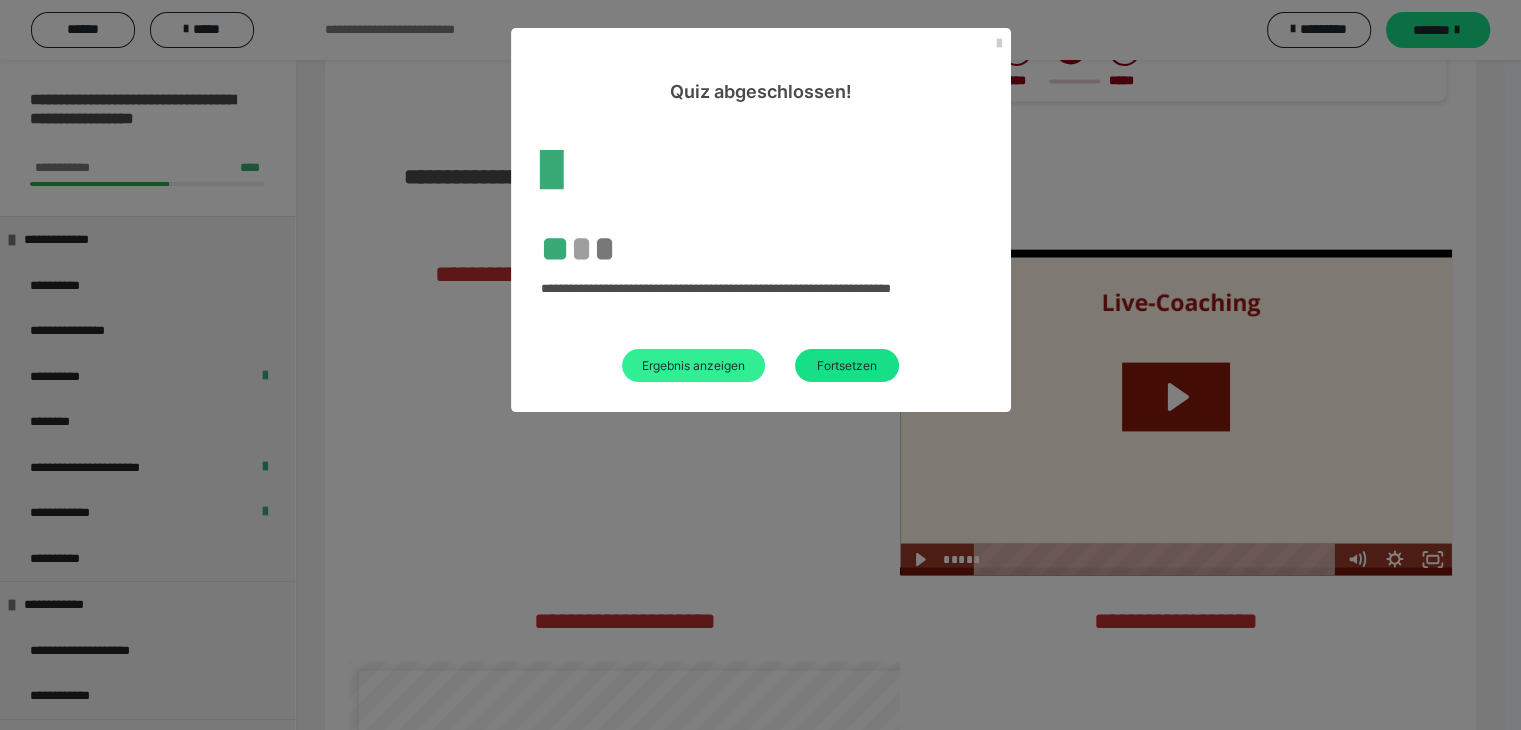 click on "Ergebnis anzeigen" at bounding box center [693, 365] 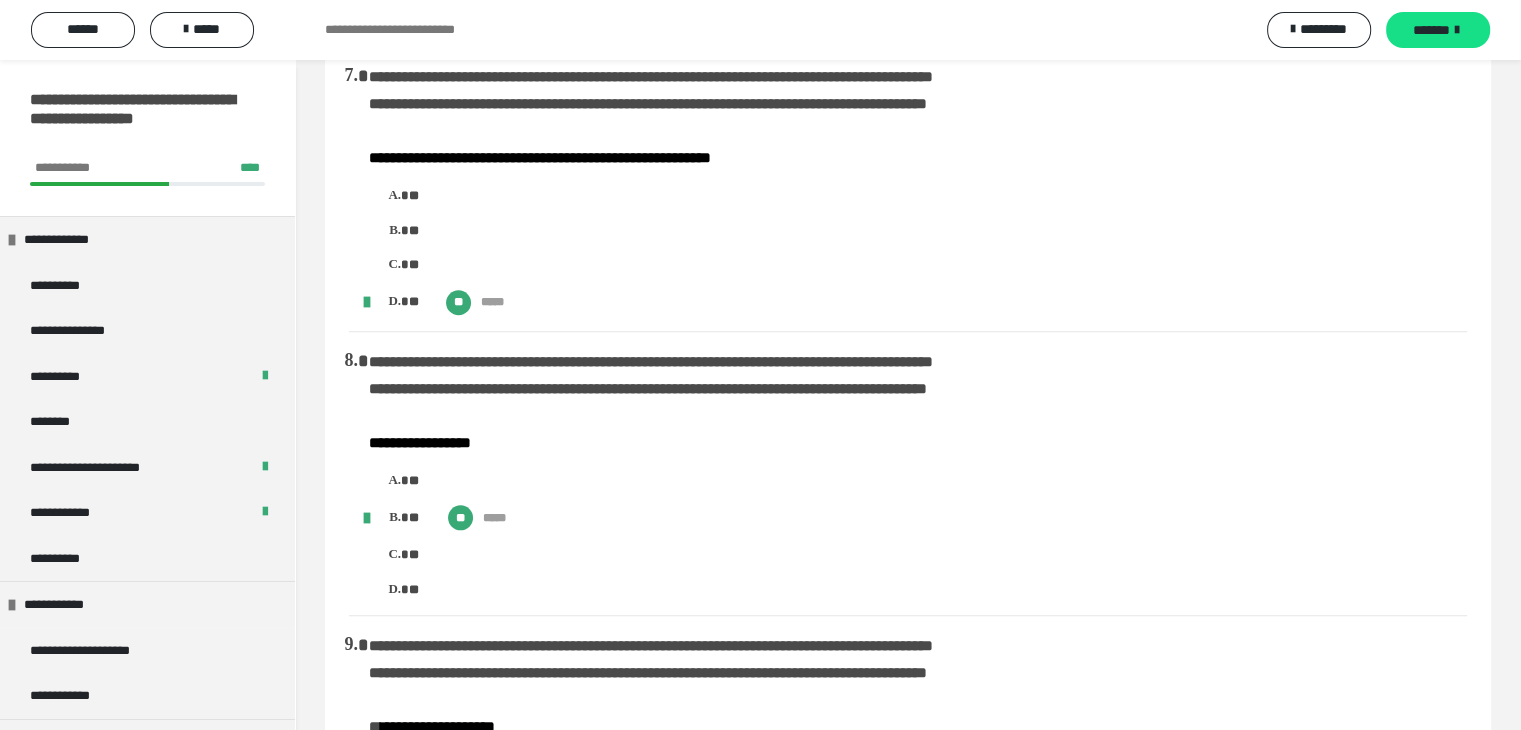 scroll, scrollTop: 1900, scrollLeft: 0, axis: vertical 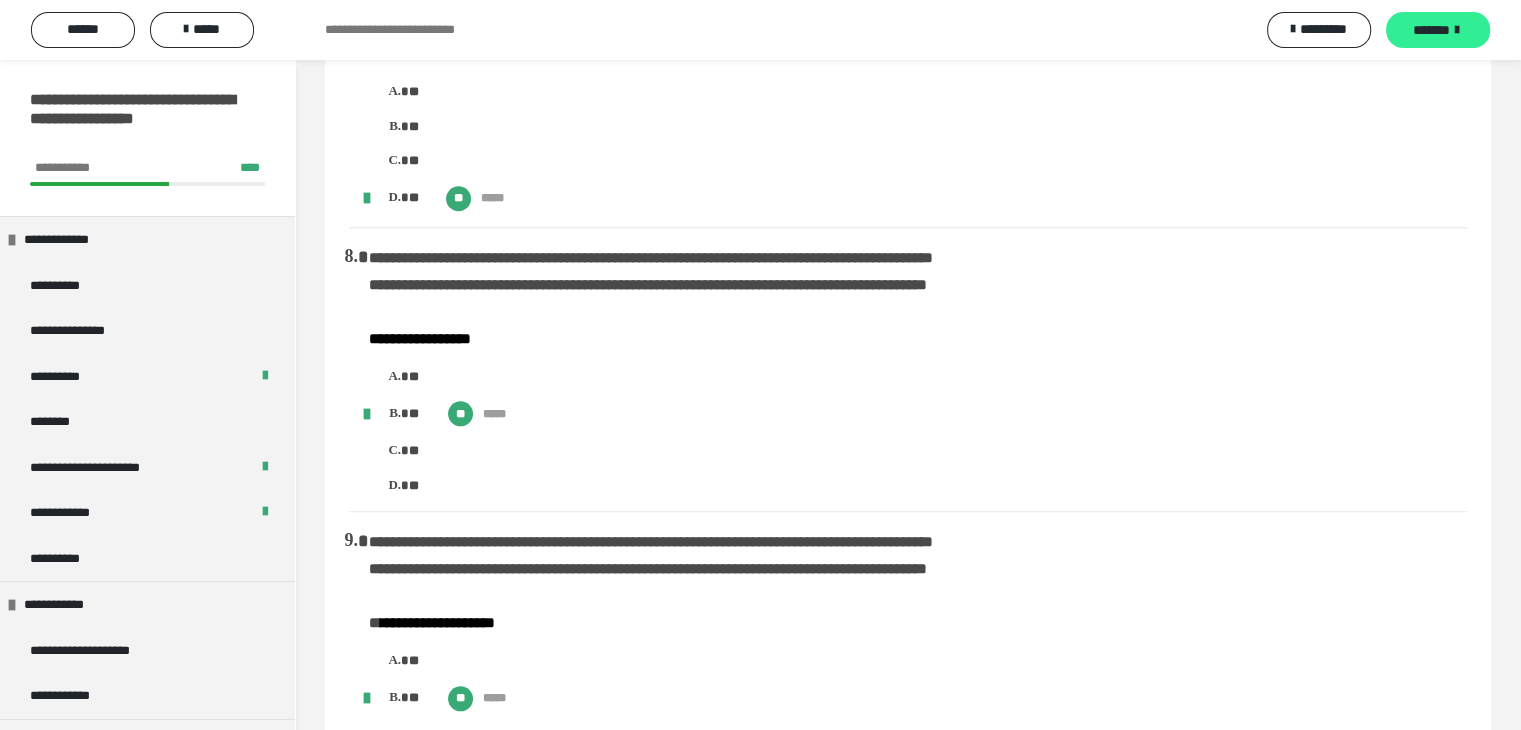 click on "*******" at bounding box center [1431, 30] 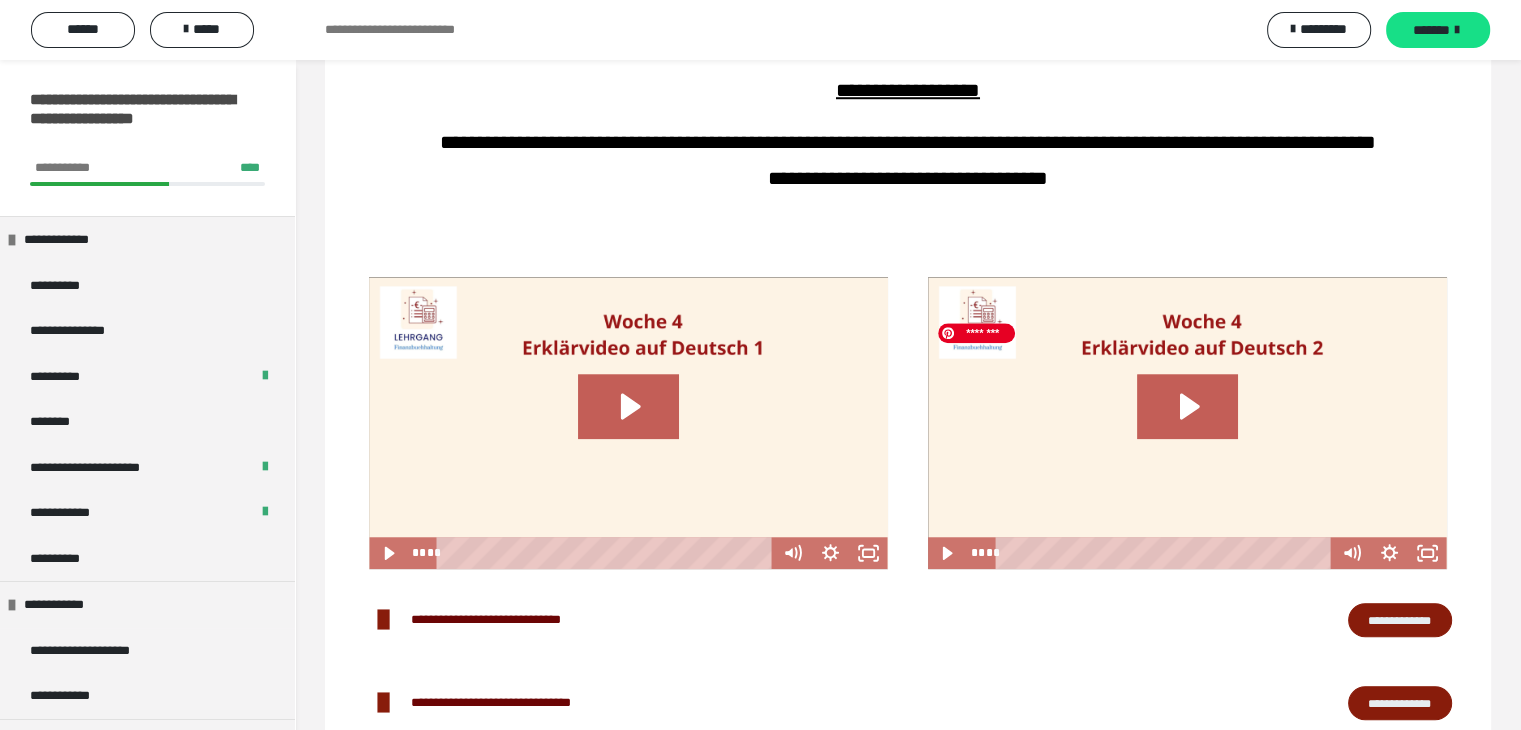 scroll, scrollTop: 1400, scrollLeft: 0, axis: vertical 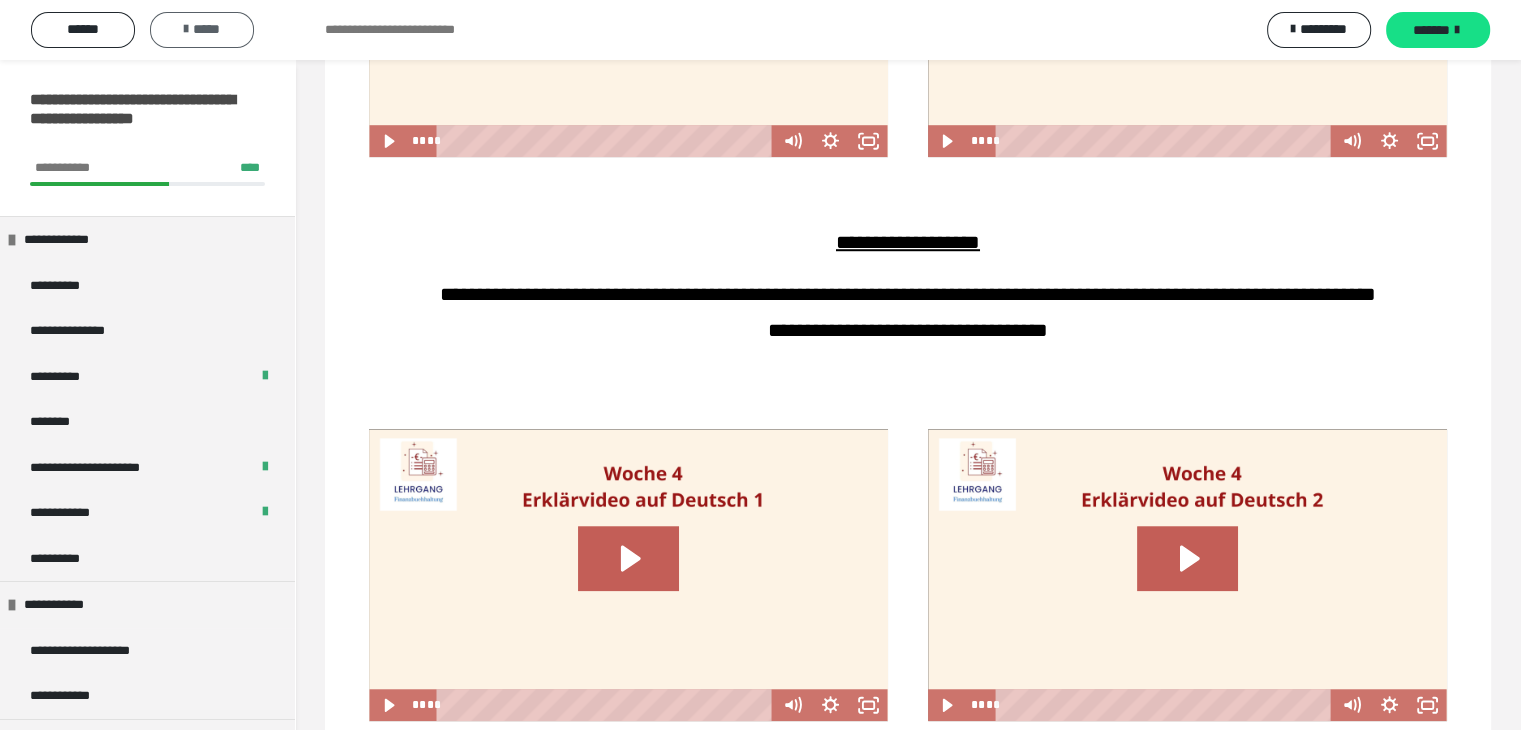 click on "*****" at bounding box center (202, 29) 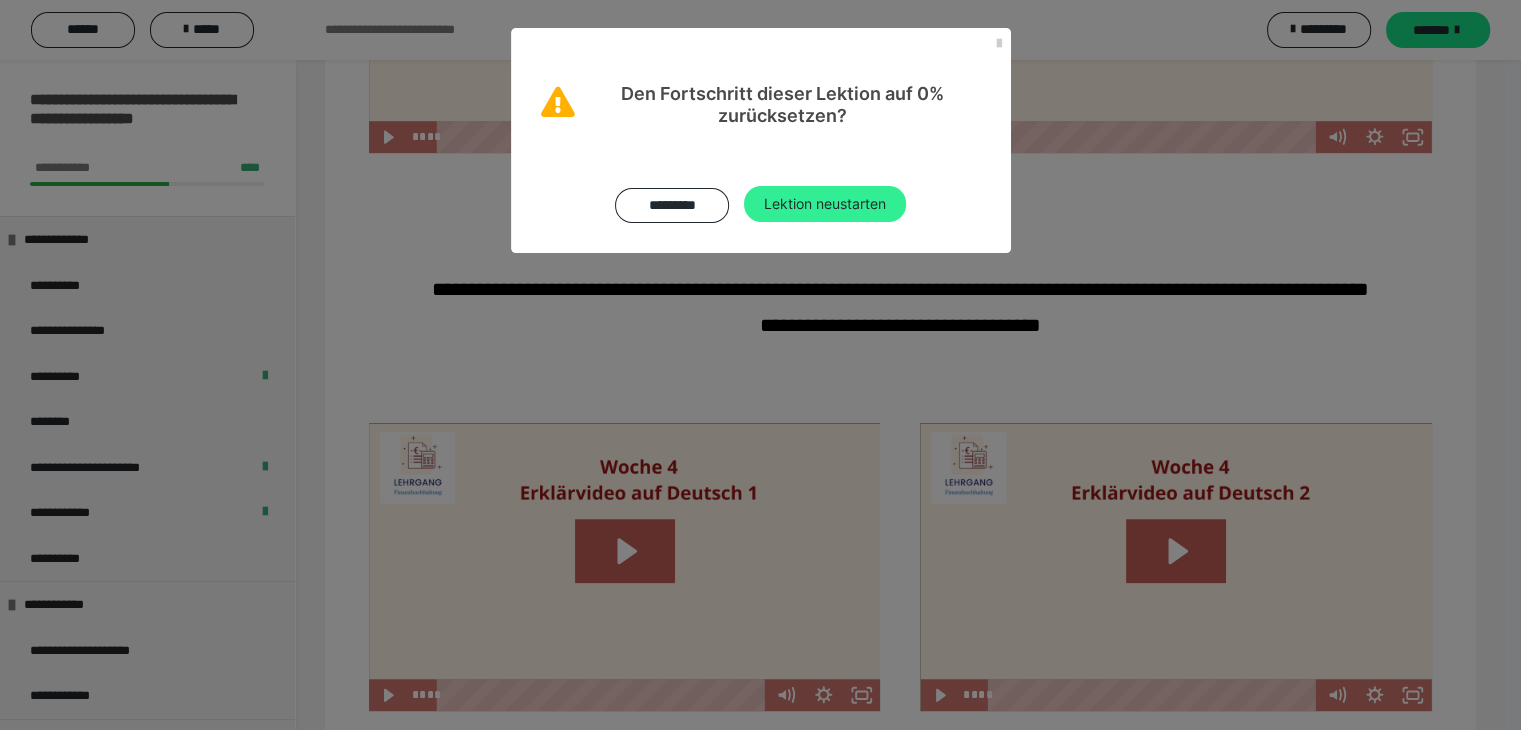 click on "Lektion neustarten" at bounding box center (825, 204) 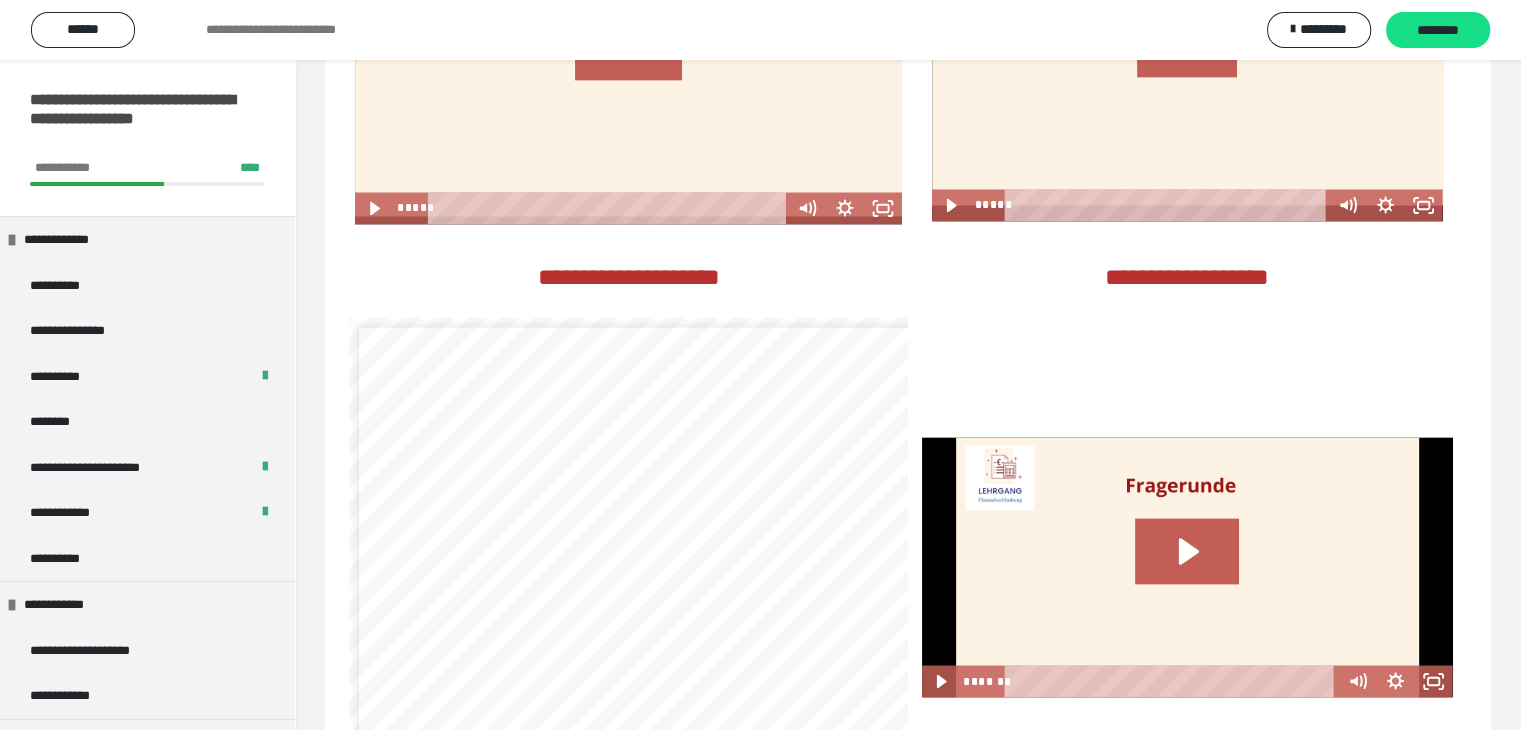 scroll, scrollTop: 3770, scrollLeft: 0, axis: vertical 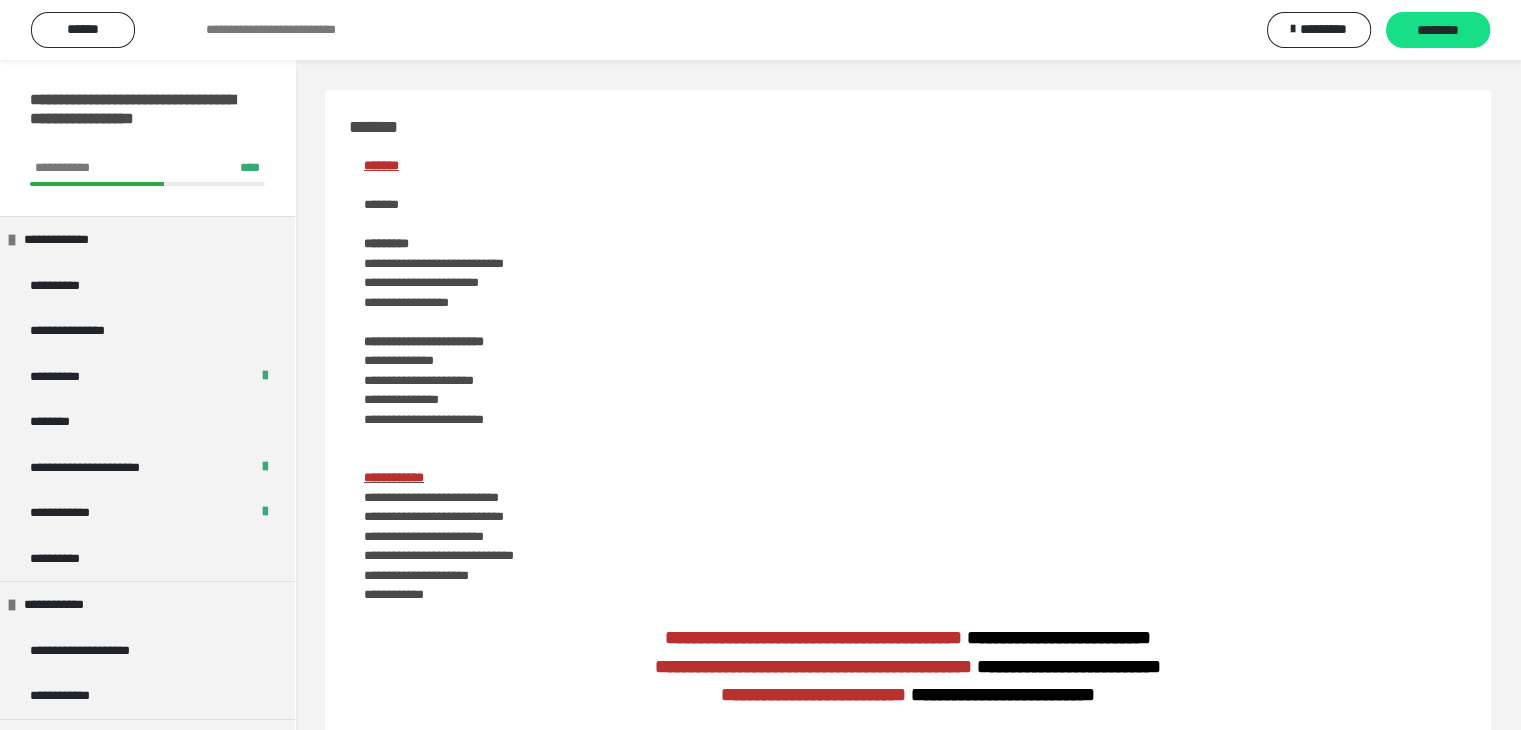 click on "*******" at bounding box center (381, 165) 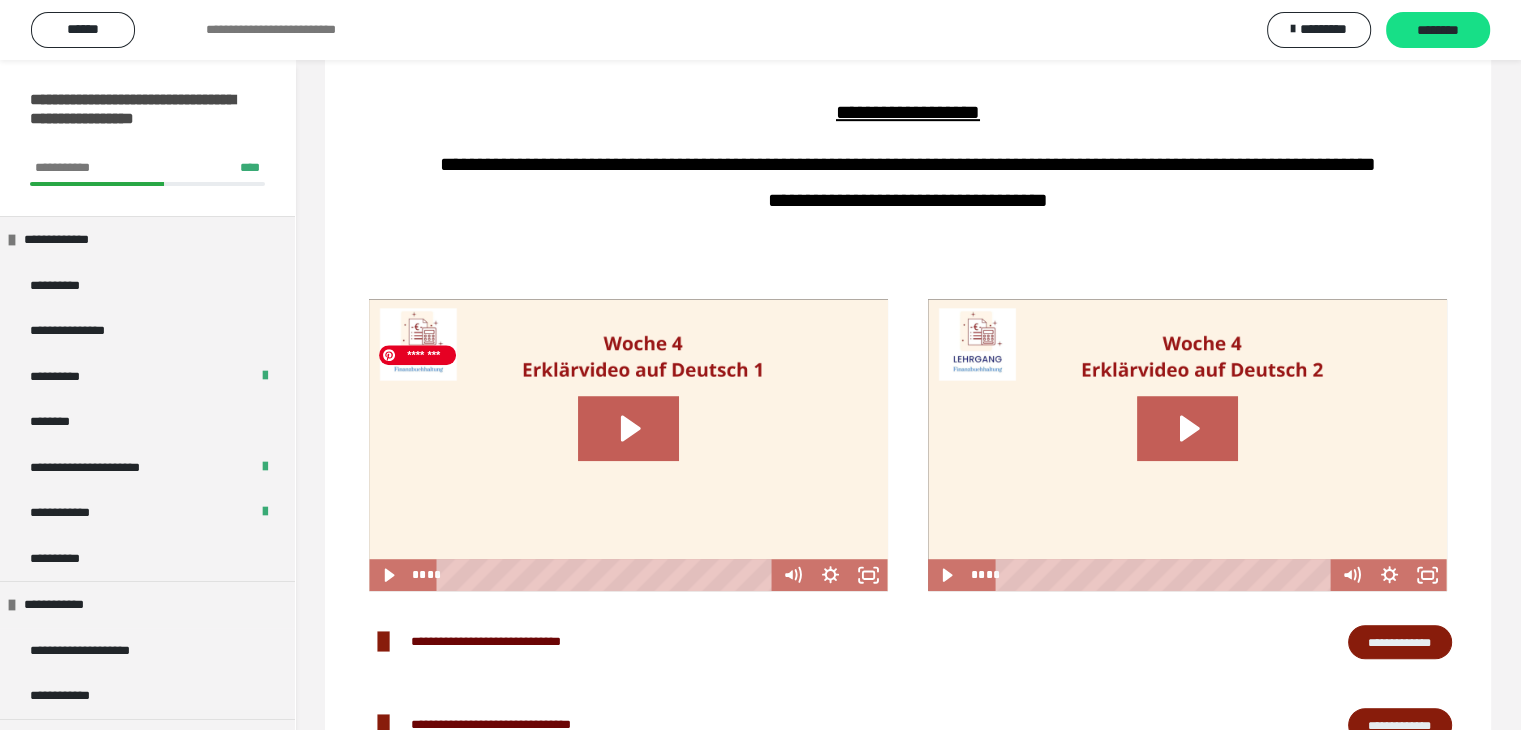scroll, scrollTop: 1000, scrollLeft: 0, axis: vertical 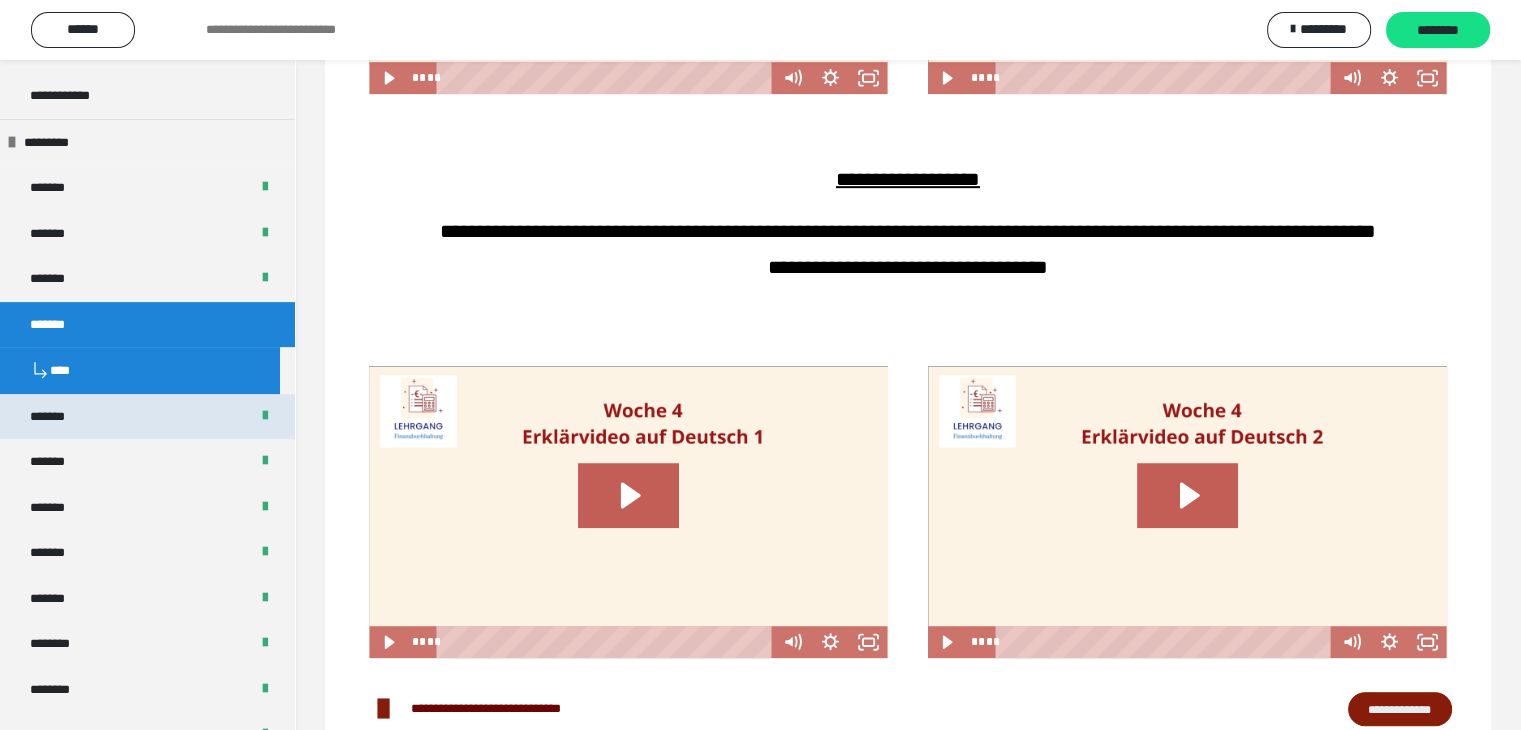 click on "*******" at bounding box center [147, 417] 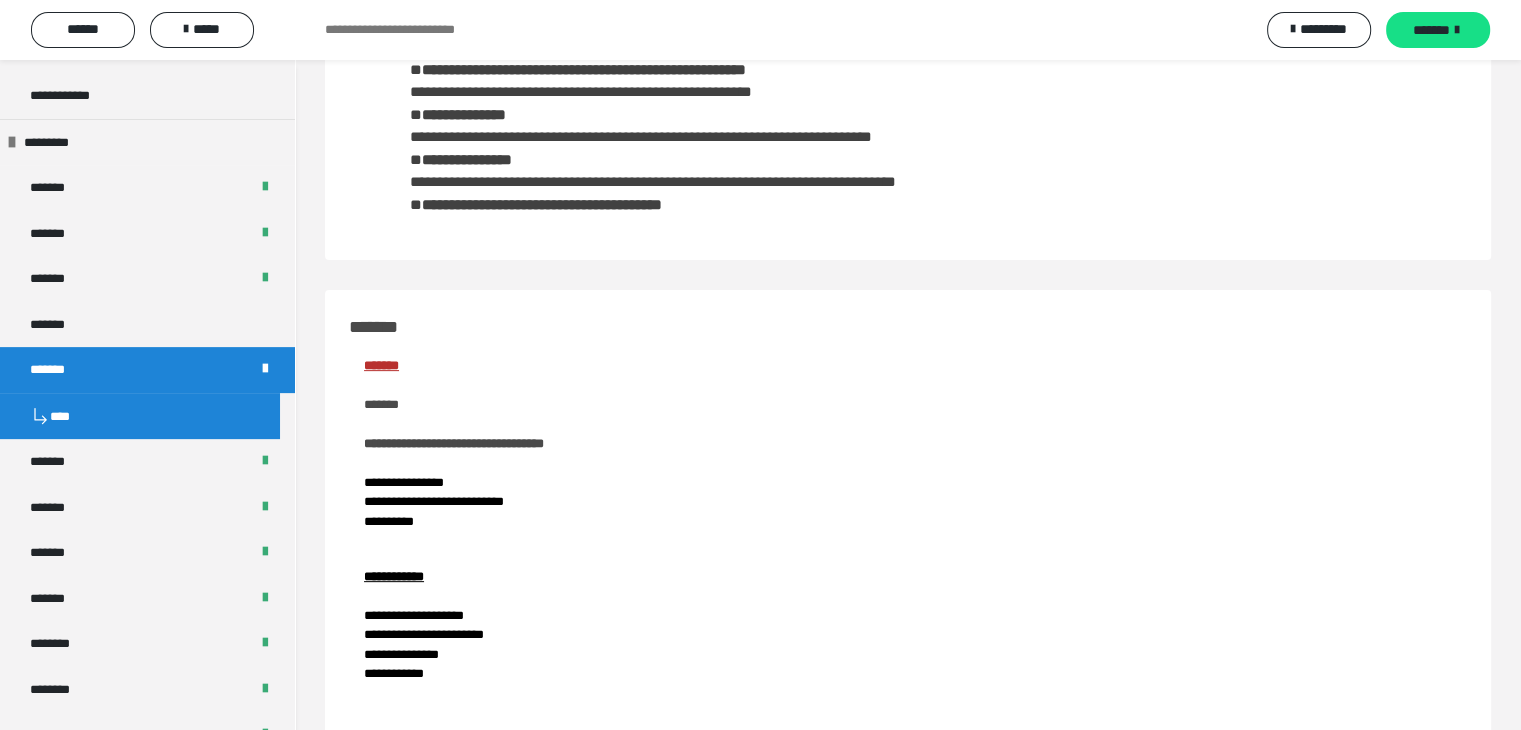 scroll, scrollTop: 0, scrollLeft: 0, axis: both 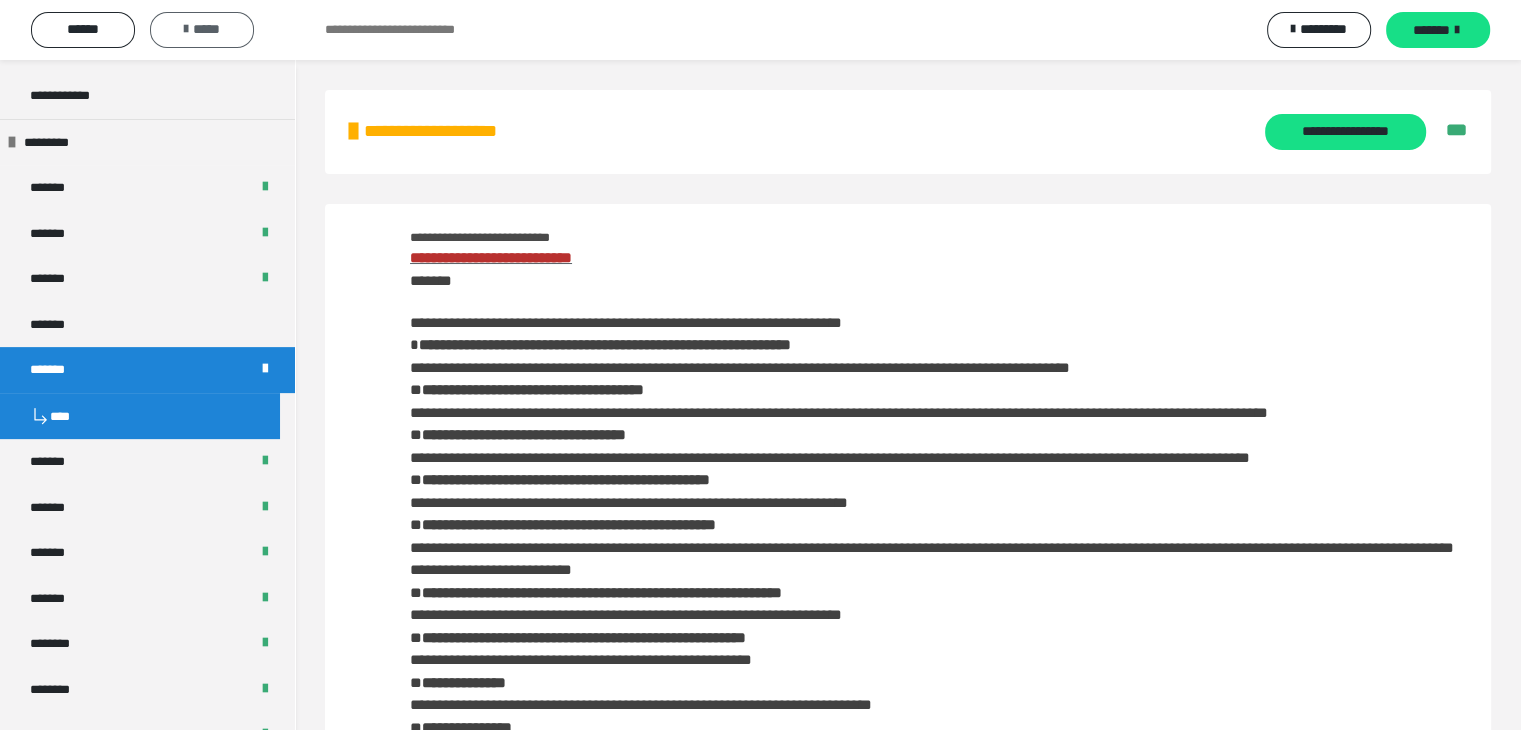click on "*****" at bounding box center [202, 29] 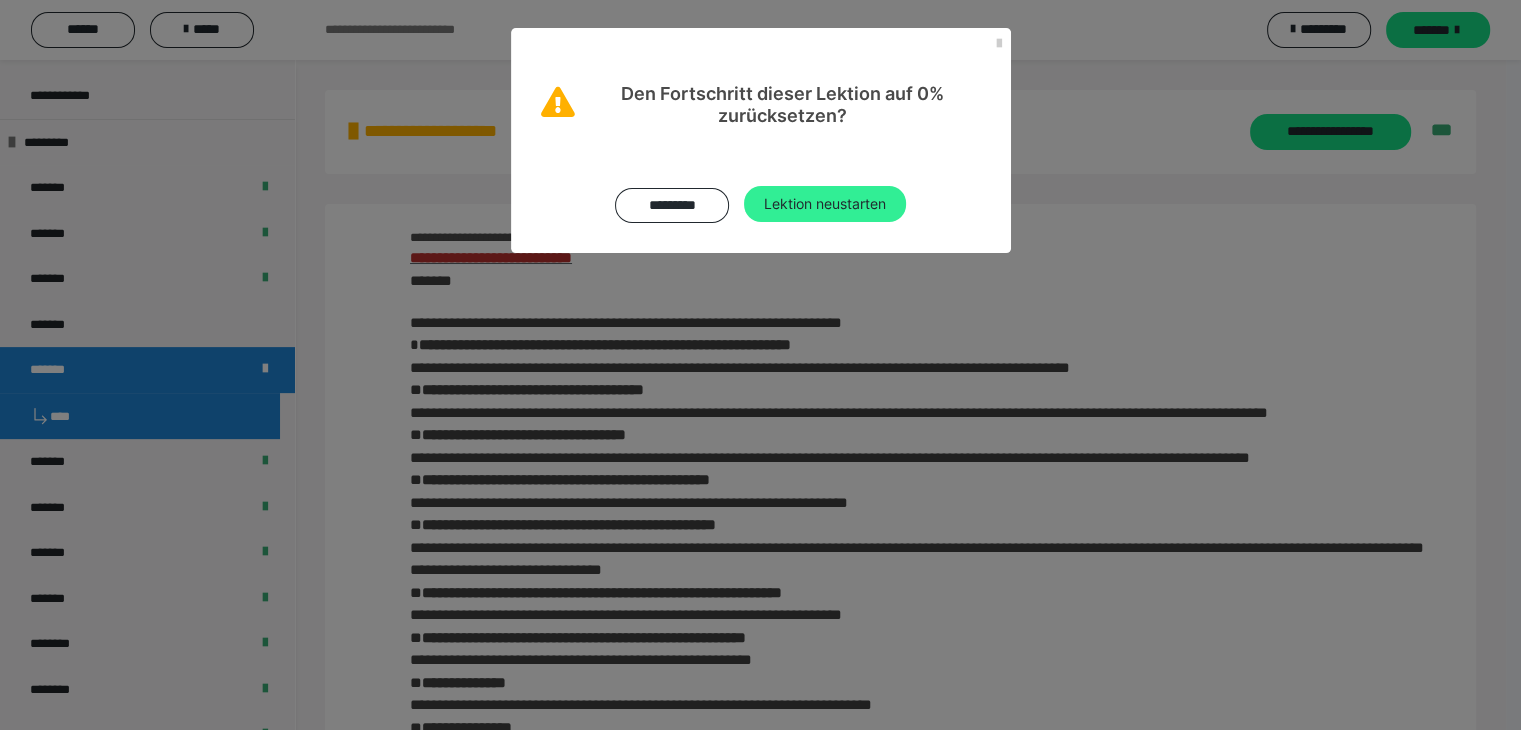 click on "Lektion neustarten" at bounding box center (825, 204) 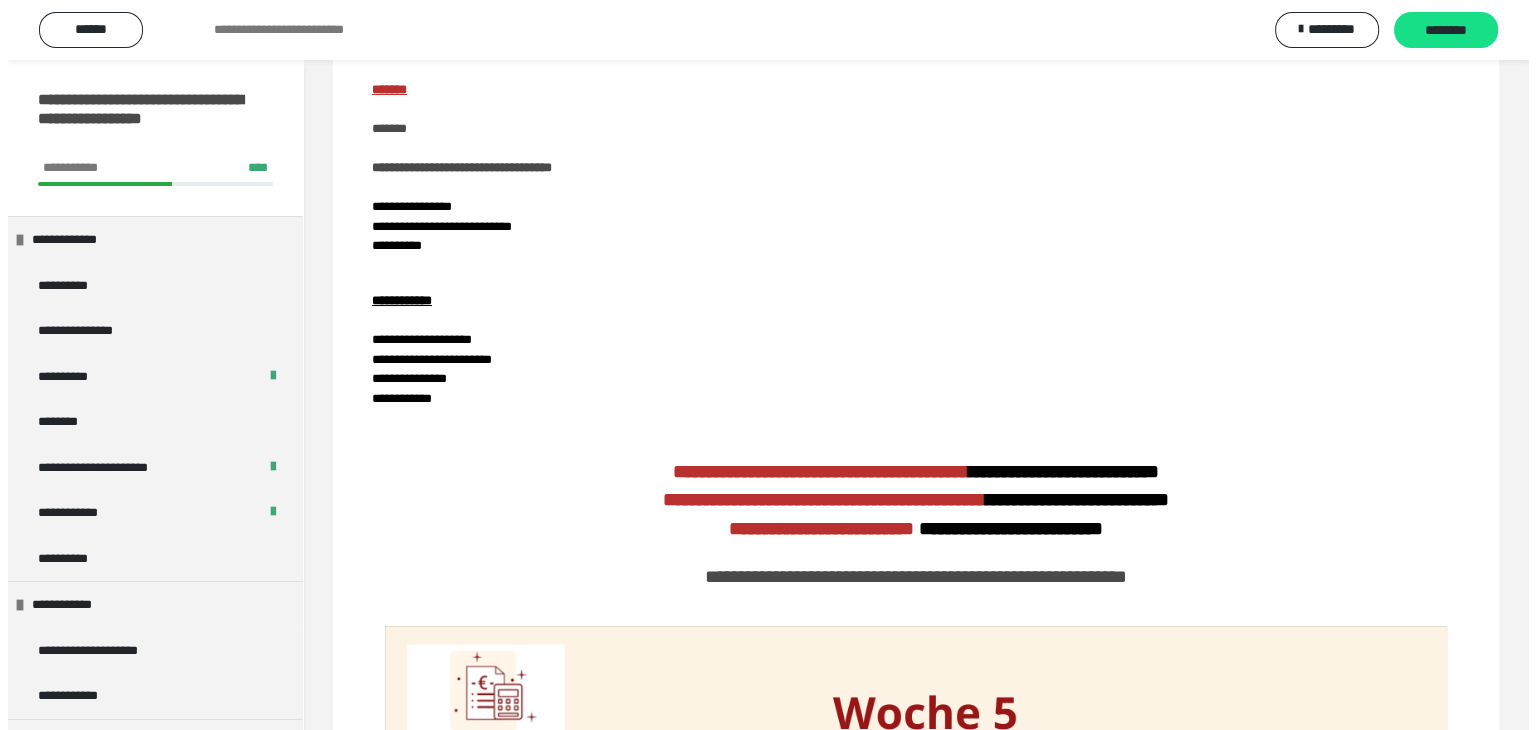 scroll, scrollTop: 0, scrollLeft: 0, axis: both 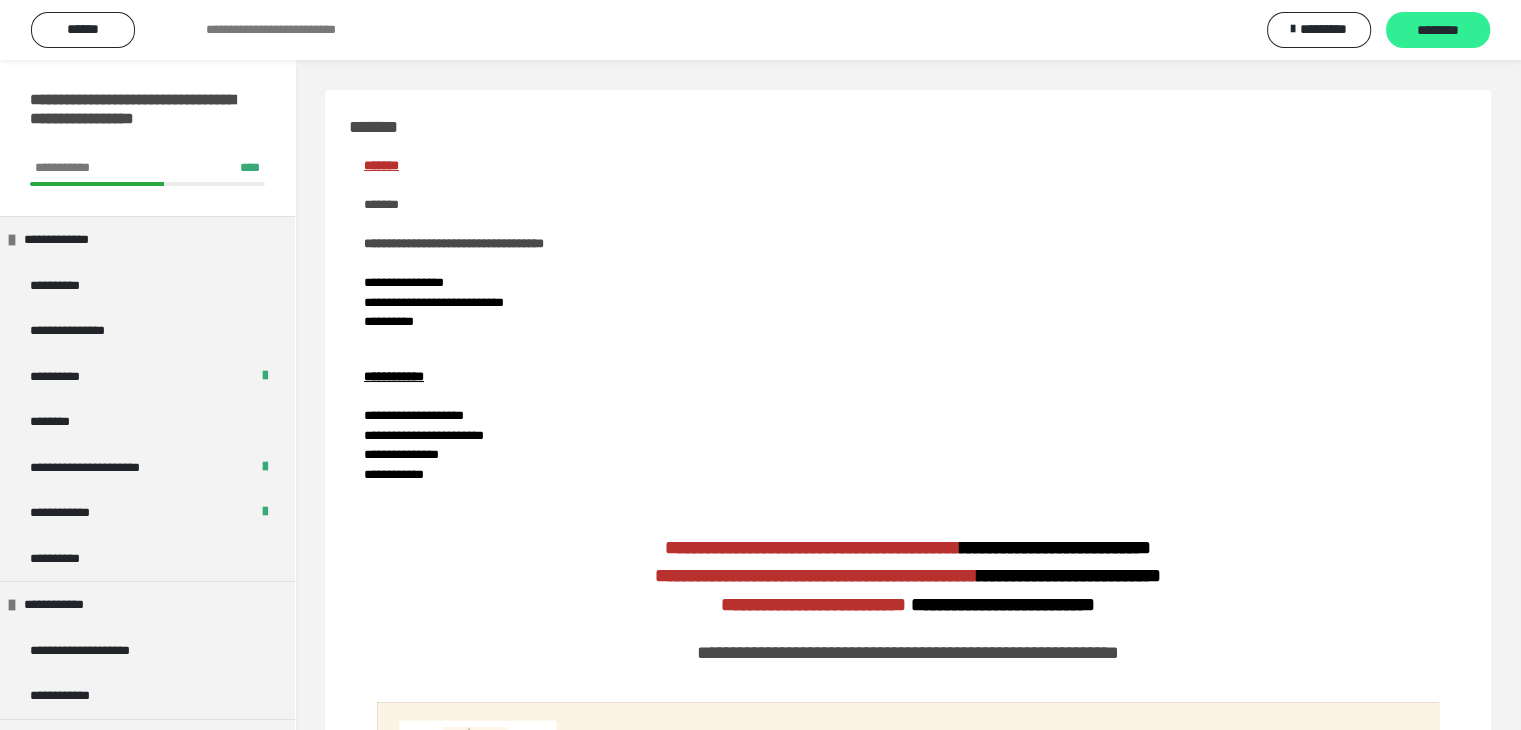 click on "********" at bounding box center [1438, 31] 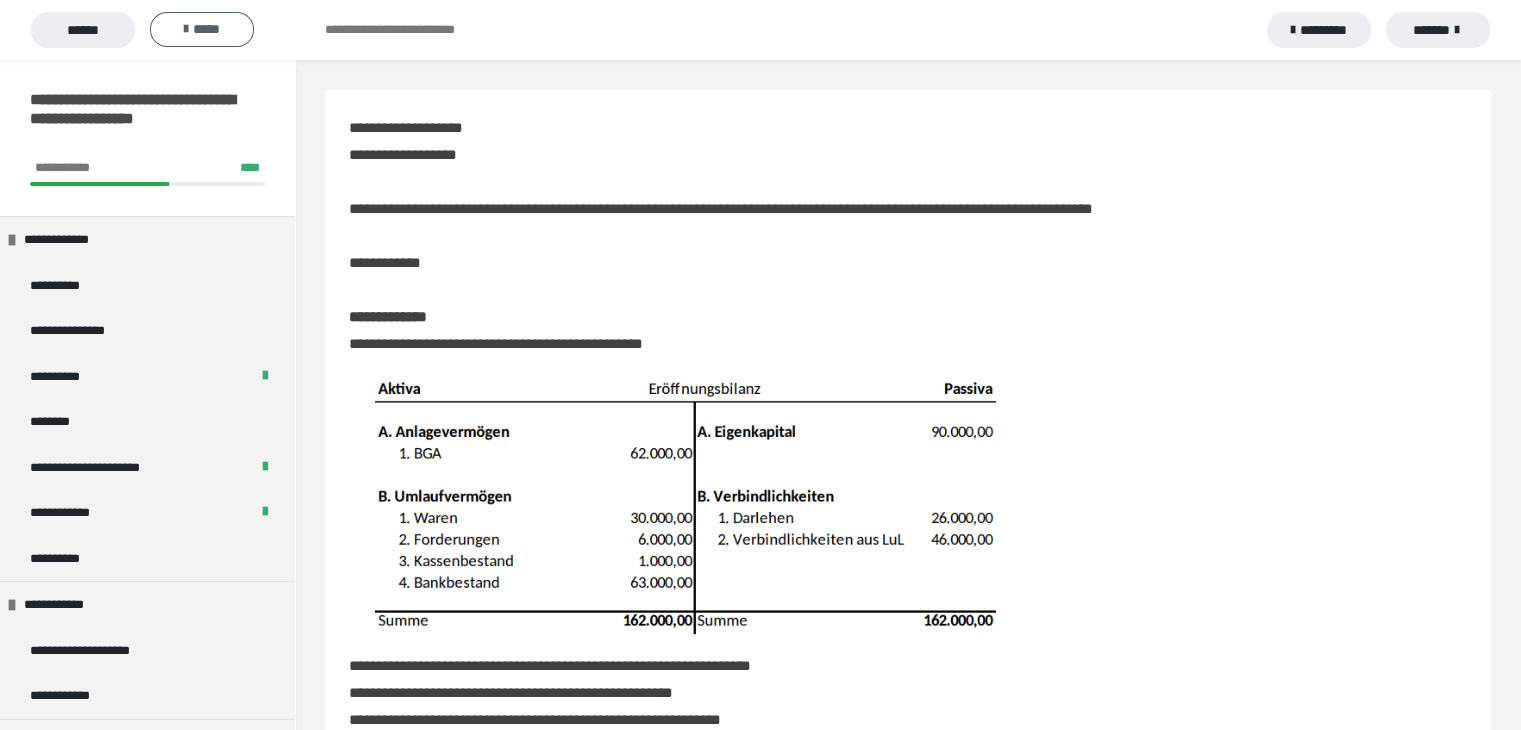 click on "*****" at bounding box center [202, 29] 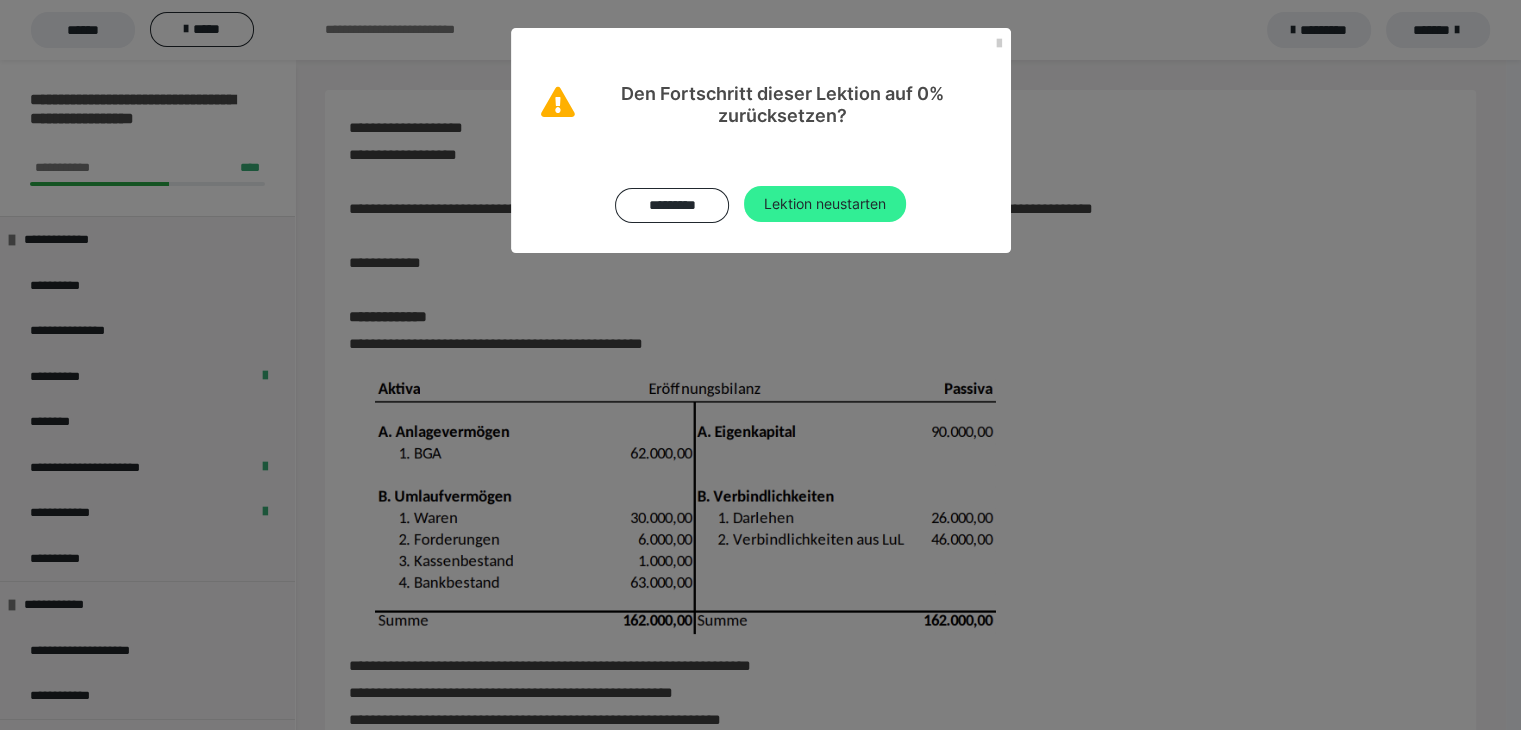 click on "Lektion neustarten" at bounding box center (825, 204) 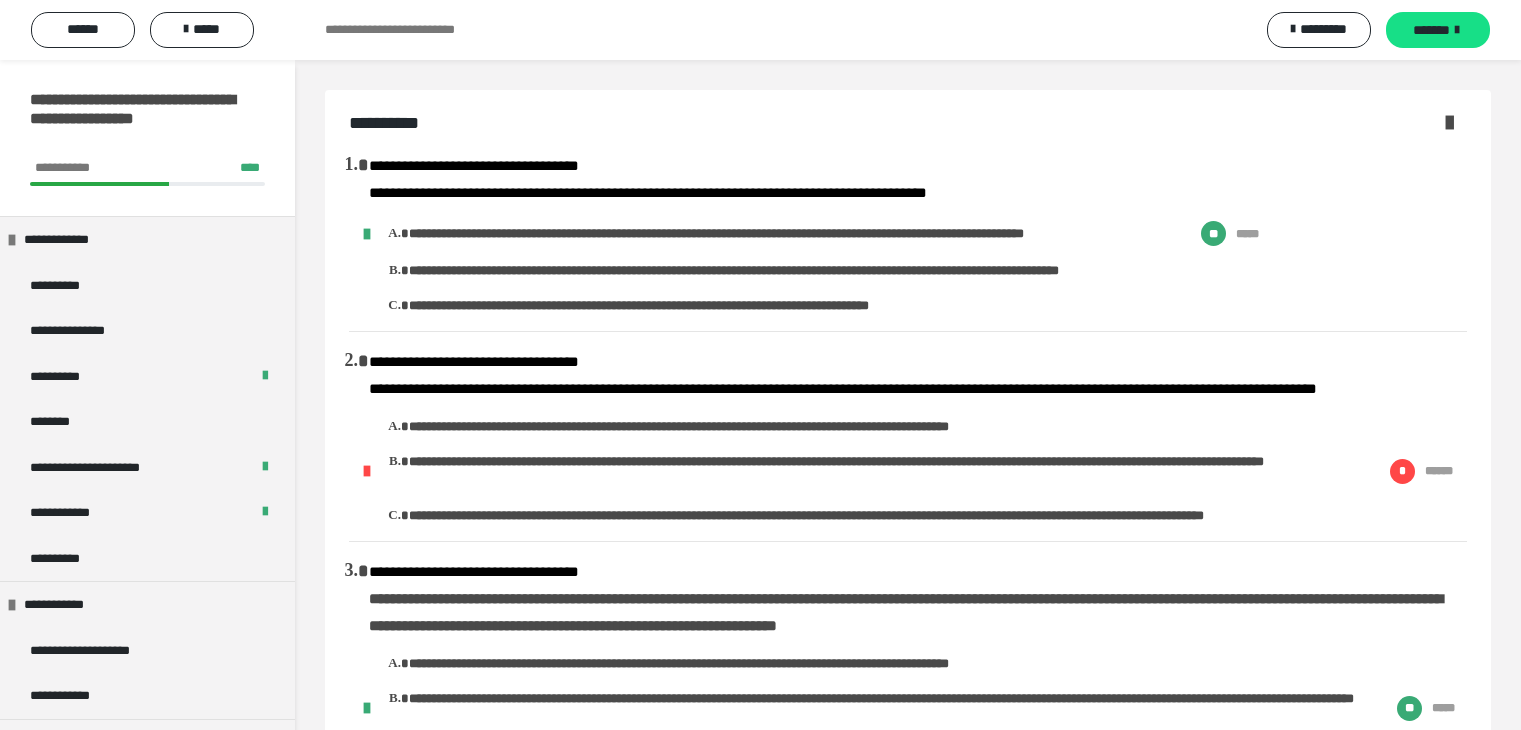 scroll, scrollTop: 200, scrollLeft: 0, axis: vertical 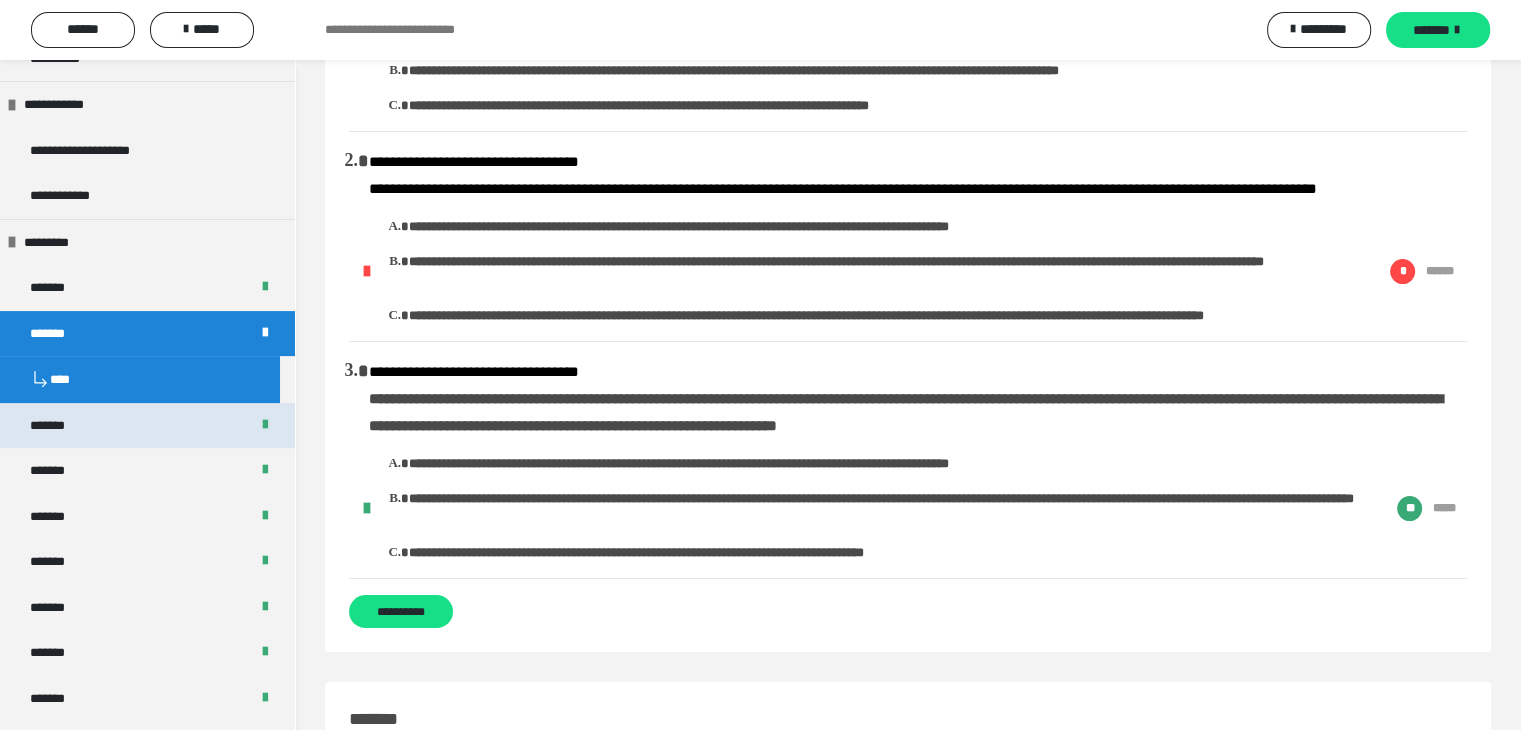 click on "*******" at bounding box center (147, 426) 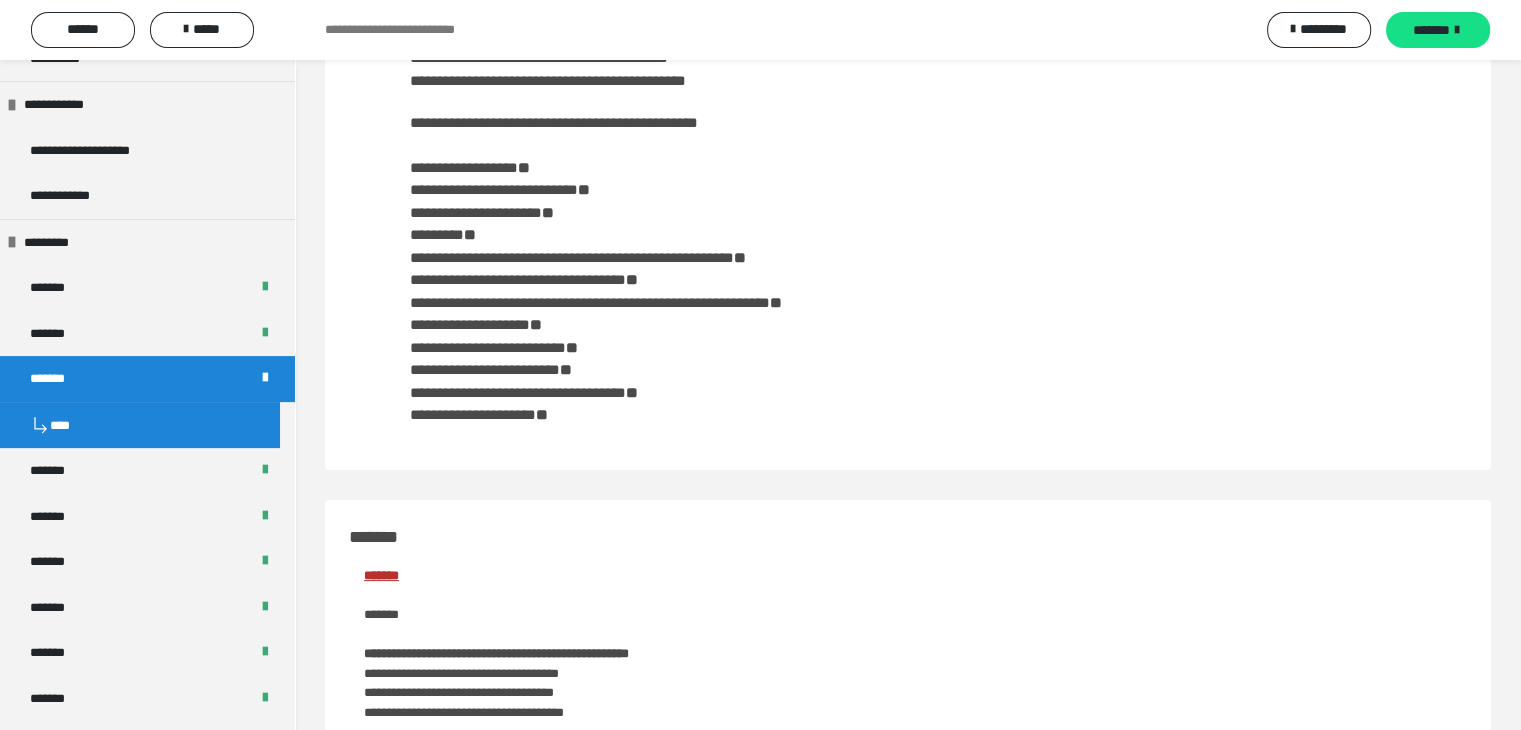 scroll, scrollTop: 0, scrollLeft: 0, axis: both 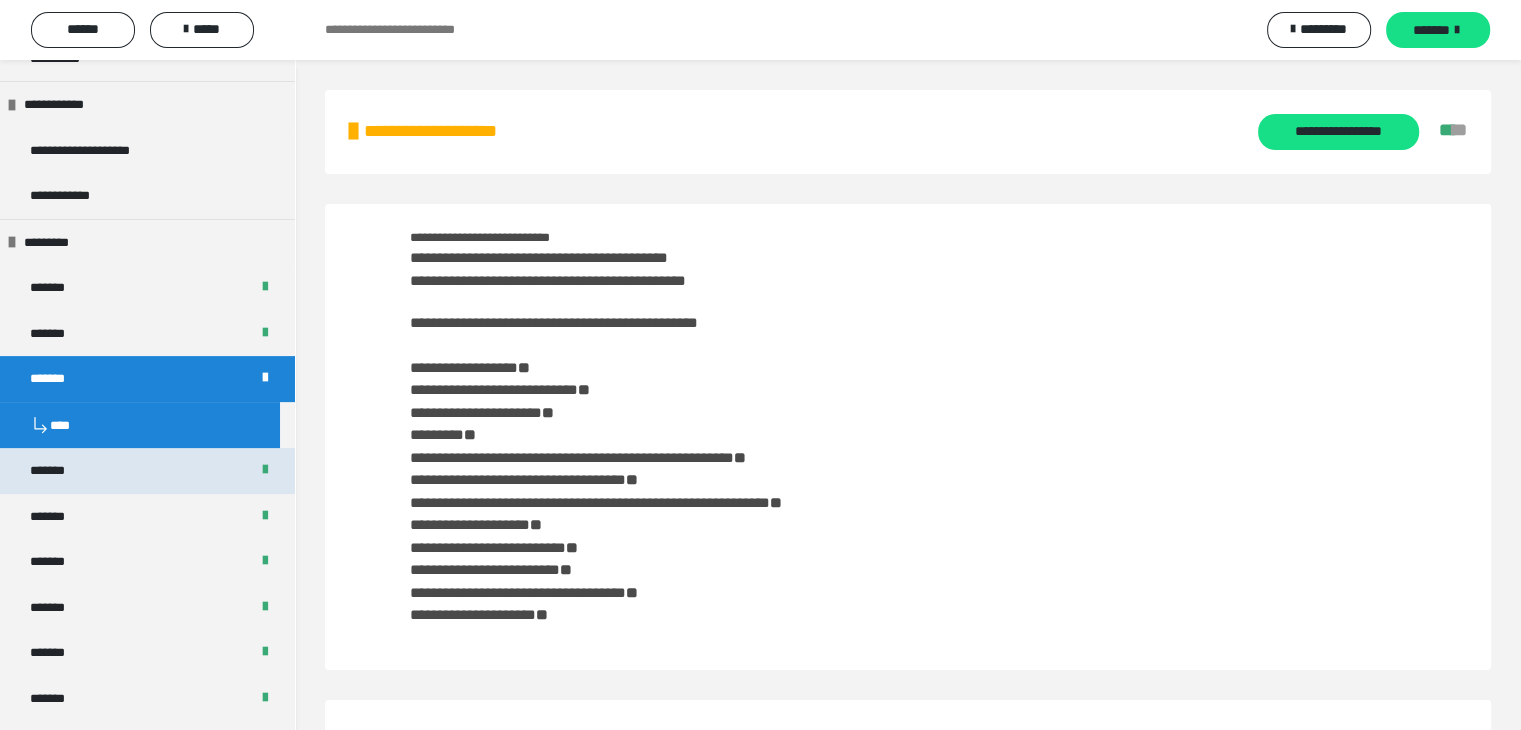 click on "*******" at bounding box center (59, 471) 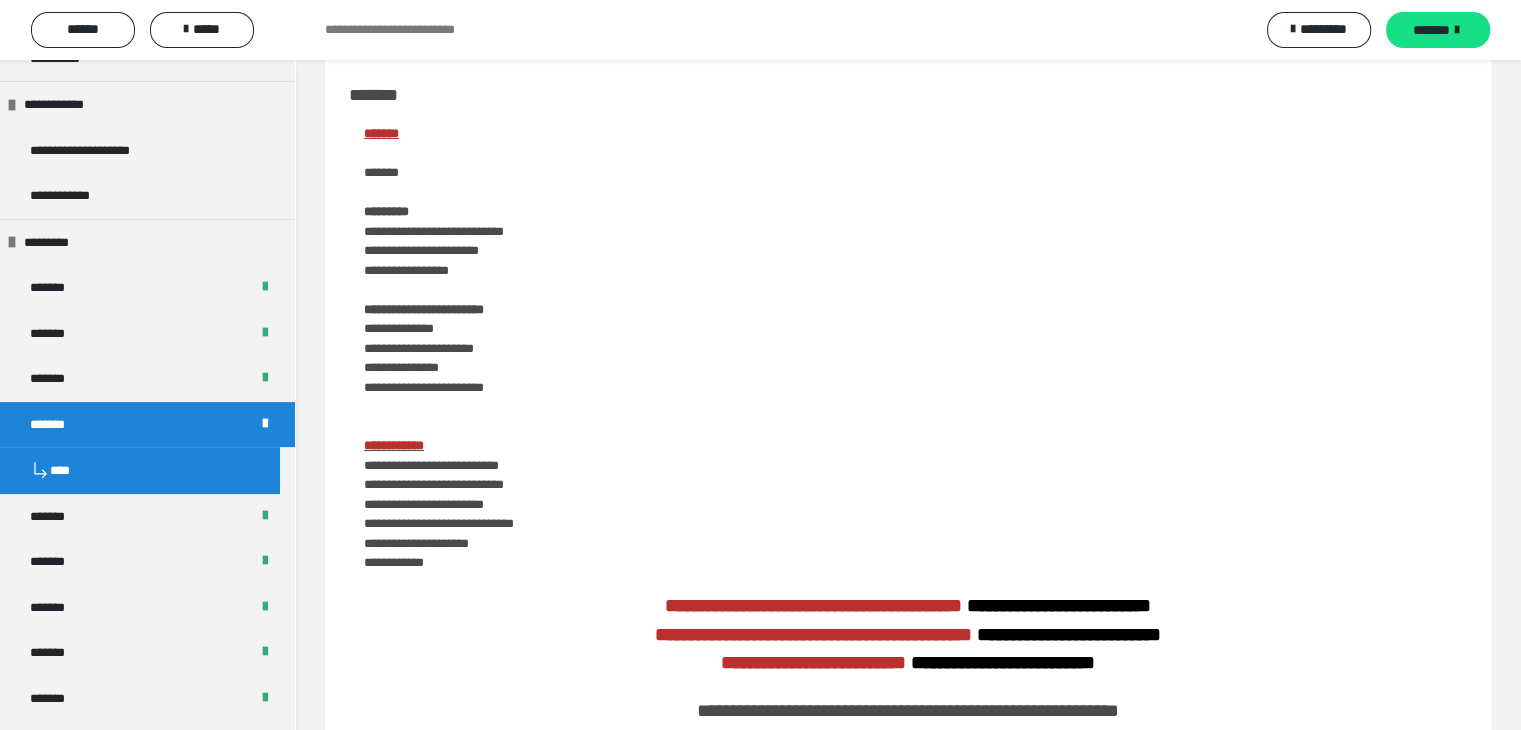 scroll, scrollTop: 0, scrollLeft: 0, axis: both 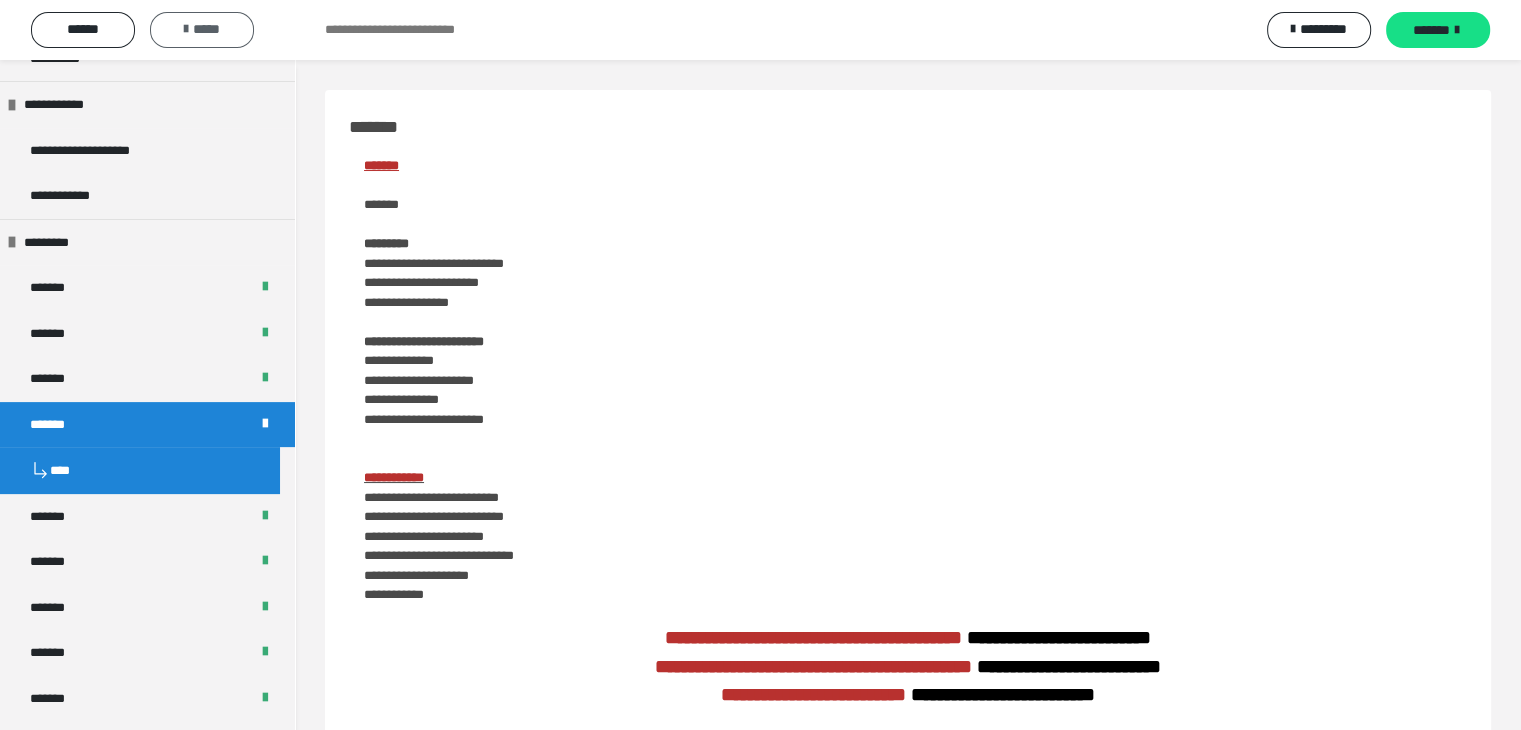 click on "*****" at bounding box center [202, 29] 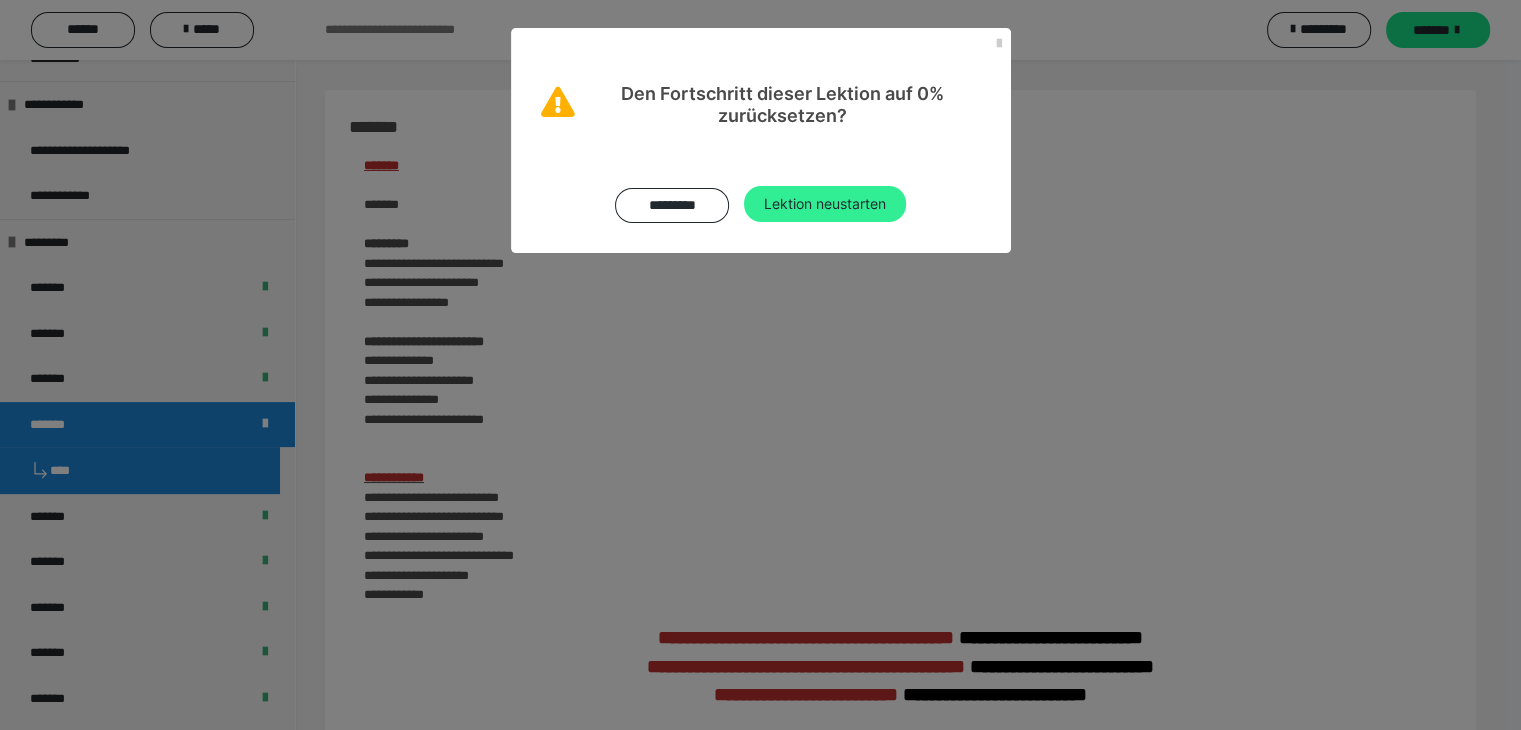 click on "Lektion neustarten" at bounding box center (825, 204) 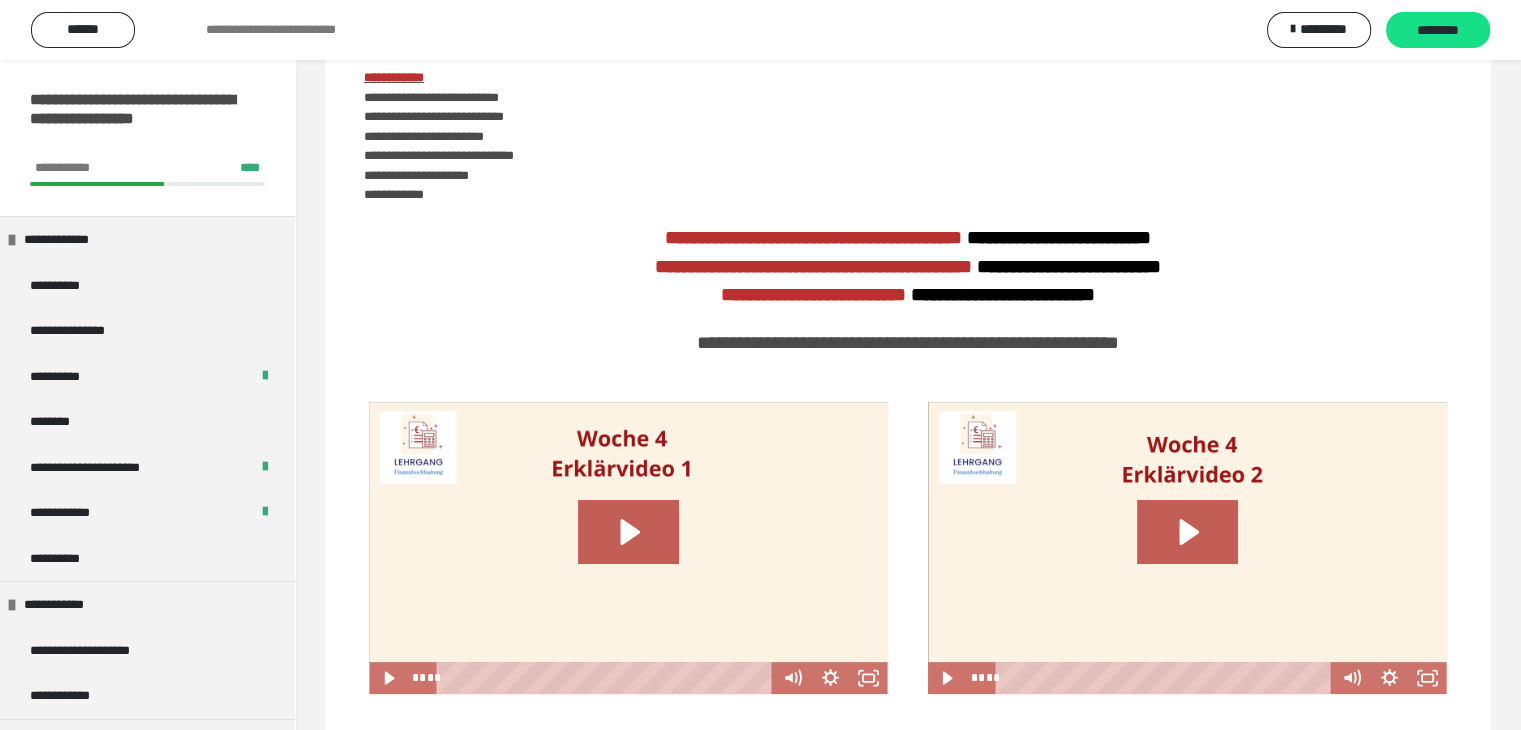 scroll, scrollTop: 0, scrollLeft: 0, axis: both 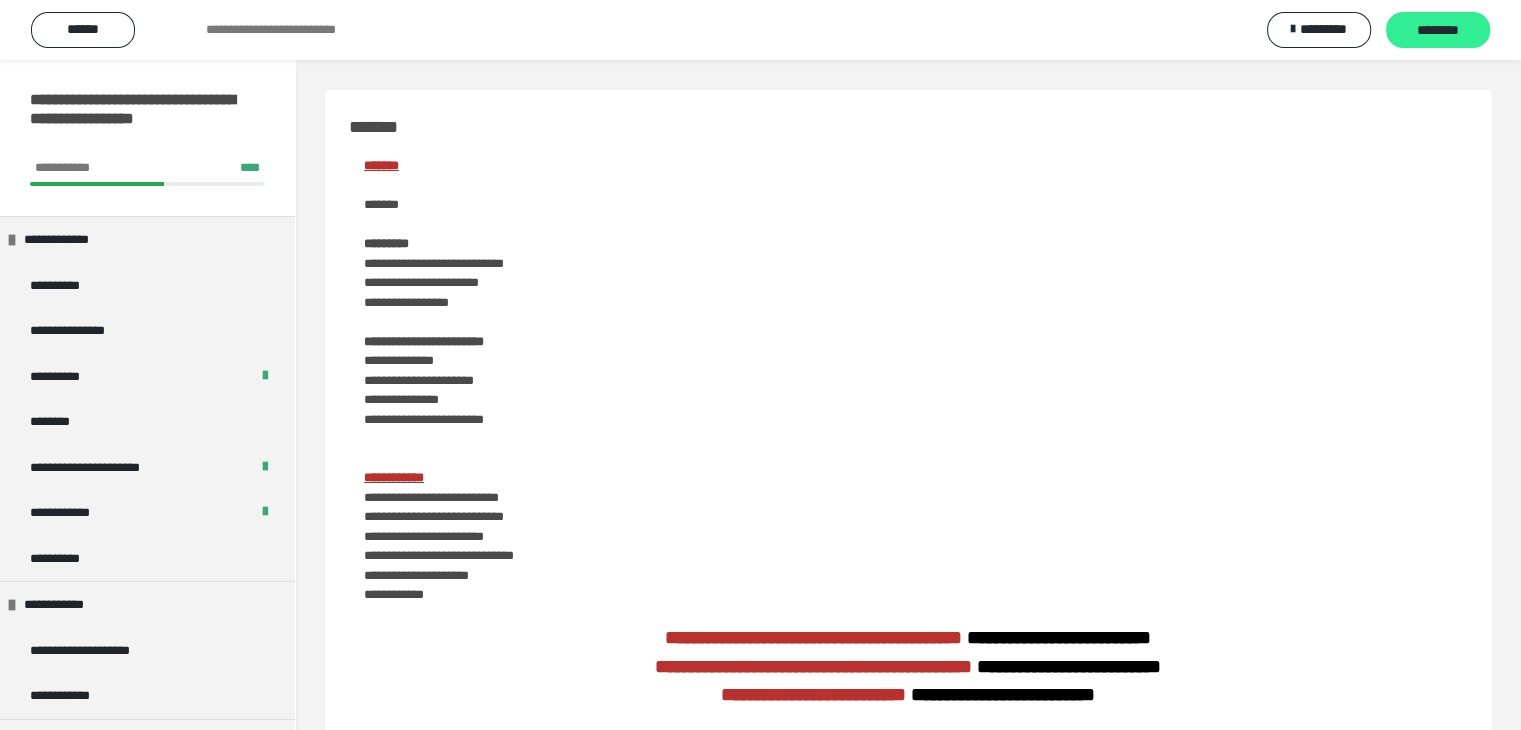 click on "********" at bounding box center [1438, 31] 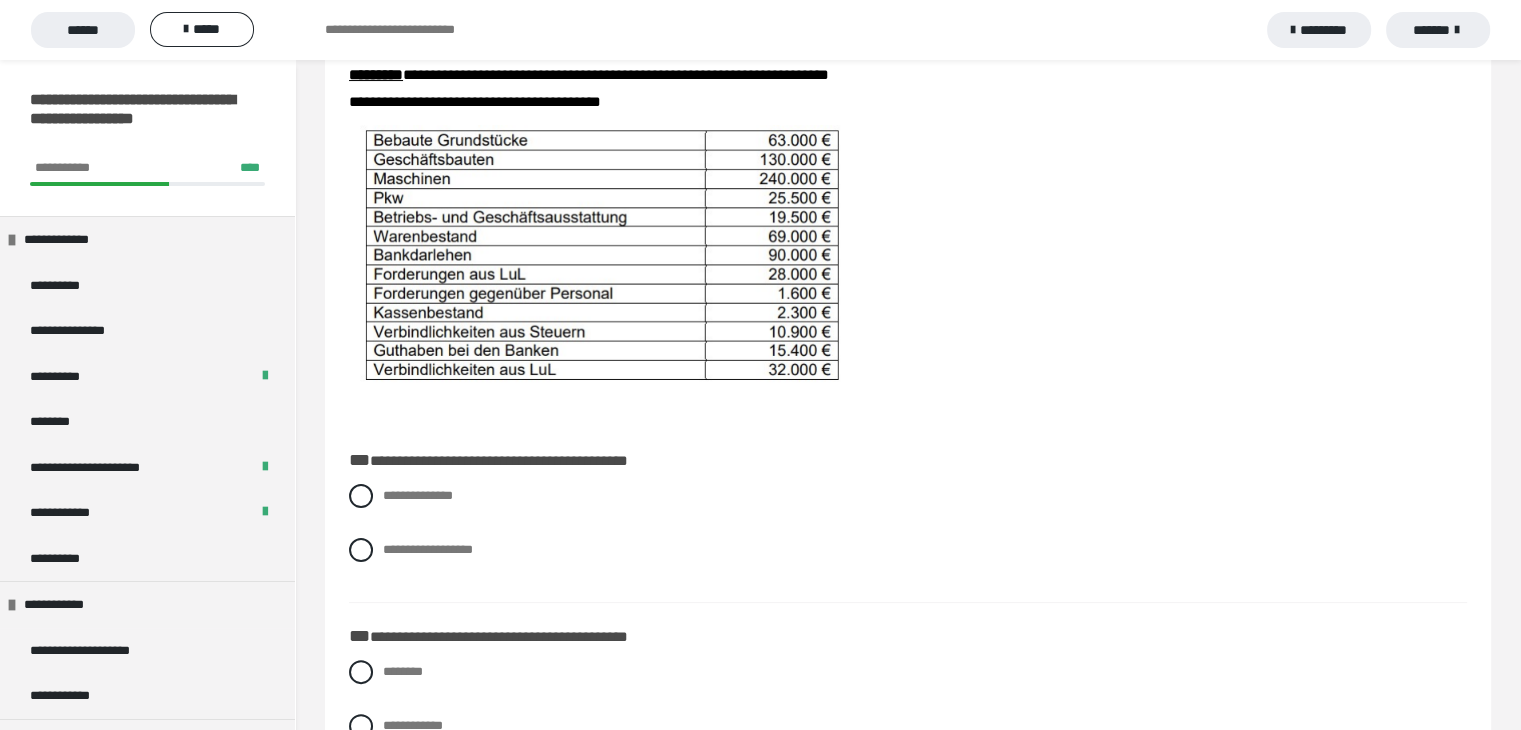 scroll, scrollTop: 300, scrollLeft: 0, axis: vertical 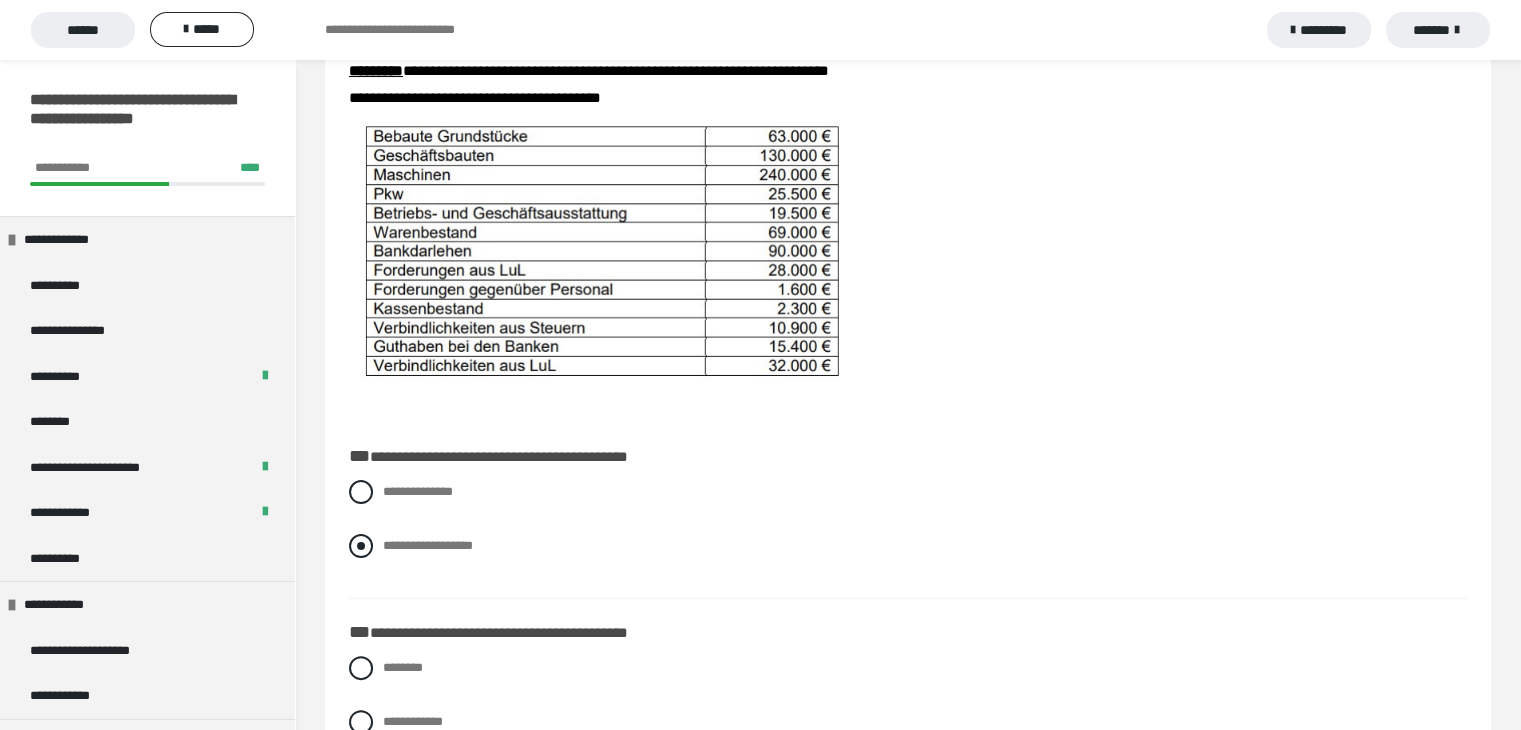 click at bounding box center [361, 546] 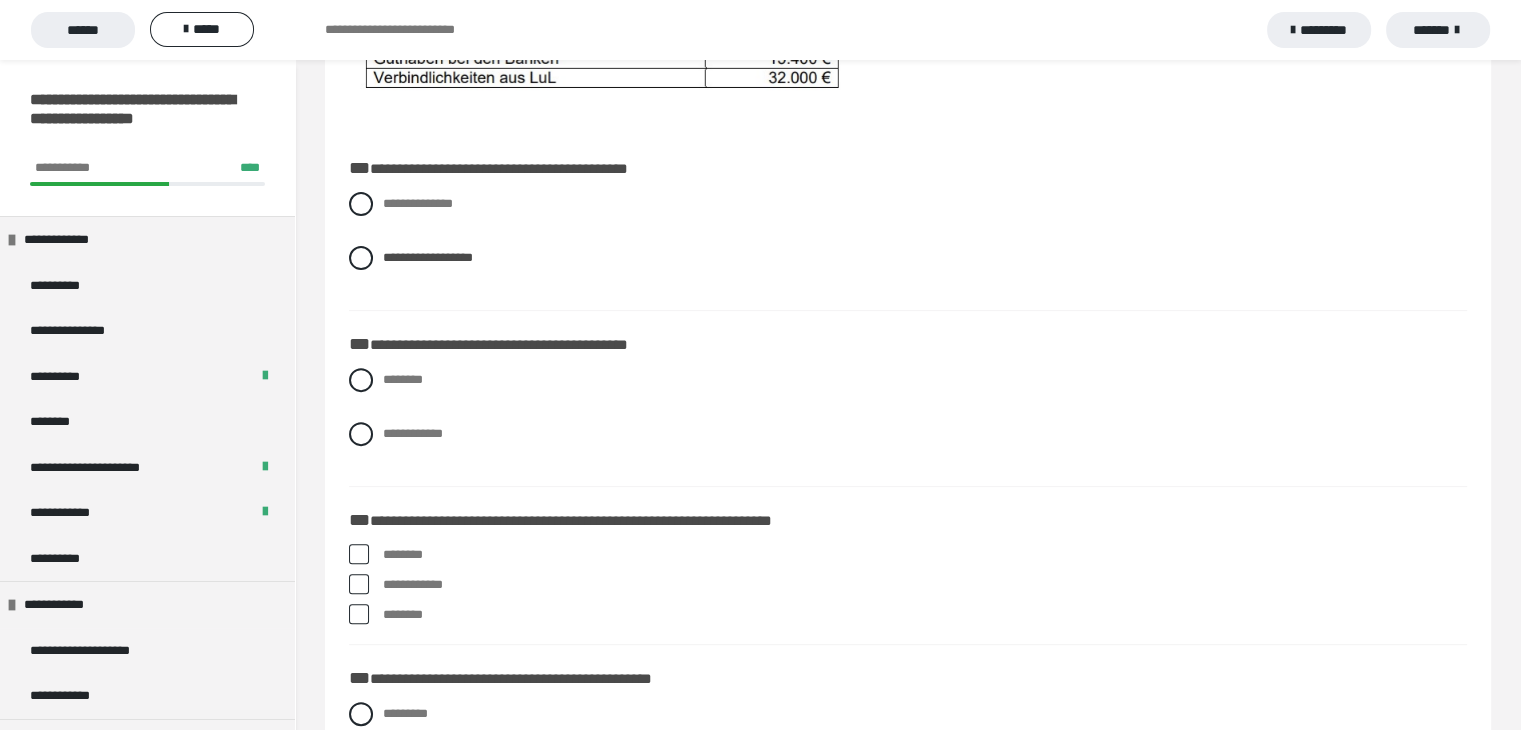 scroll, scrollTop: 600, scrollLeft: 0, axis: vertical 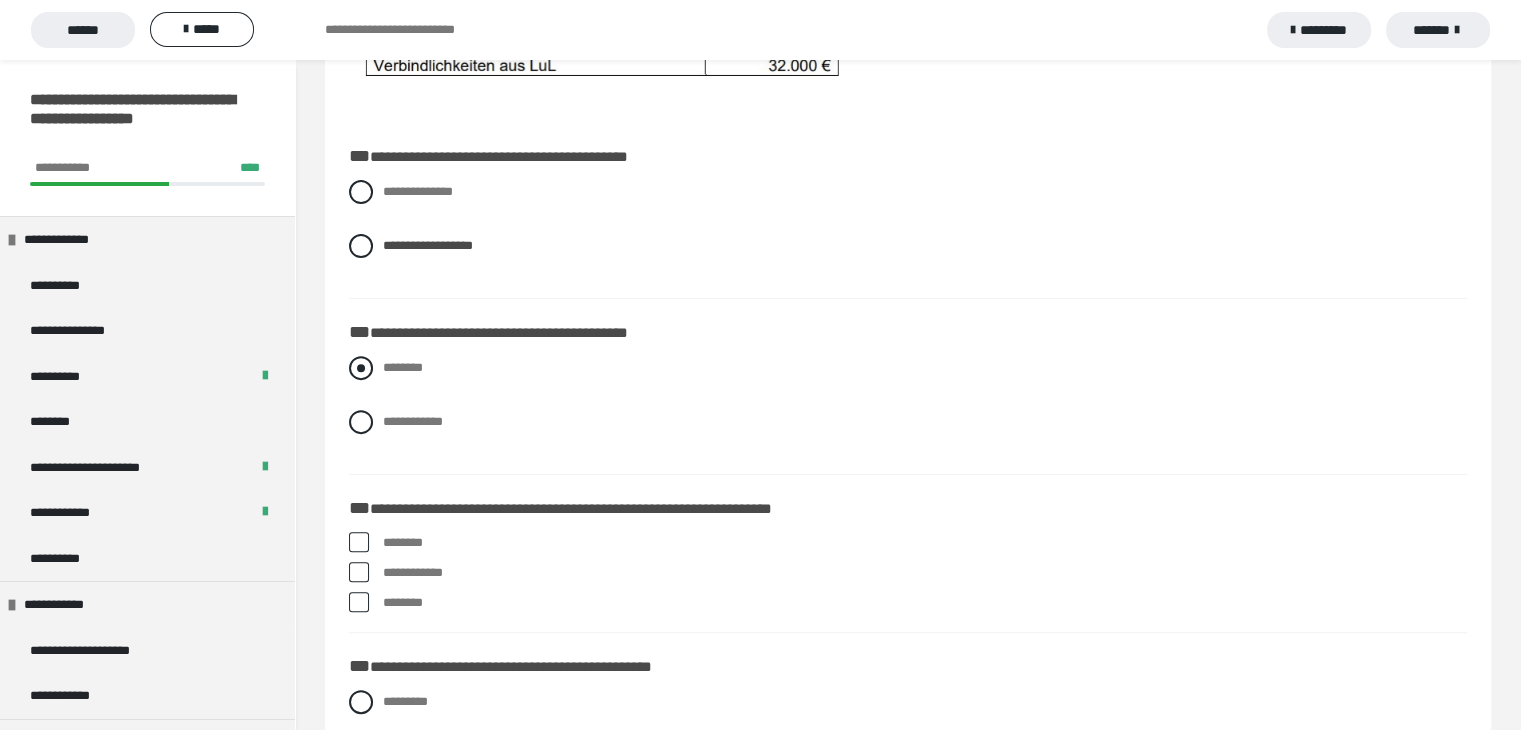 click at bounding box center [361, 368] 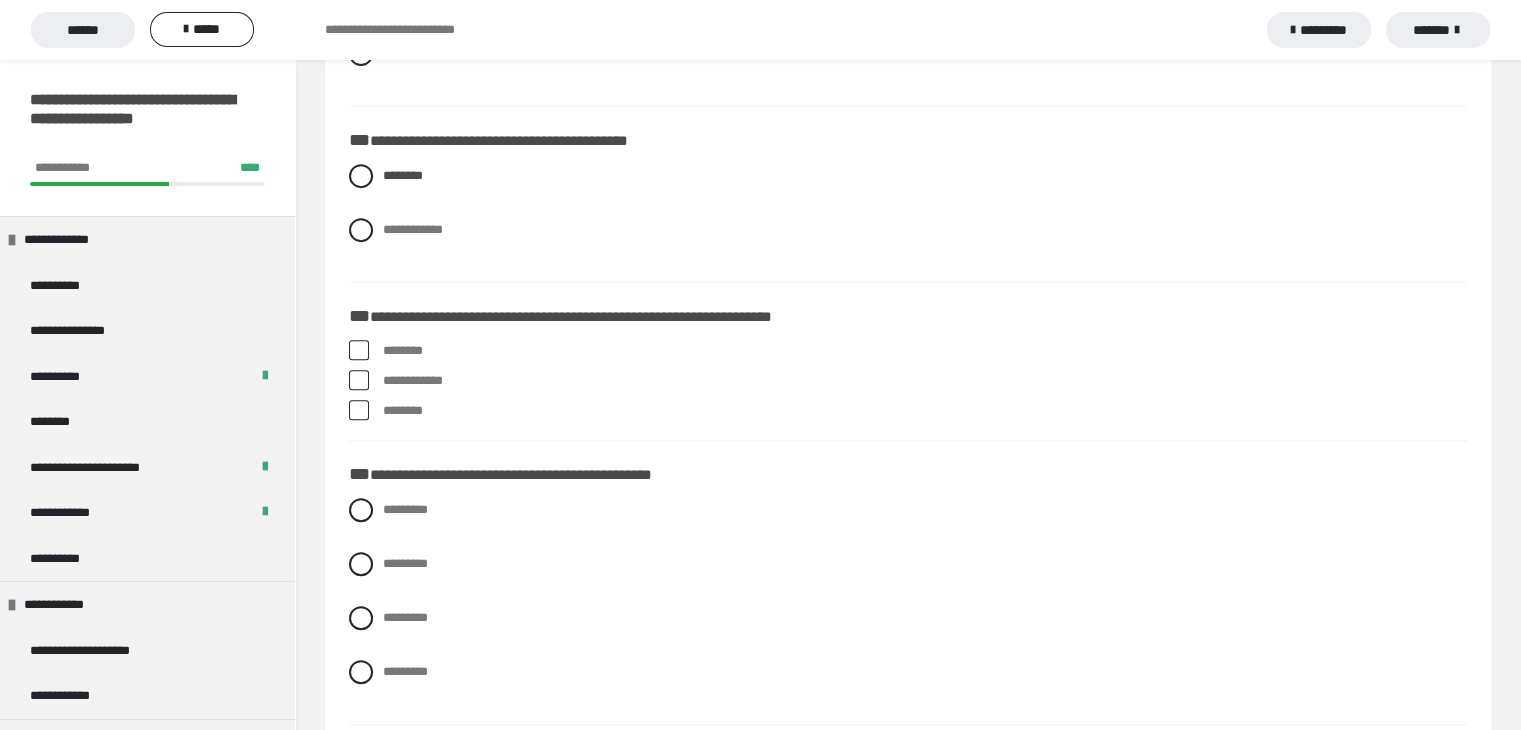 scroll, scrollTop: 800, scrollLeft: 0, axis: vertical 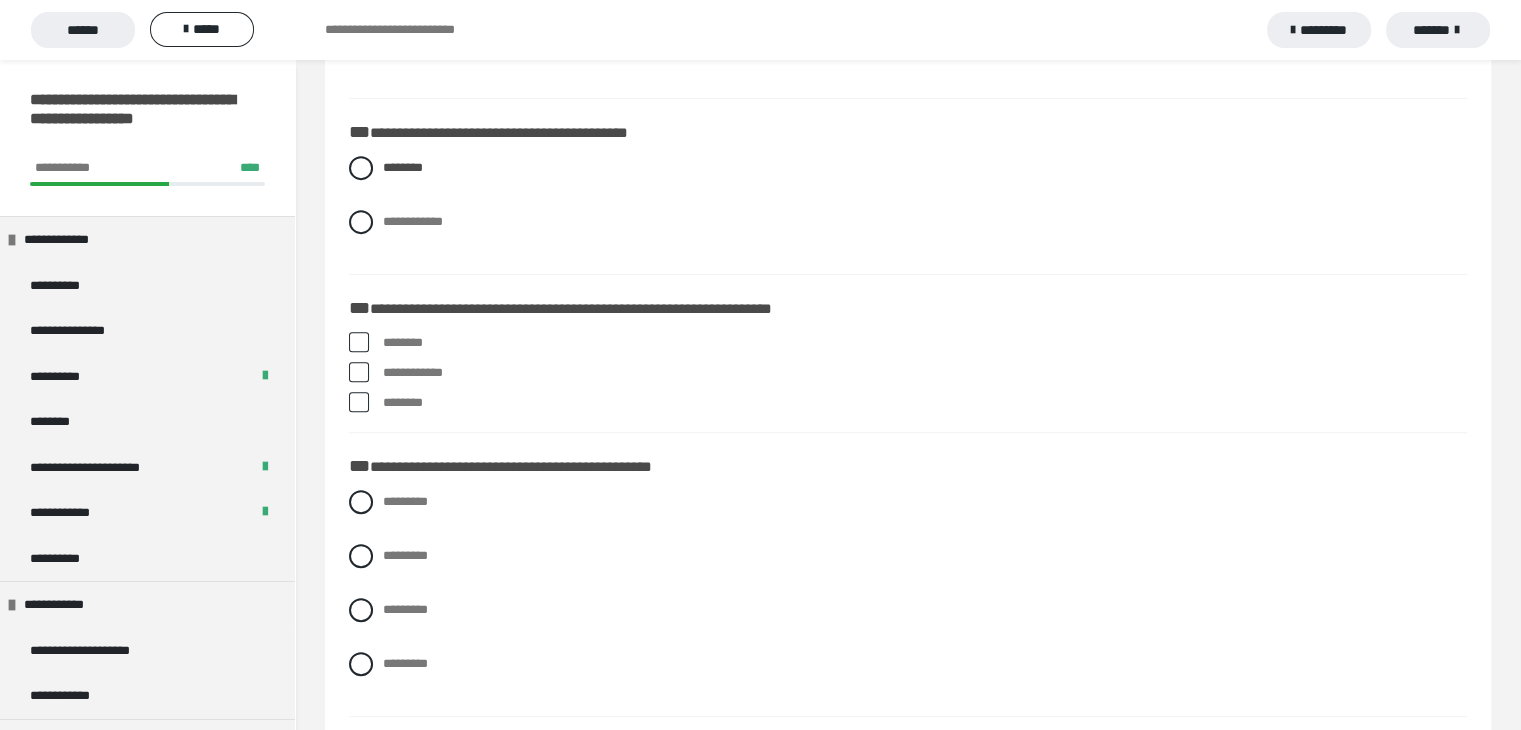 click at bounding box center (359, 372) 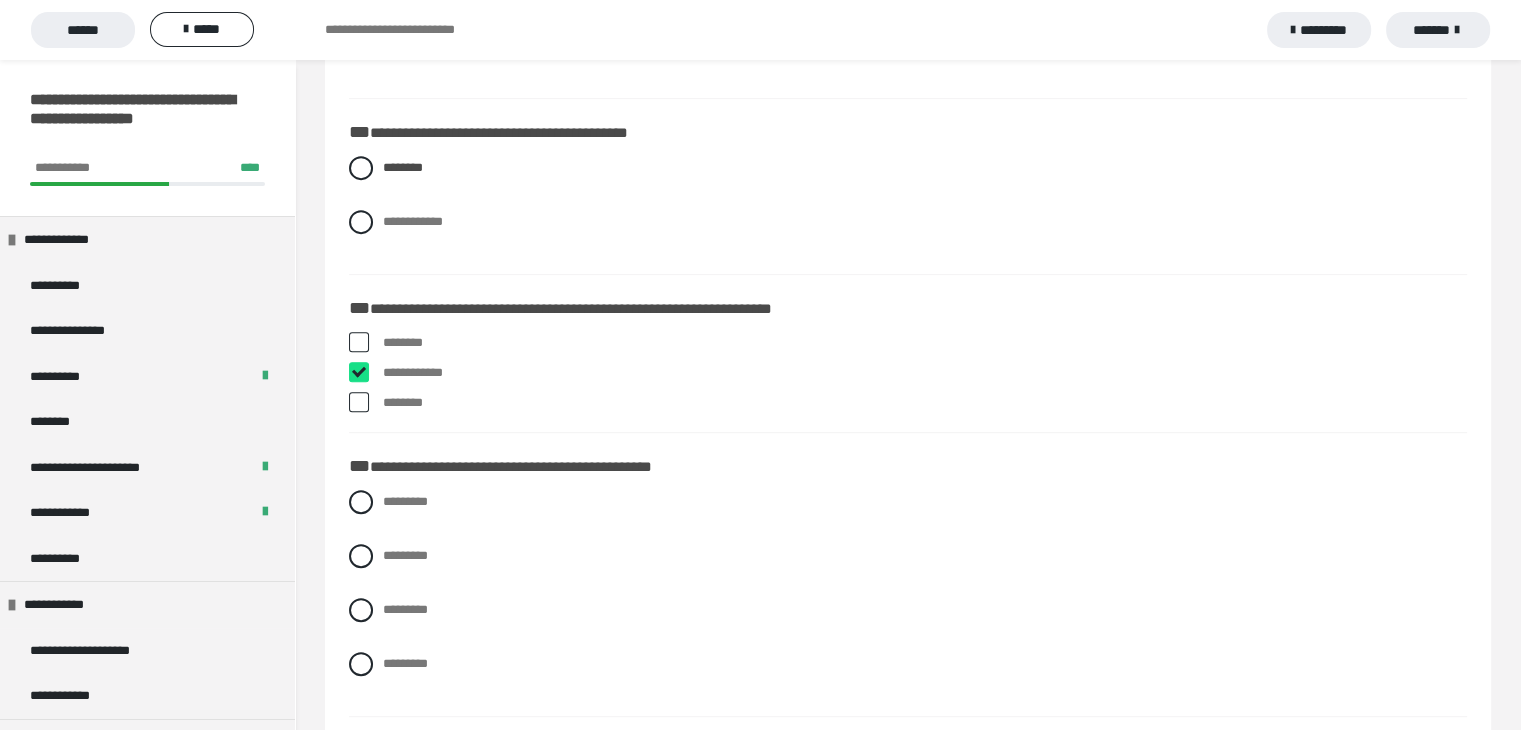 checkbox on "****" 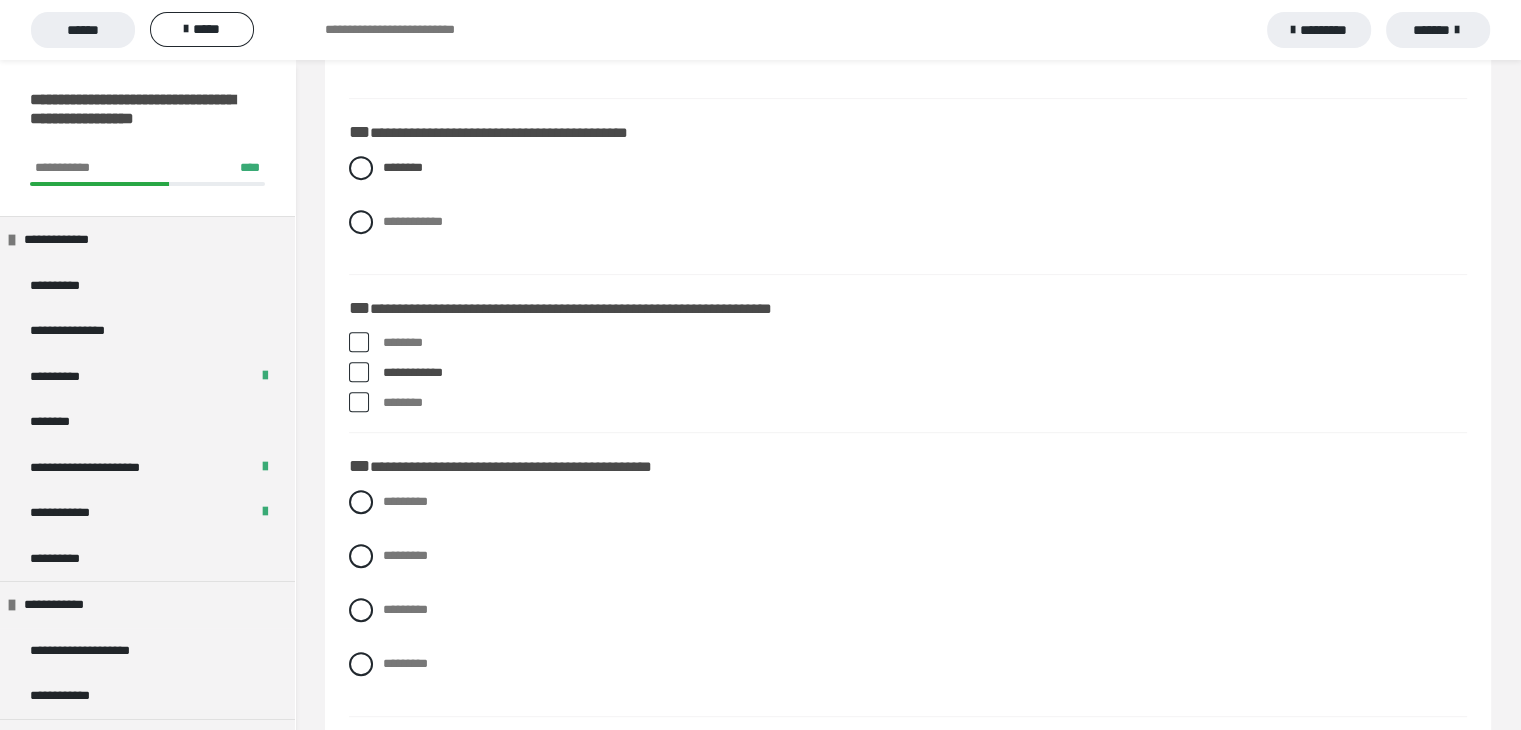 click at bounding box center [359, 402] 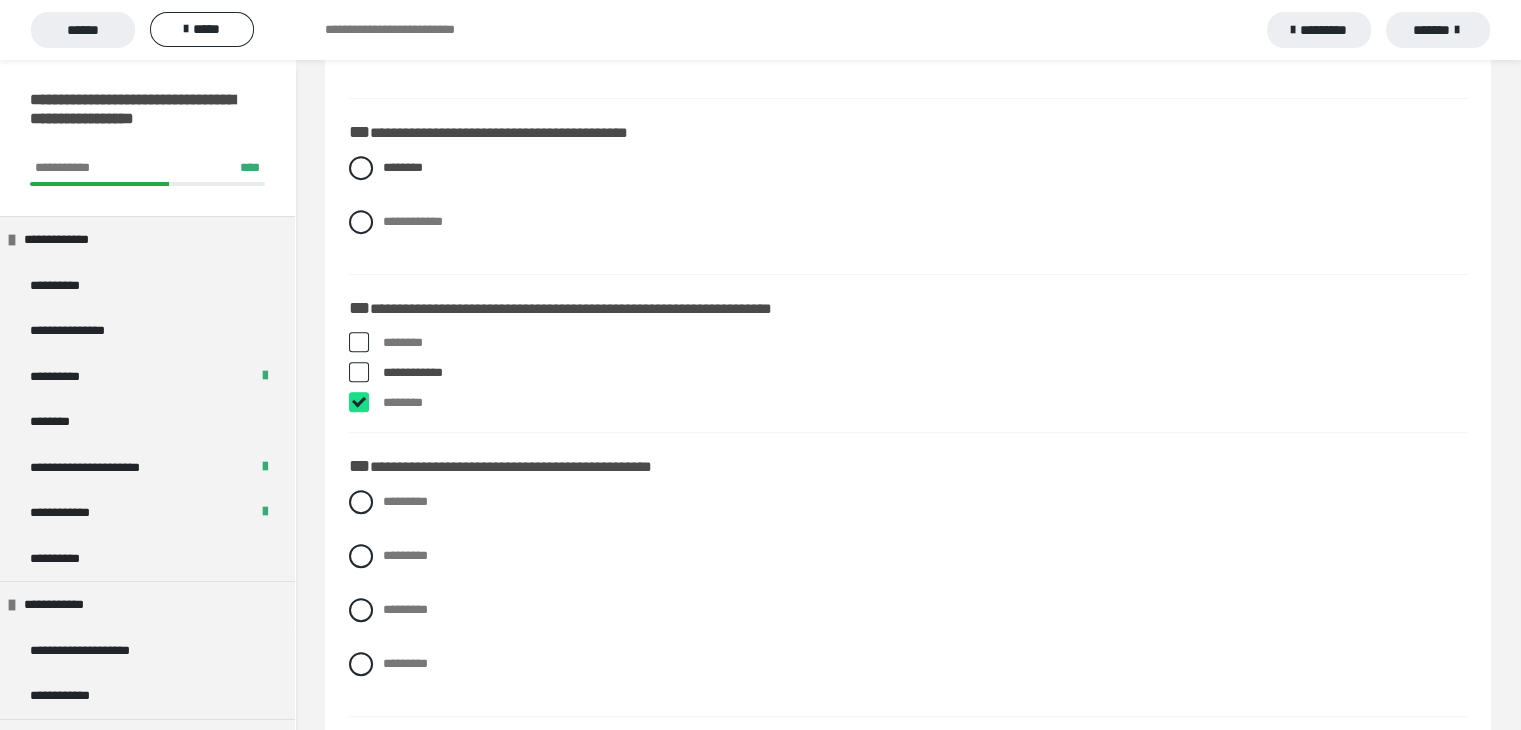 checkbox on "****" 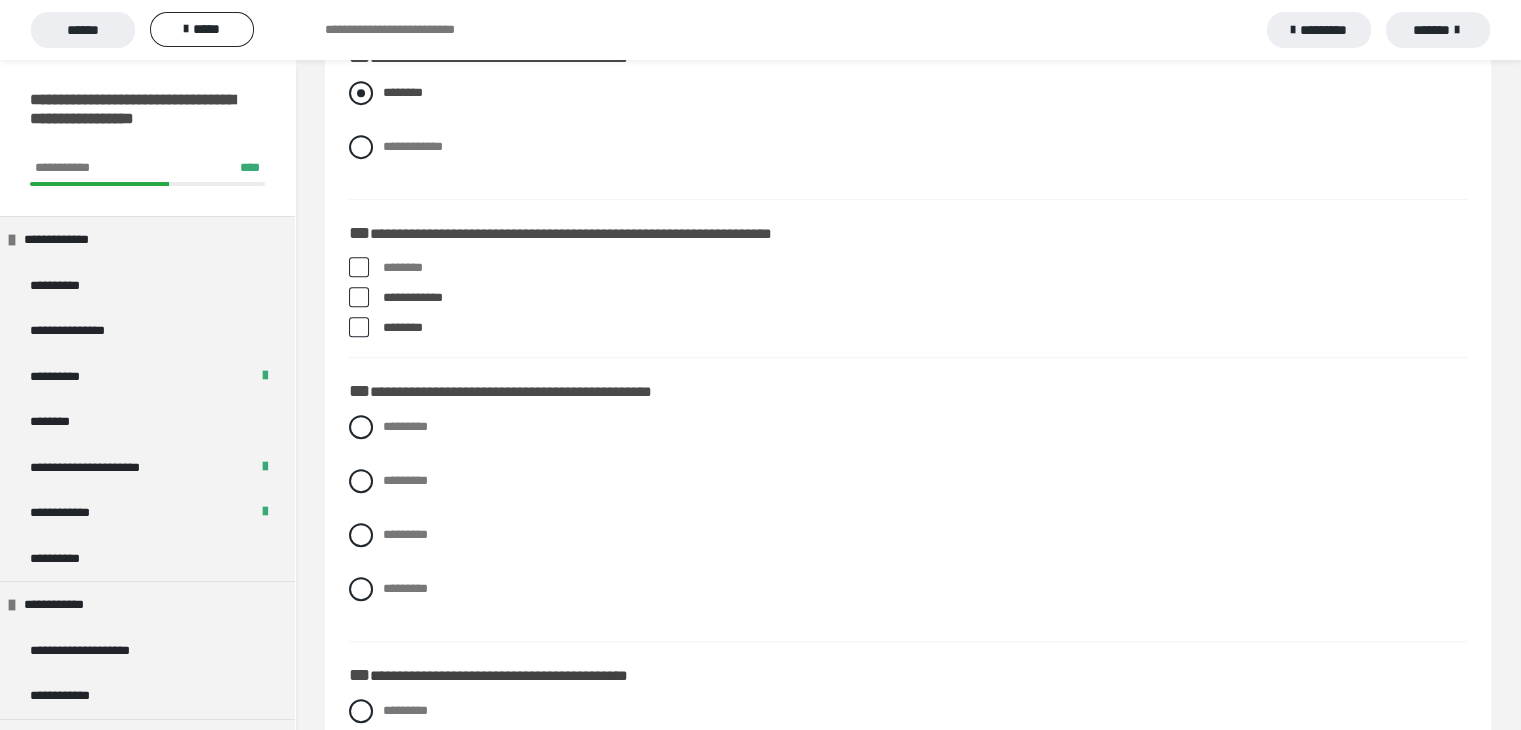 scroll, scrollTop: 900, scrollLeft: 0, axis: vertical 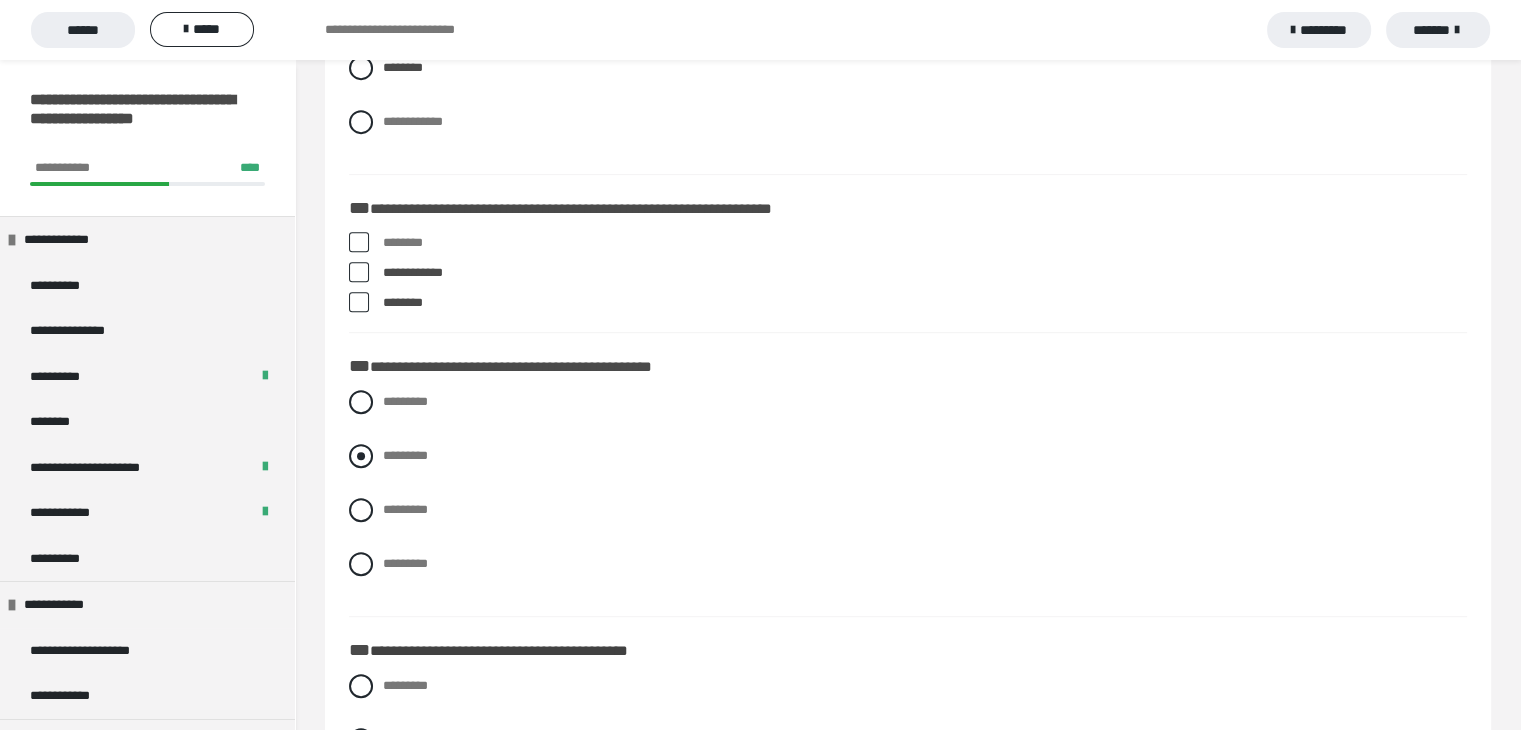 click at bounding box center (361, 456) 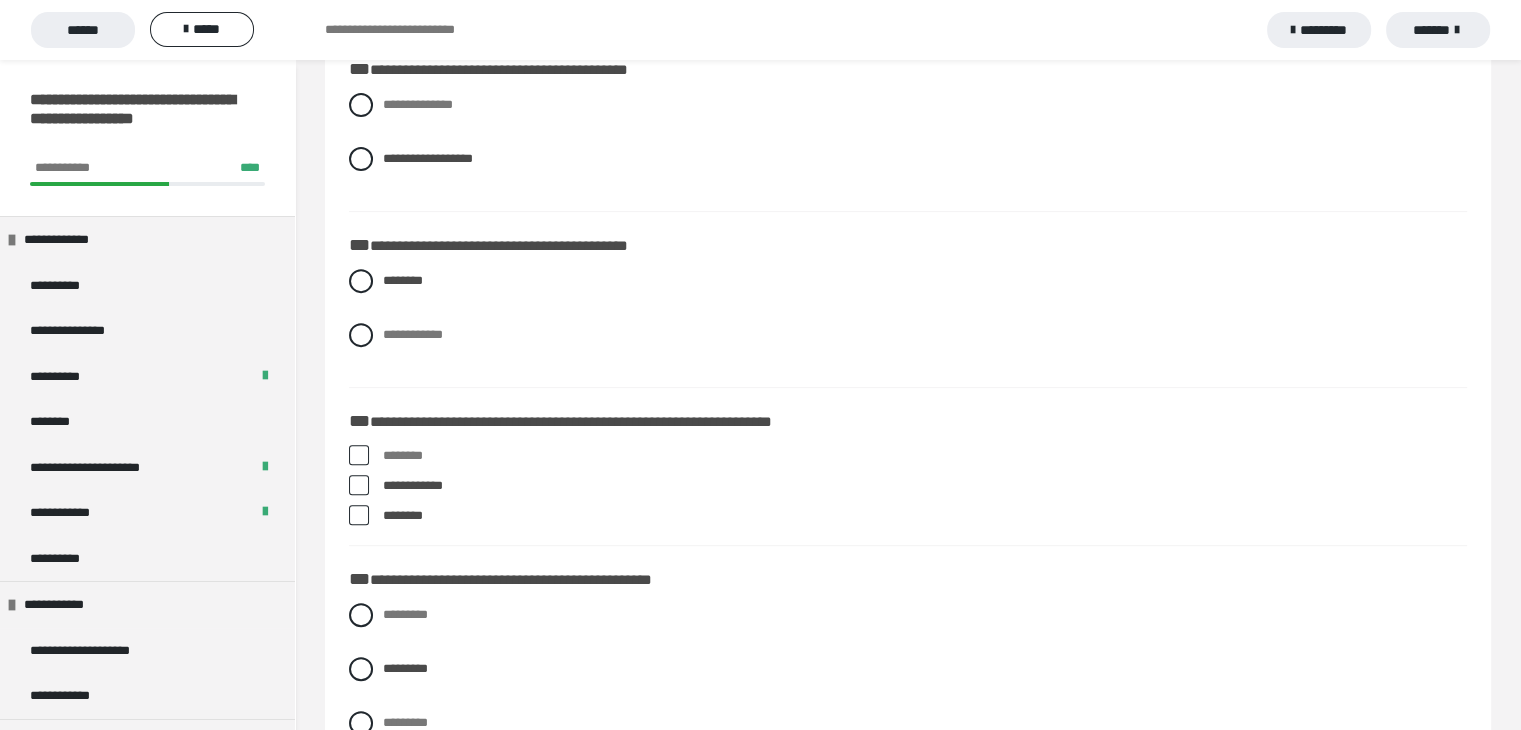 scroll, scrollTop: 1087, scrollLeft: 0, axis: vertical 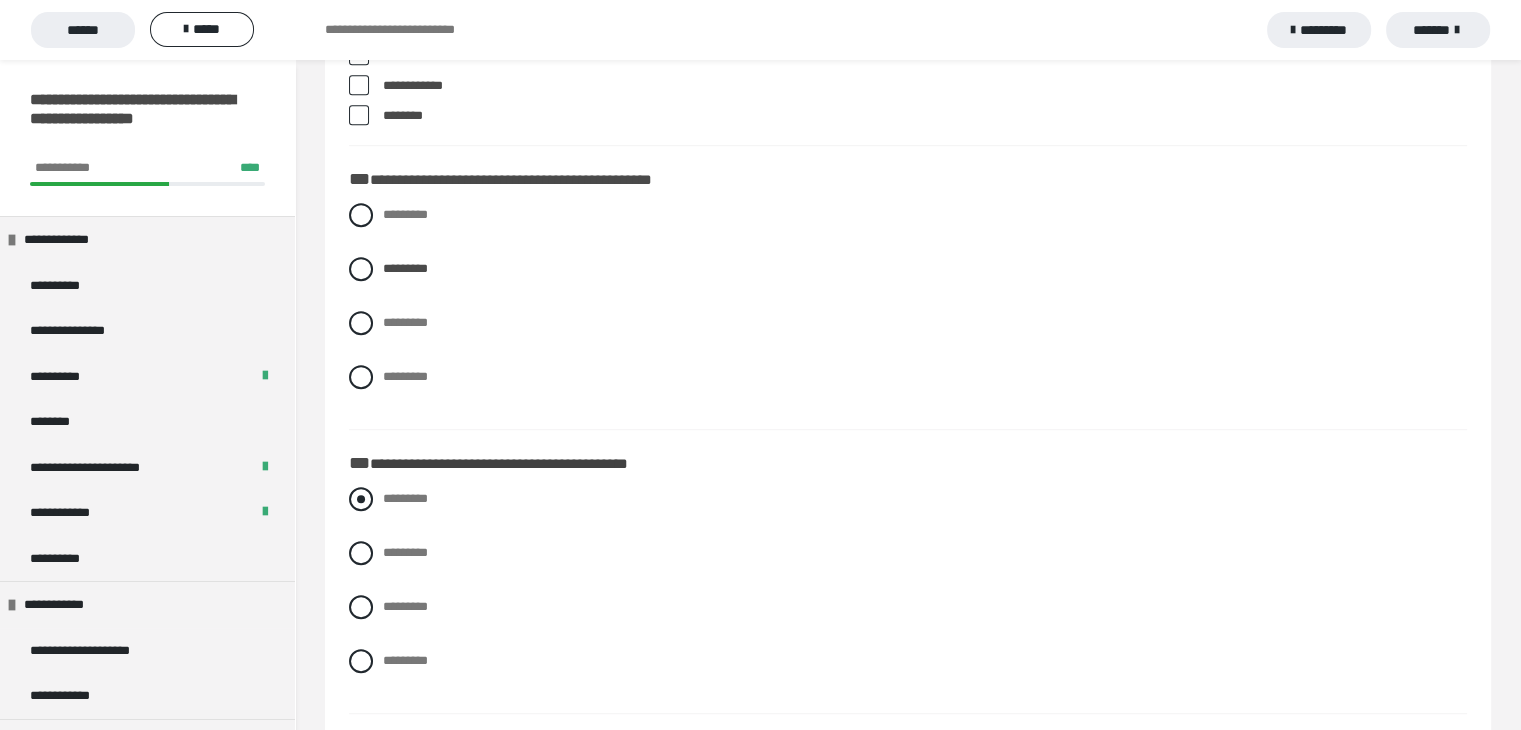 drag, startPoint x: 356, startPoint y: 497, endPoint x: 372, endPoint y: 497, distance: 16 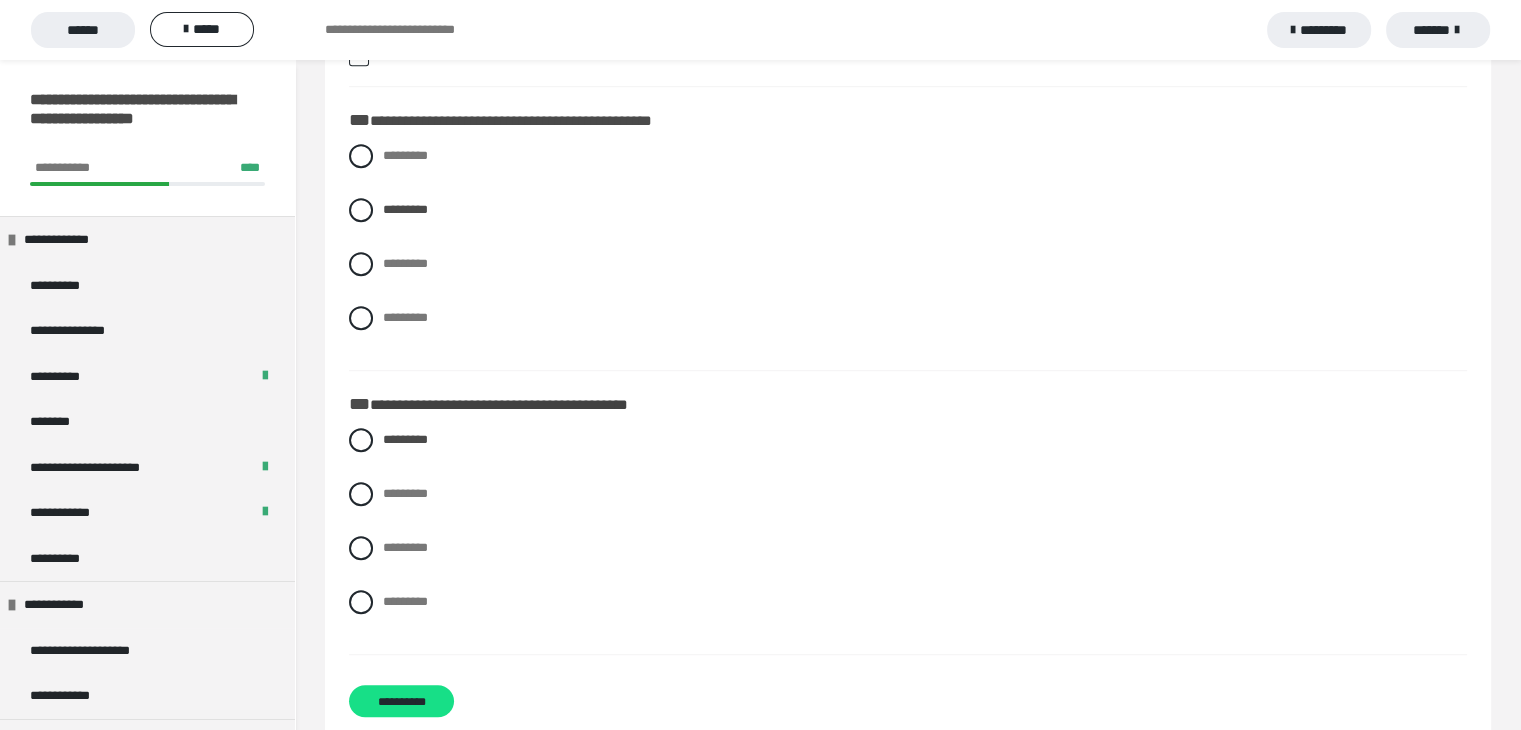 scroll, scrollTop: 1187, scrollLeft: 0, axis: vertical 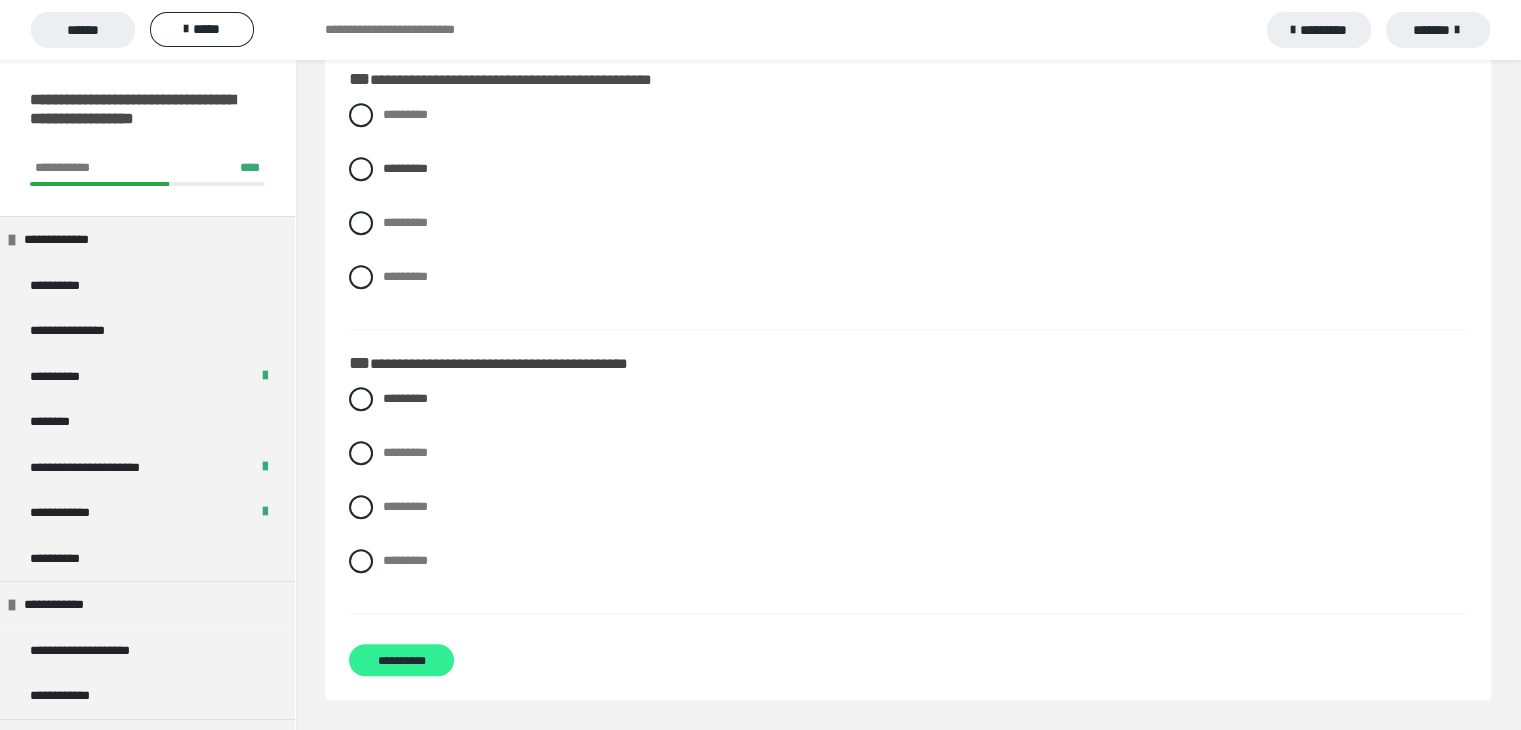 click on "**********" at bounding box center (401, 660) 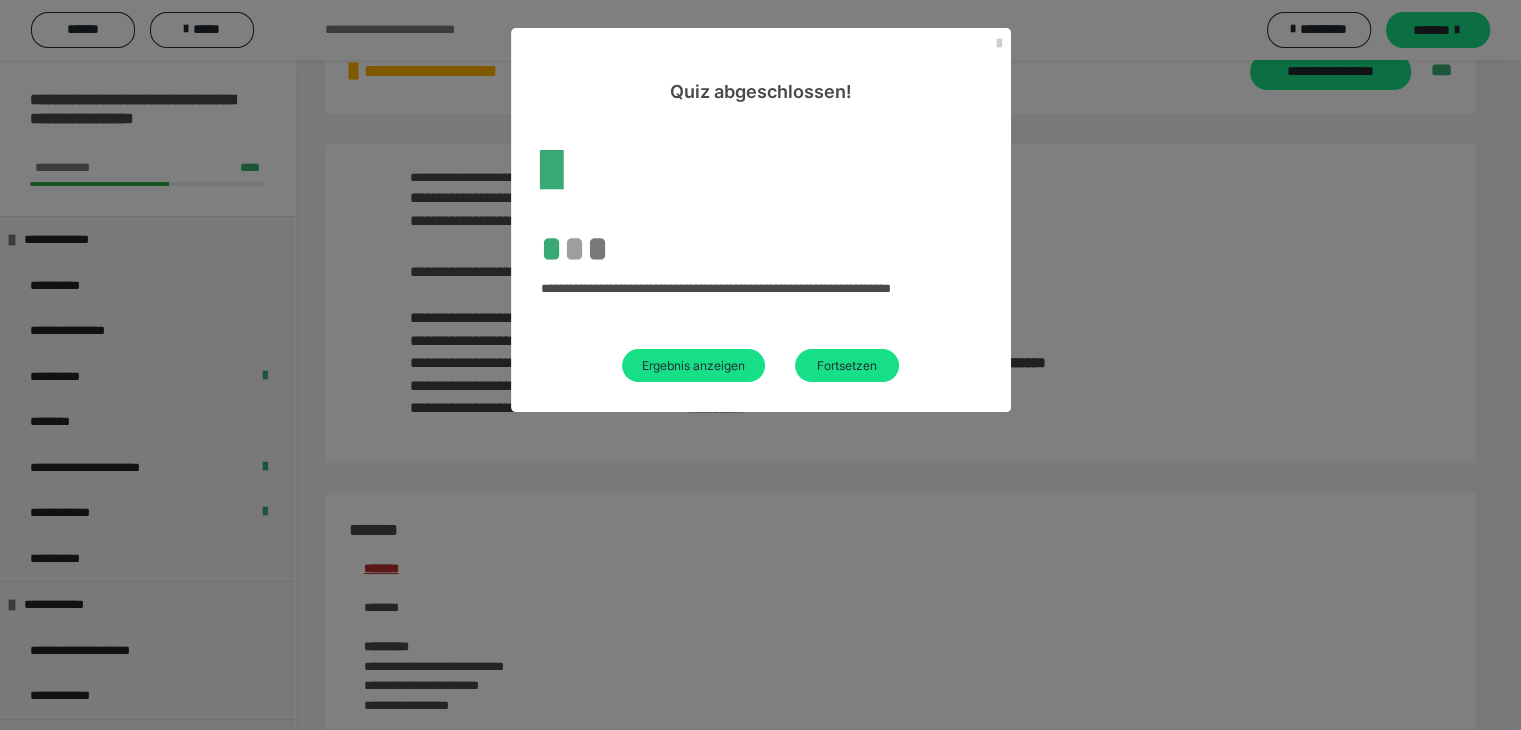 scroll, scrollTop: 1187, scrollLeft: 0, axis: vertical 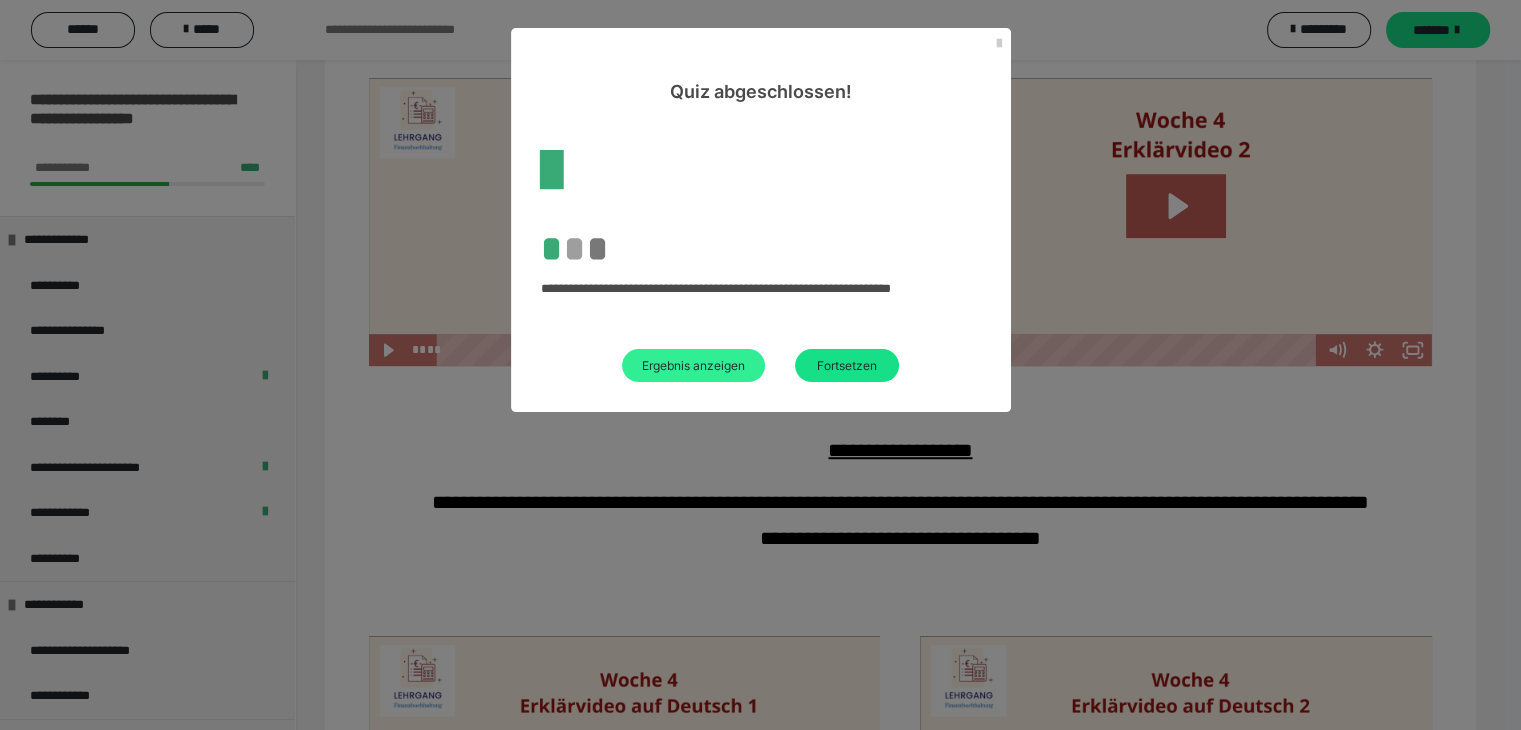 click on "Ergebnis anzeigen" at bounding box center (693, 365) 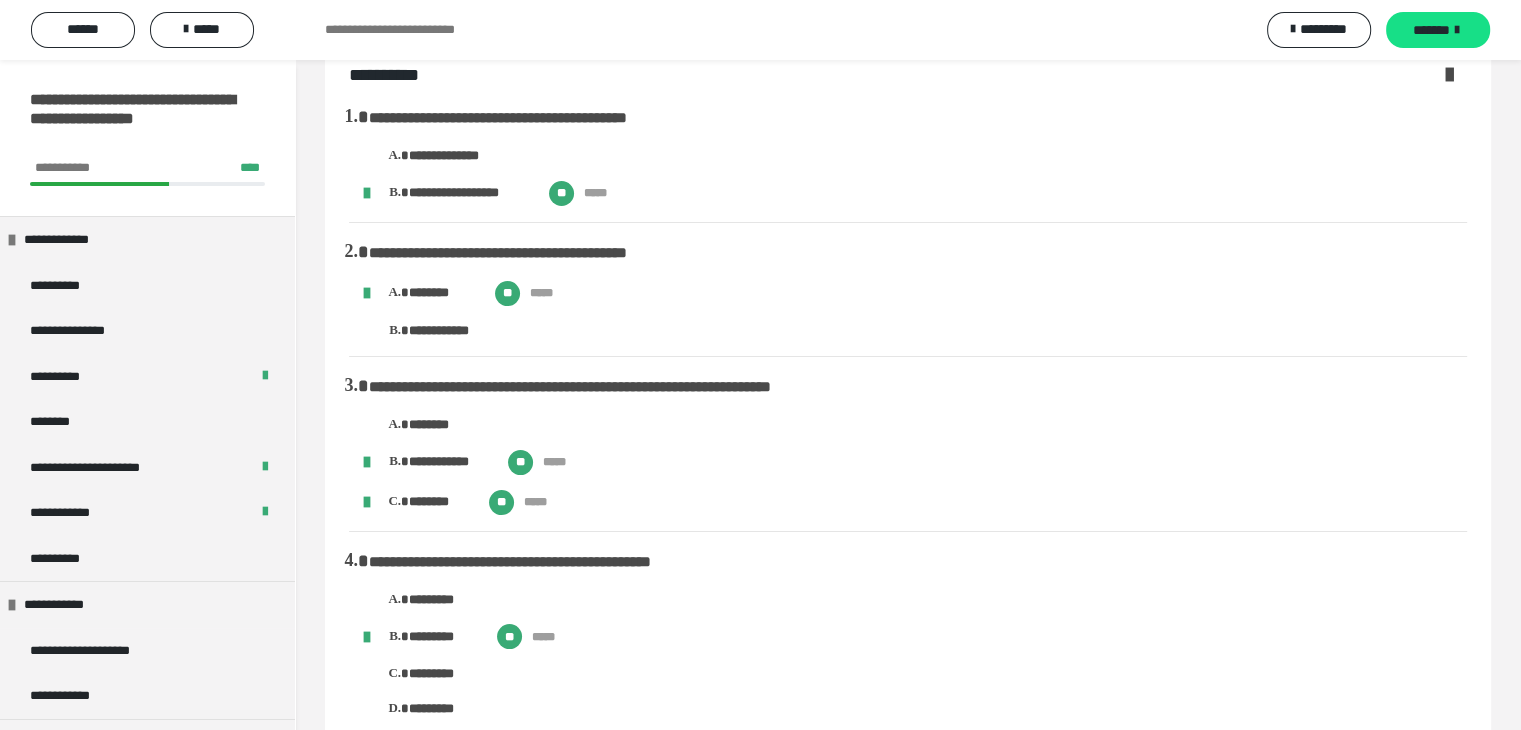 scroll, scrollTop: 0, scrollLeft: 0, axis: both 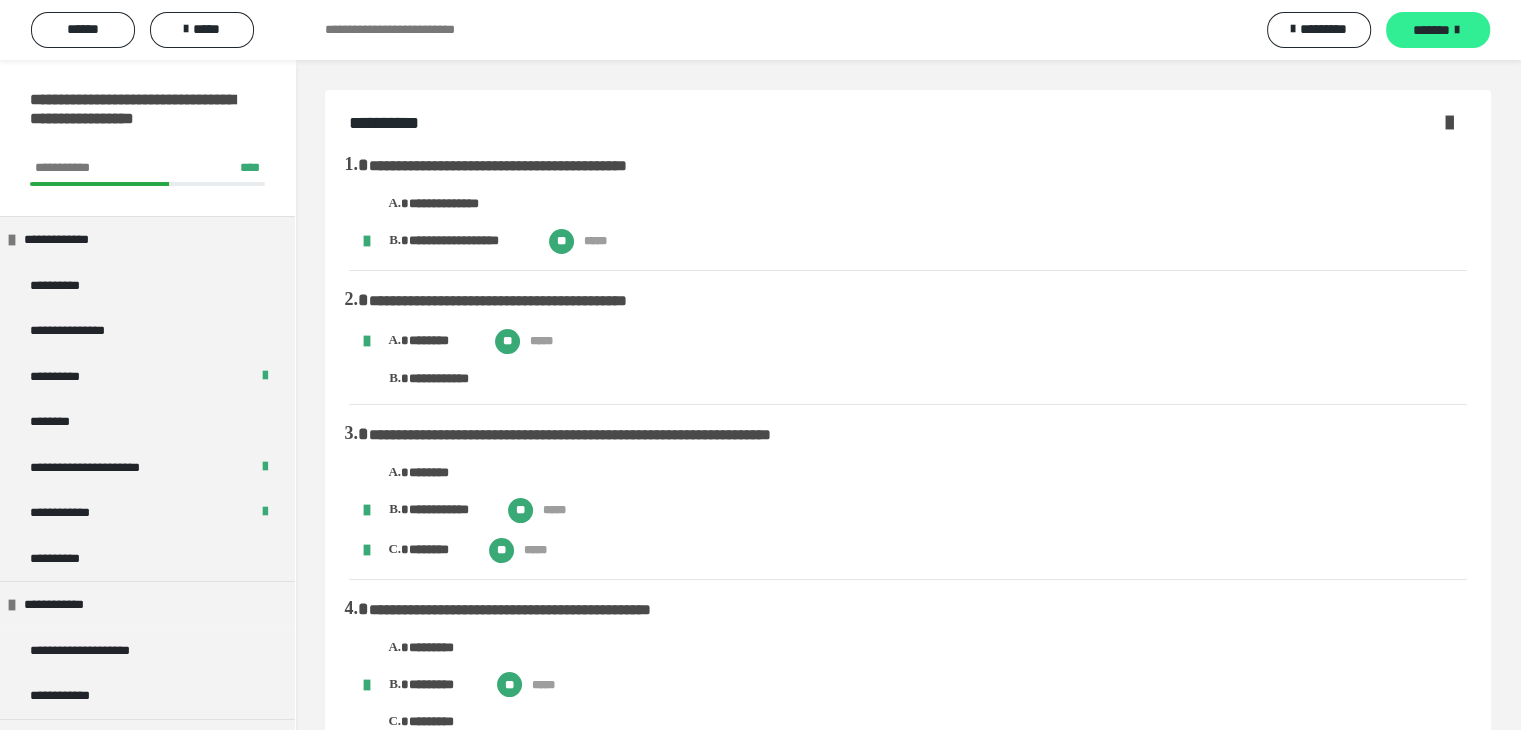 click on "*******" at bounding box center [1431, 30] 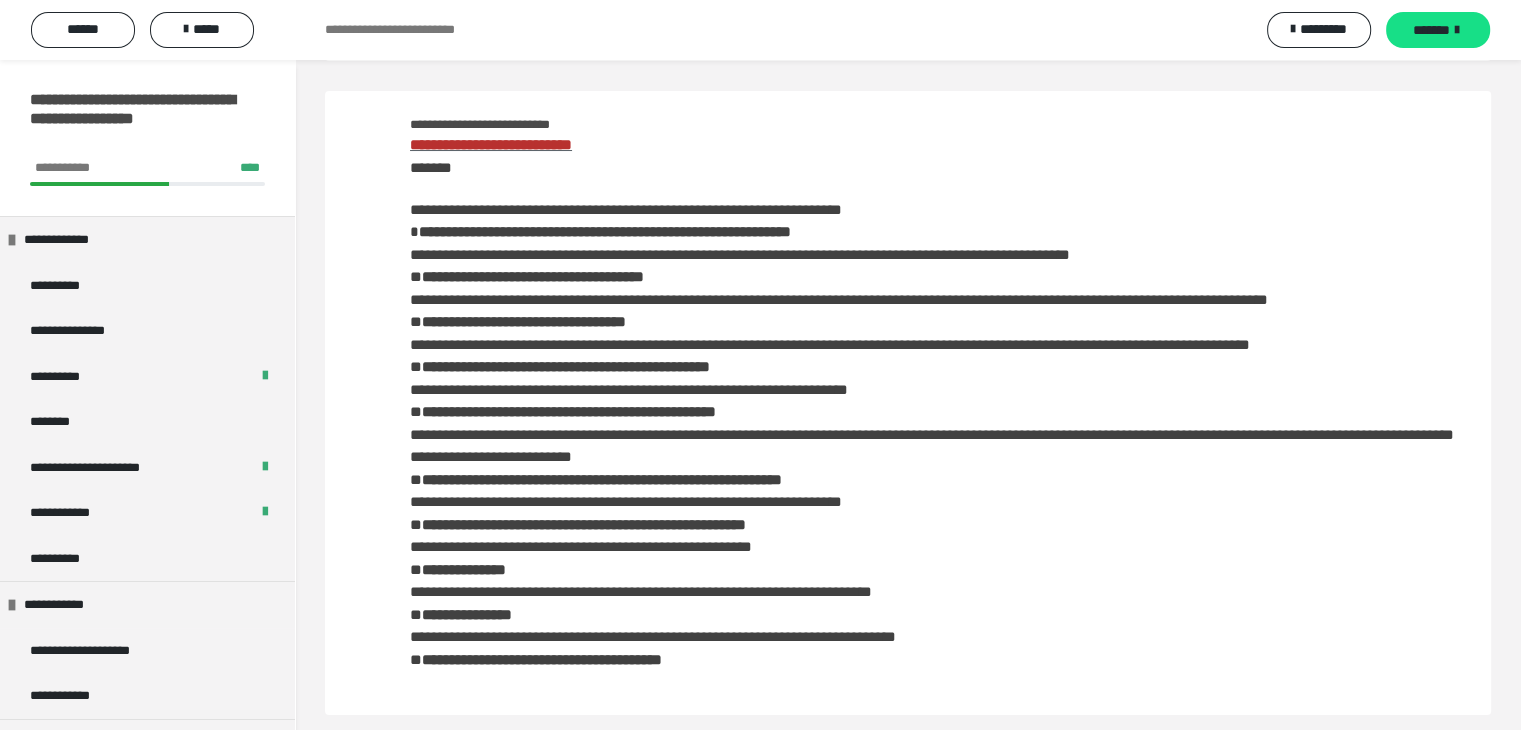 scroll, scrollTop: 0, scrollLeft: 0, axis: both 